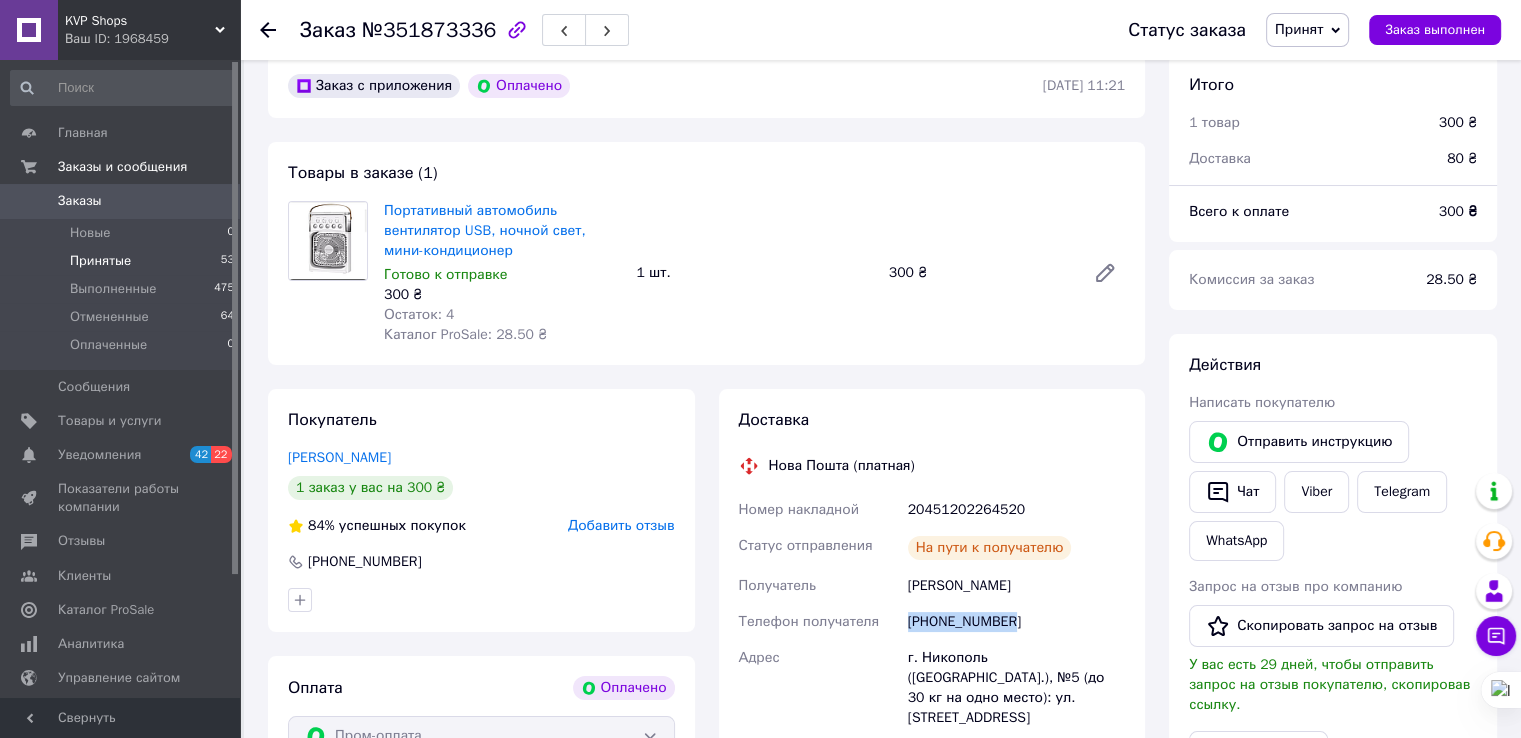 scroll, scrollTop: 92, scrollLeft: 0, axis: vertical 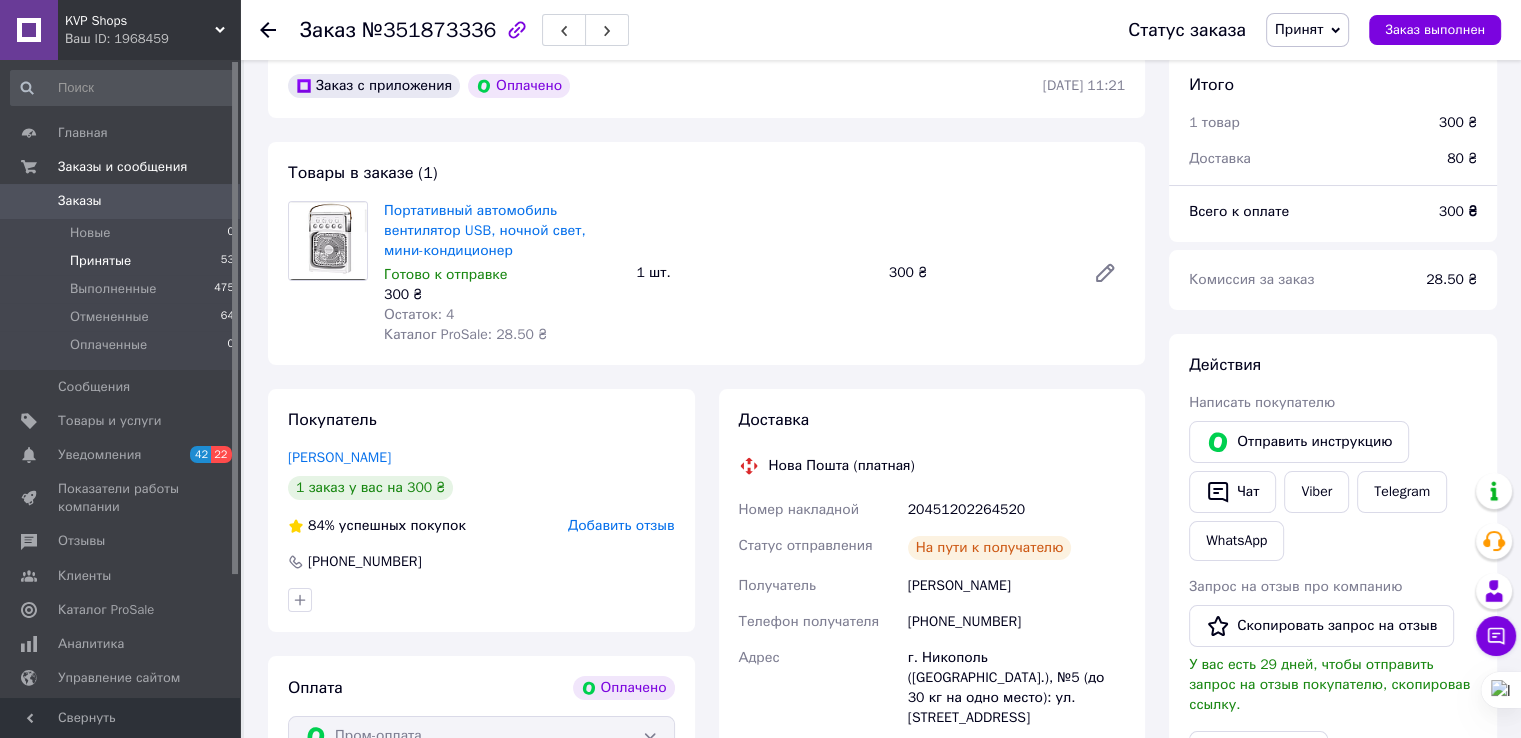 click on "Принятые" at bounding box center [100, 261] 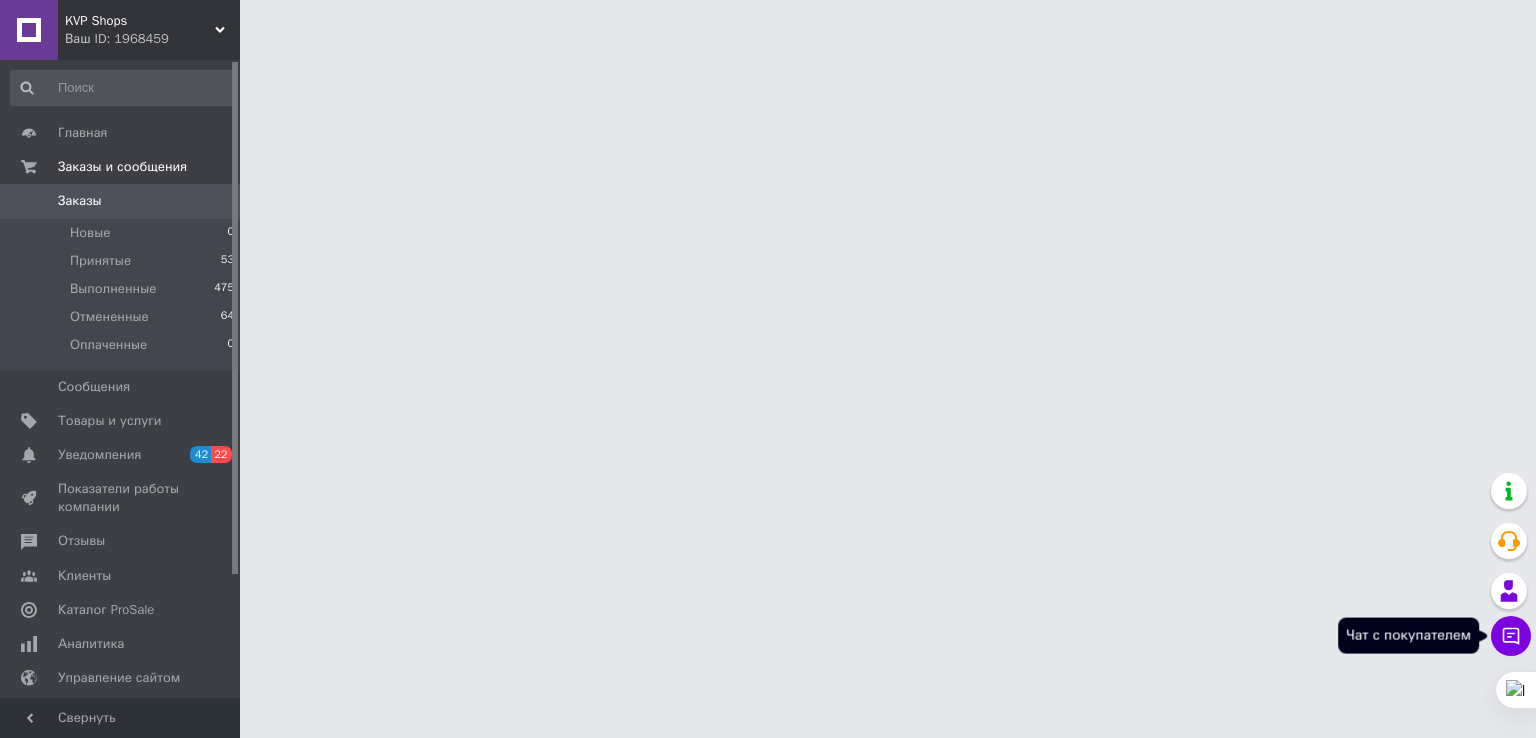 click 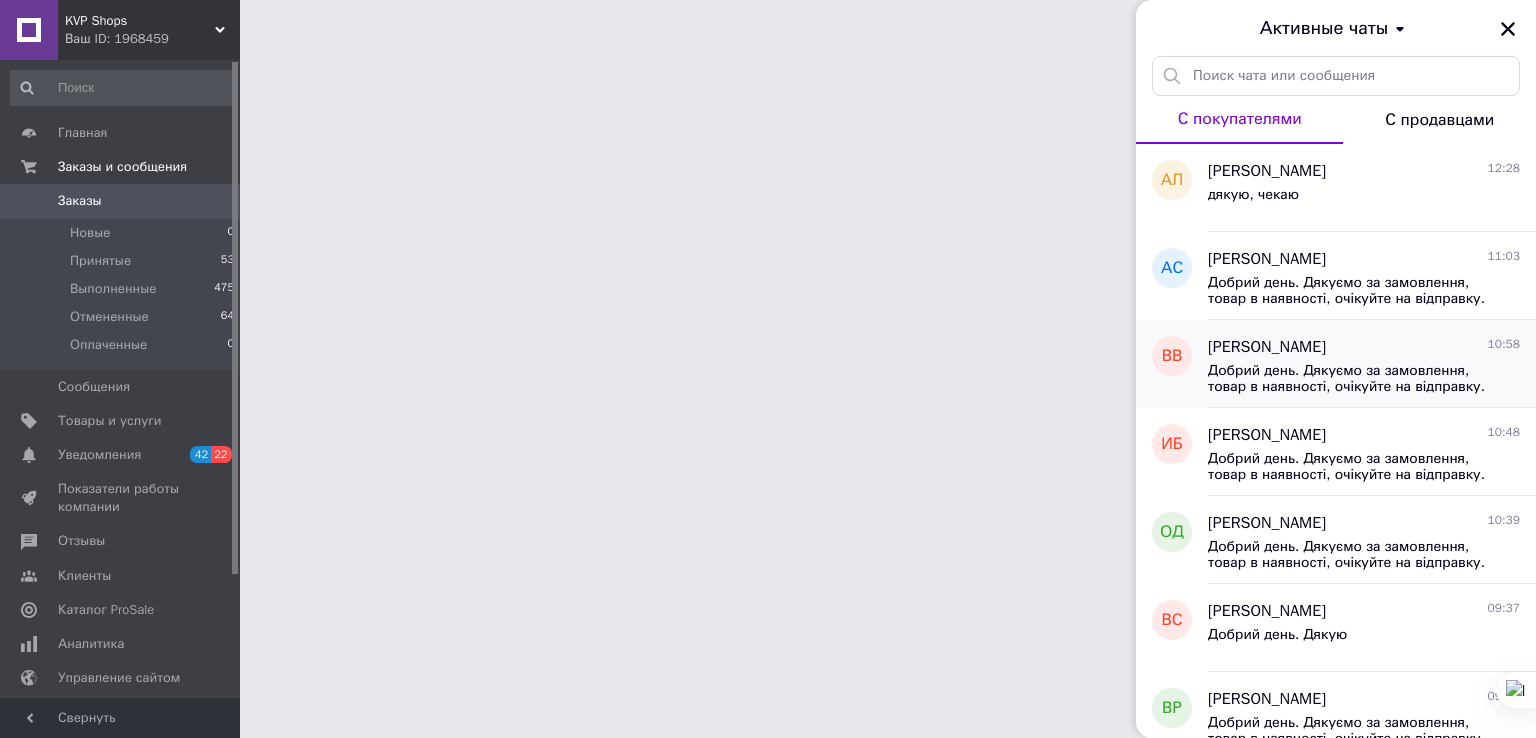 click on "Добрий день. Дякуємо за замовлення, товар в наявності, очікуйте на відправку. Гарного дня!" at bounding box center [1350, 379] 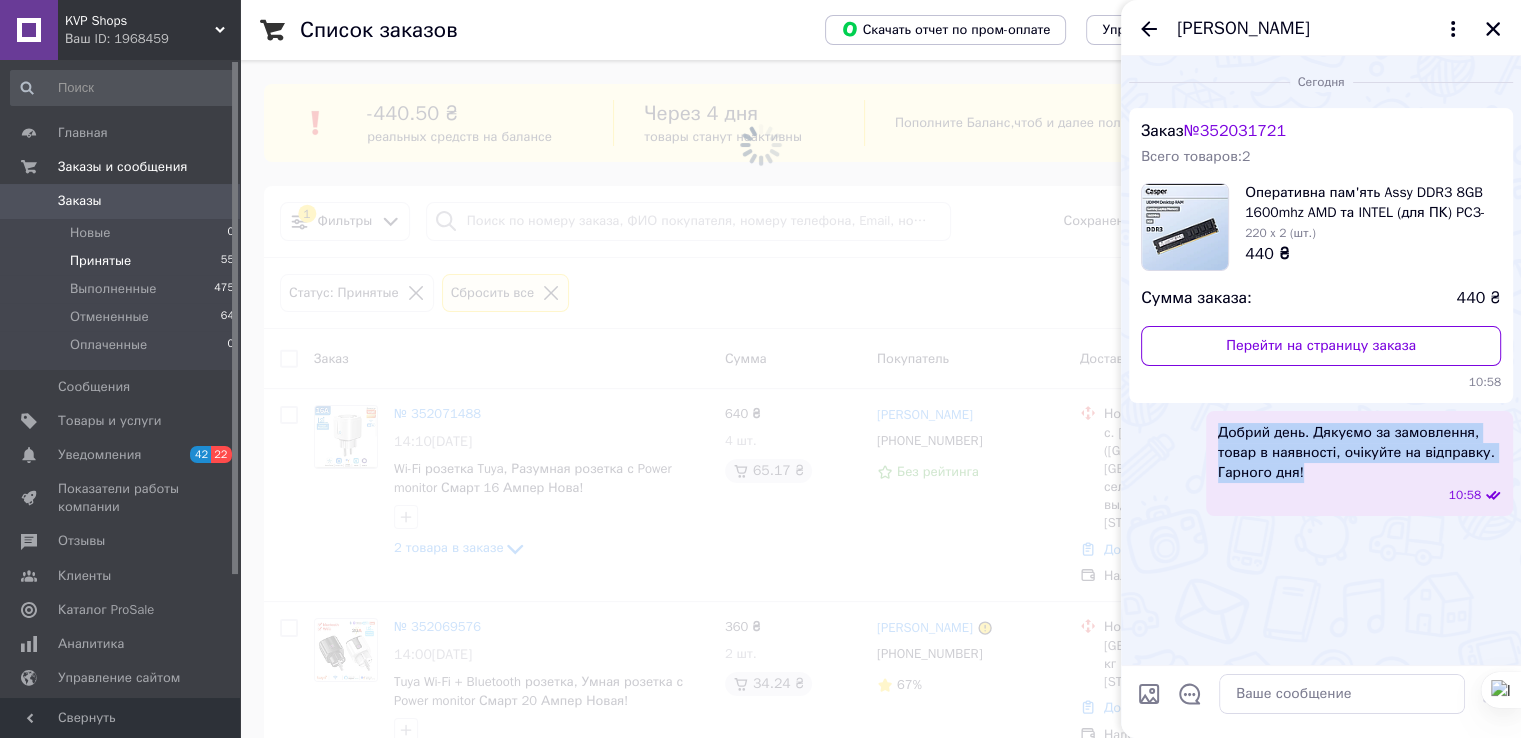 drag, startPoint x: 1350, startPoint y: 481, endPoint x: 1163, endPoint y: 431, distance: 193.5691 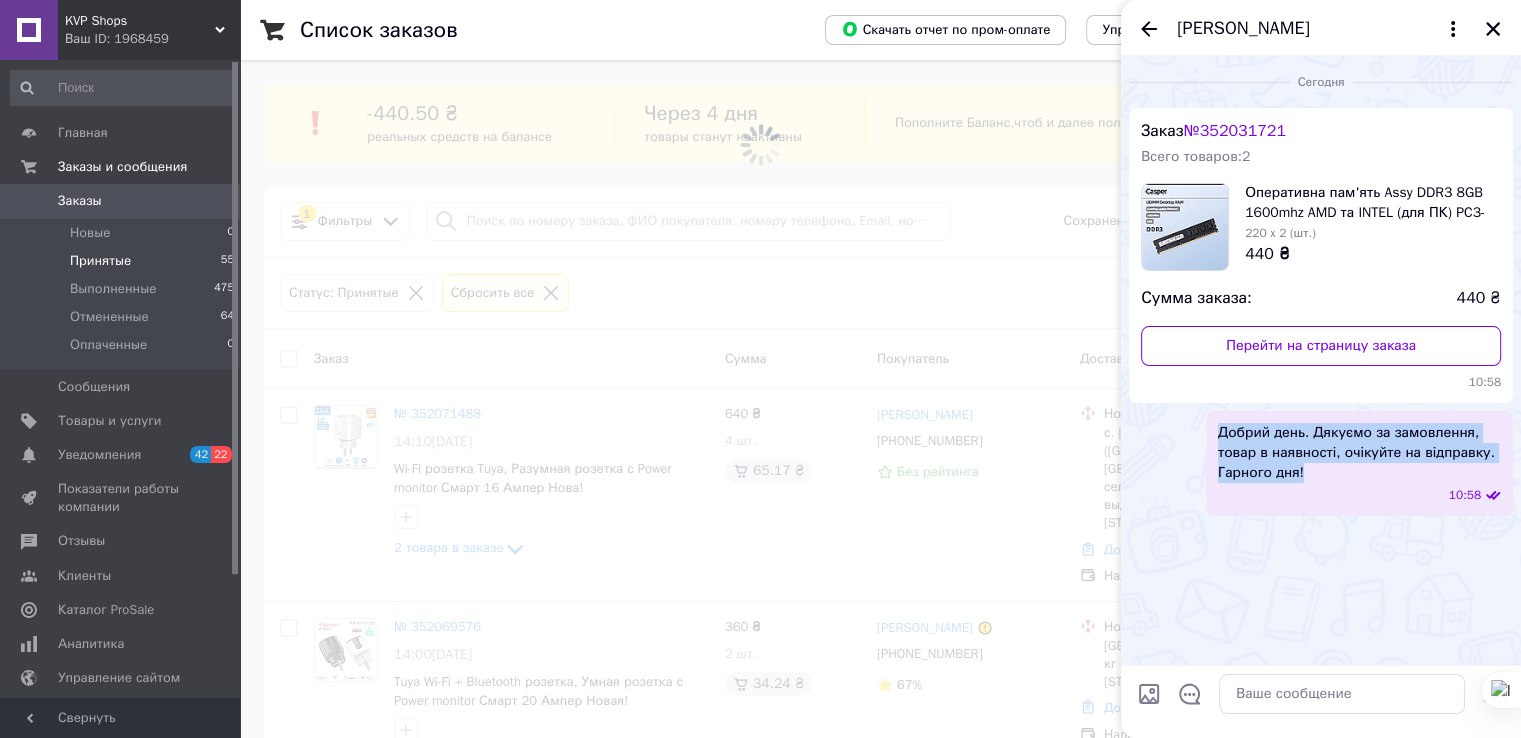 click on "Добрий день. Дякуємо за замовлення, товар в наявності, очікуйте на відправку. Гарного дня! 10:58" at bounding box center [1321, 463] 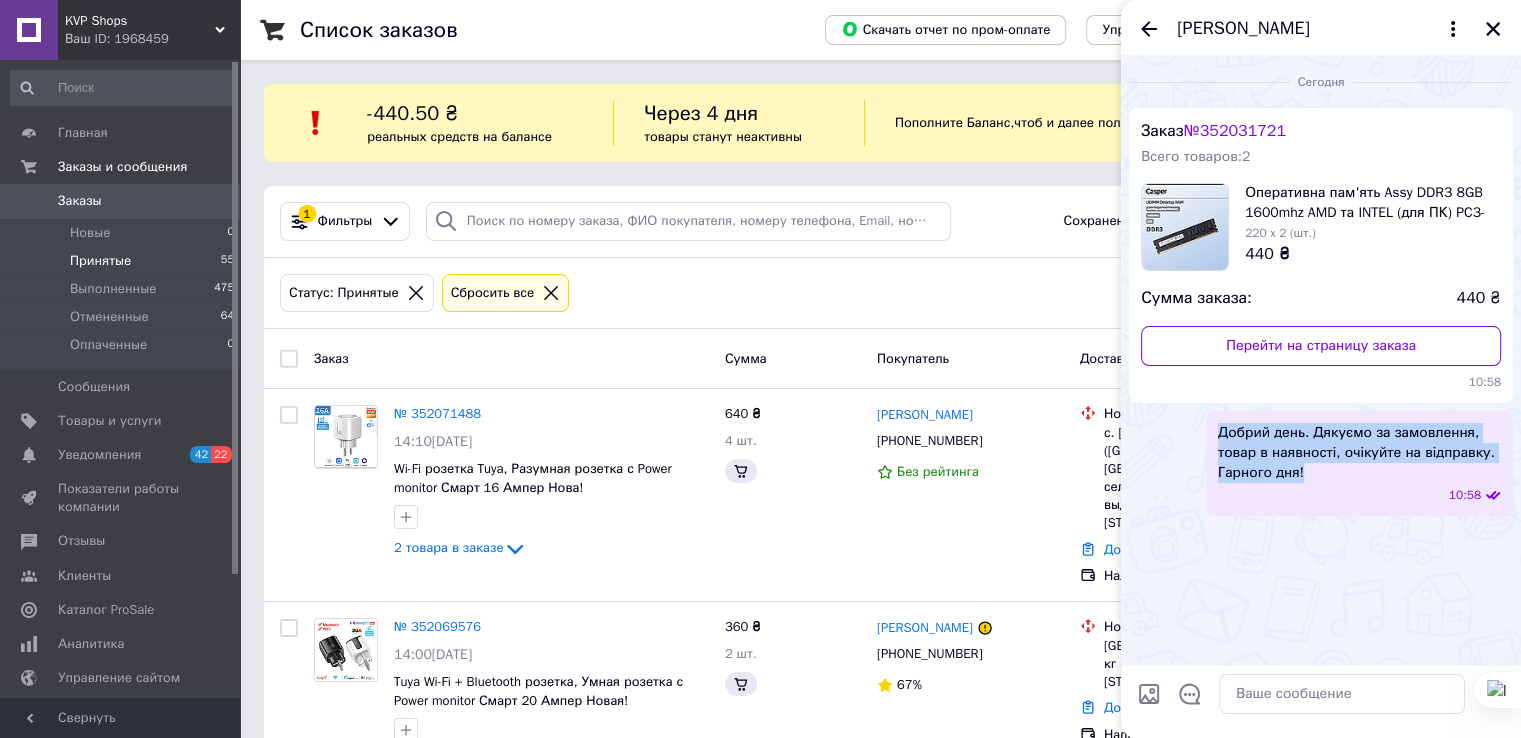 copy on "Добрий день. Дякуємо за замовлення, товар в наявності, очікуйте на відправку. Гарного дня!" 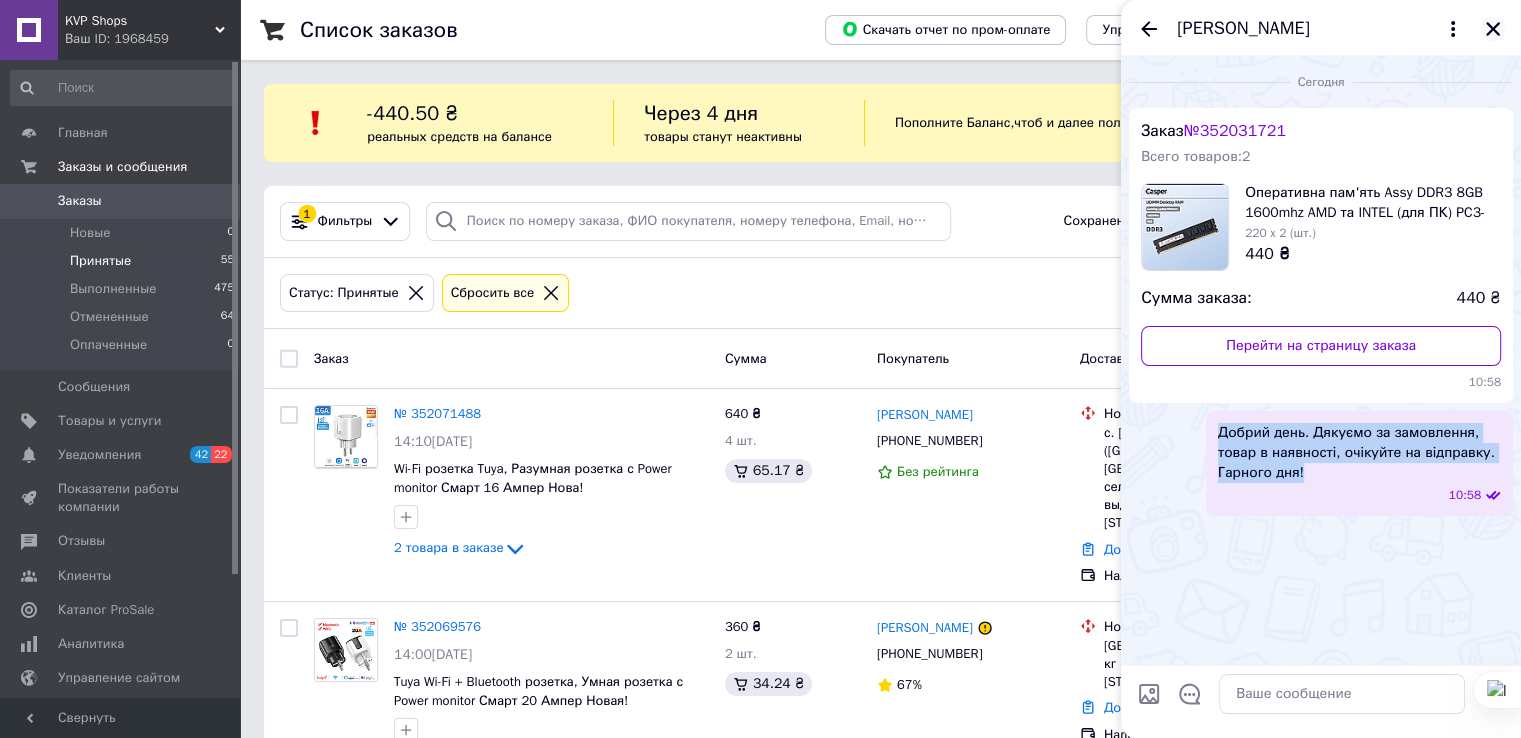 click 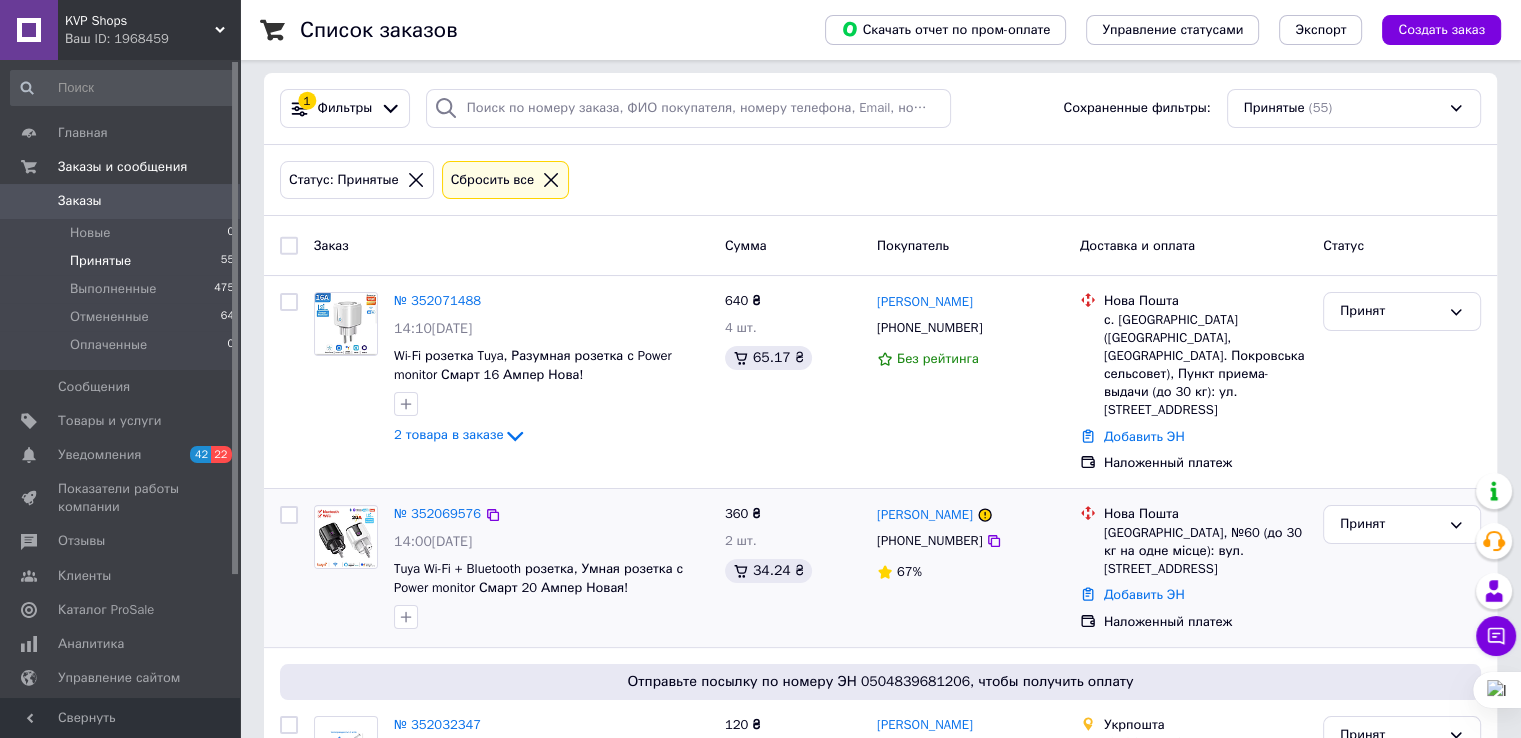 scroll, scrollTop: 200, scrollLeft: 0, axis: vertical 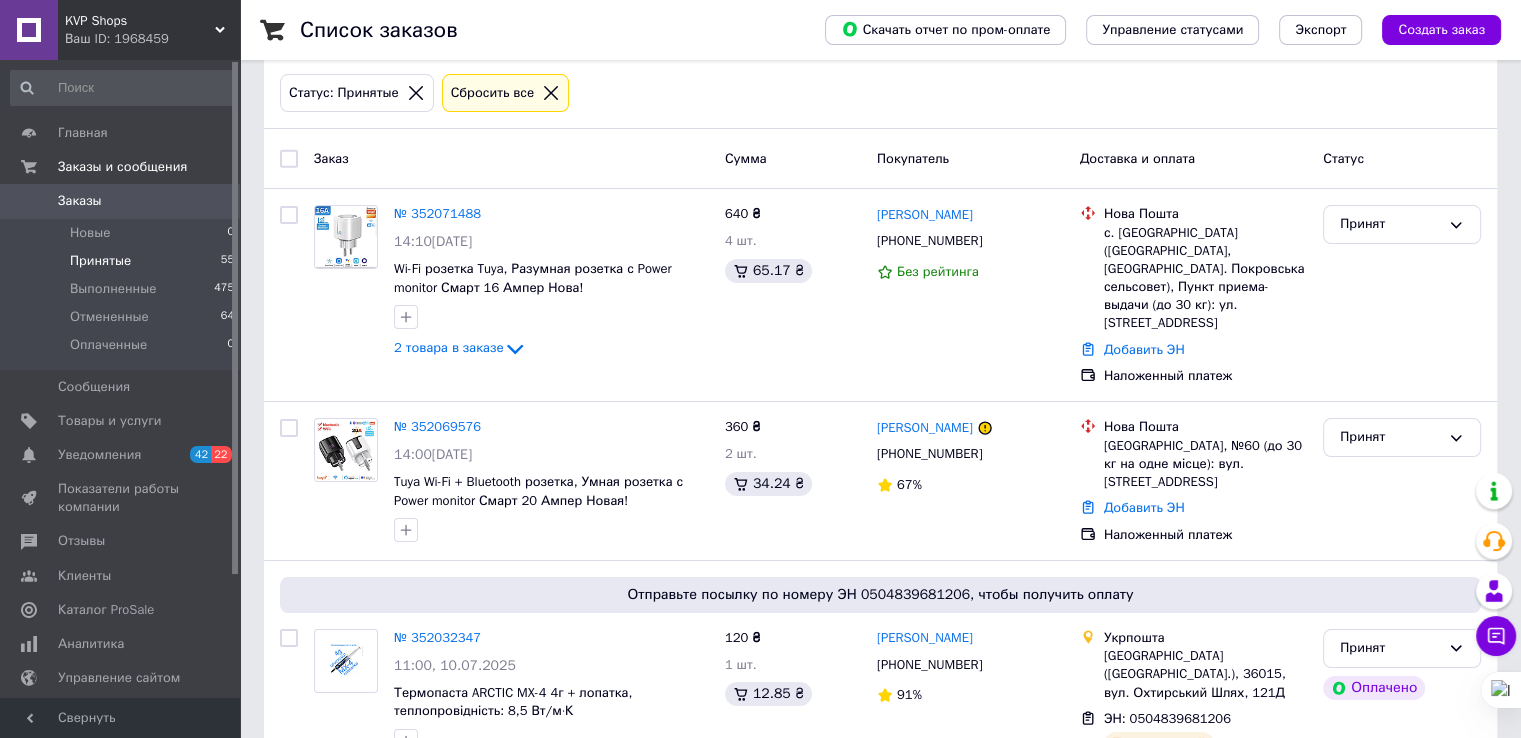click on "Принятые 55" at bounding box center (123, 261) 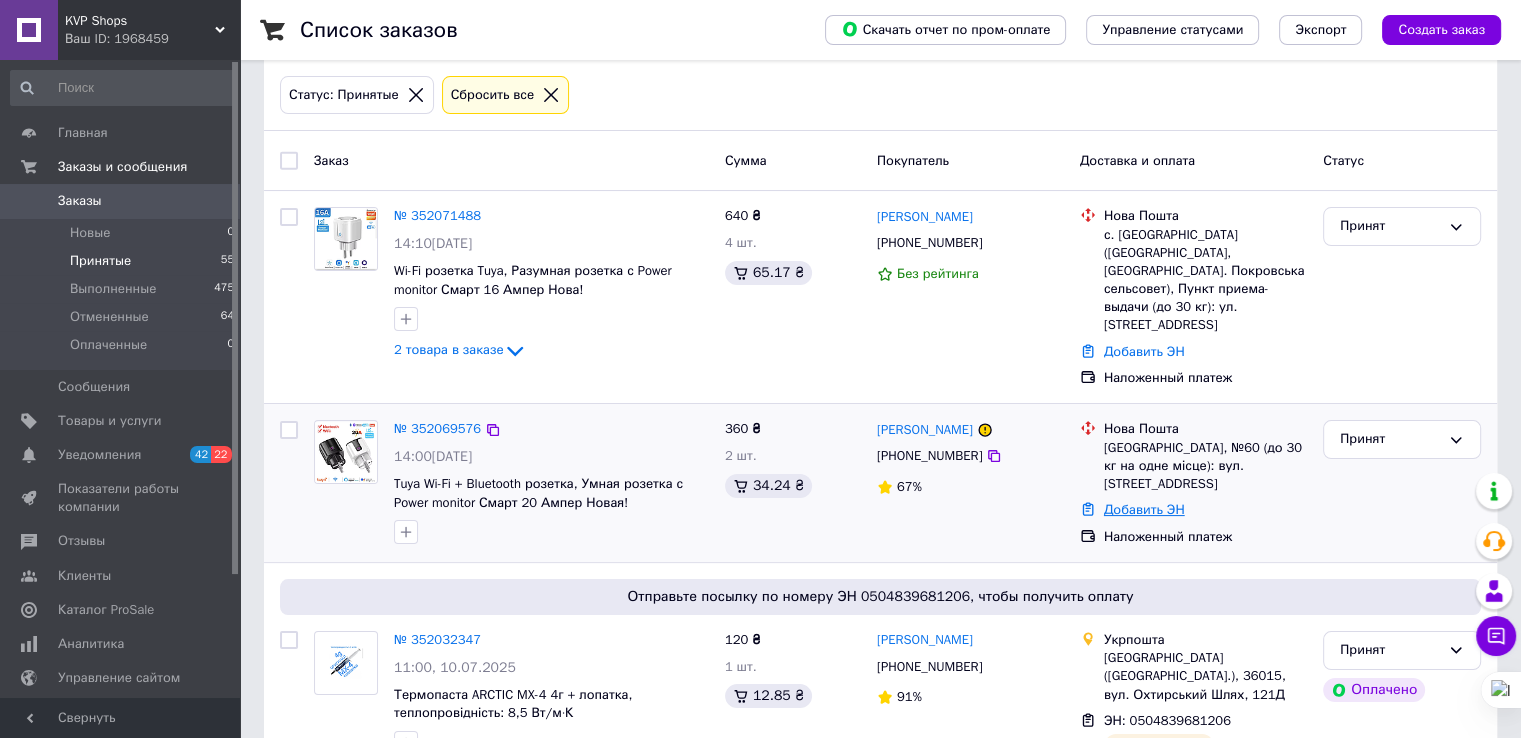 click on "Добавить ЭН" at bounding box center [1144, 509] 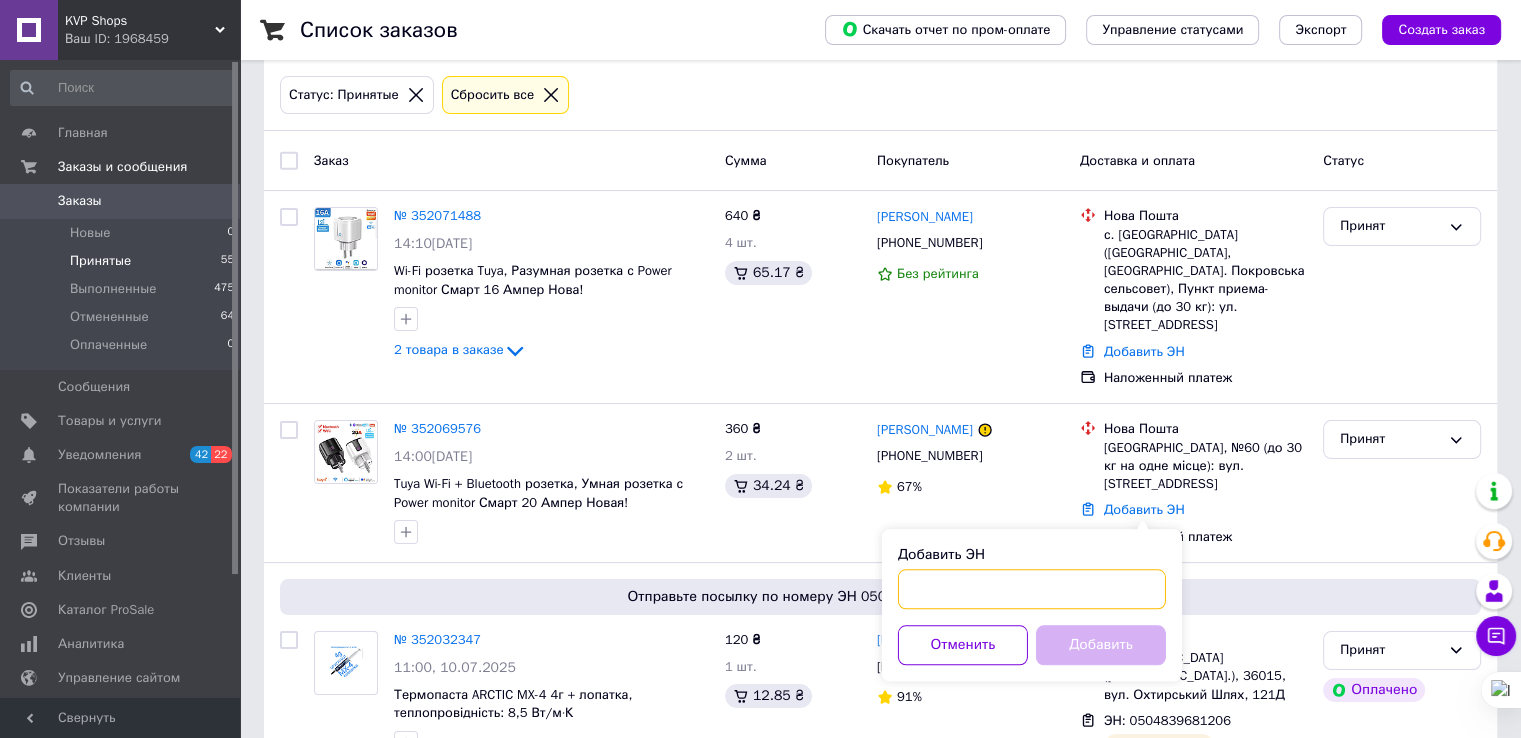 click on "Добавить ЭН" at bounding box center [1032, 589] 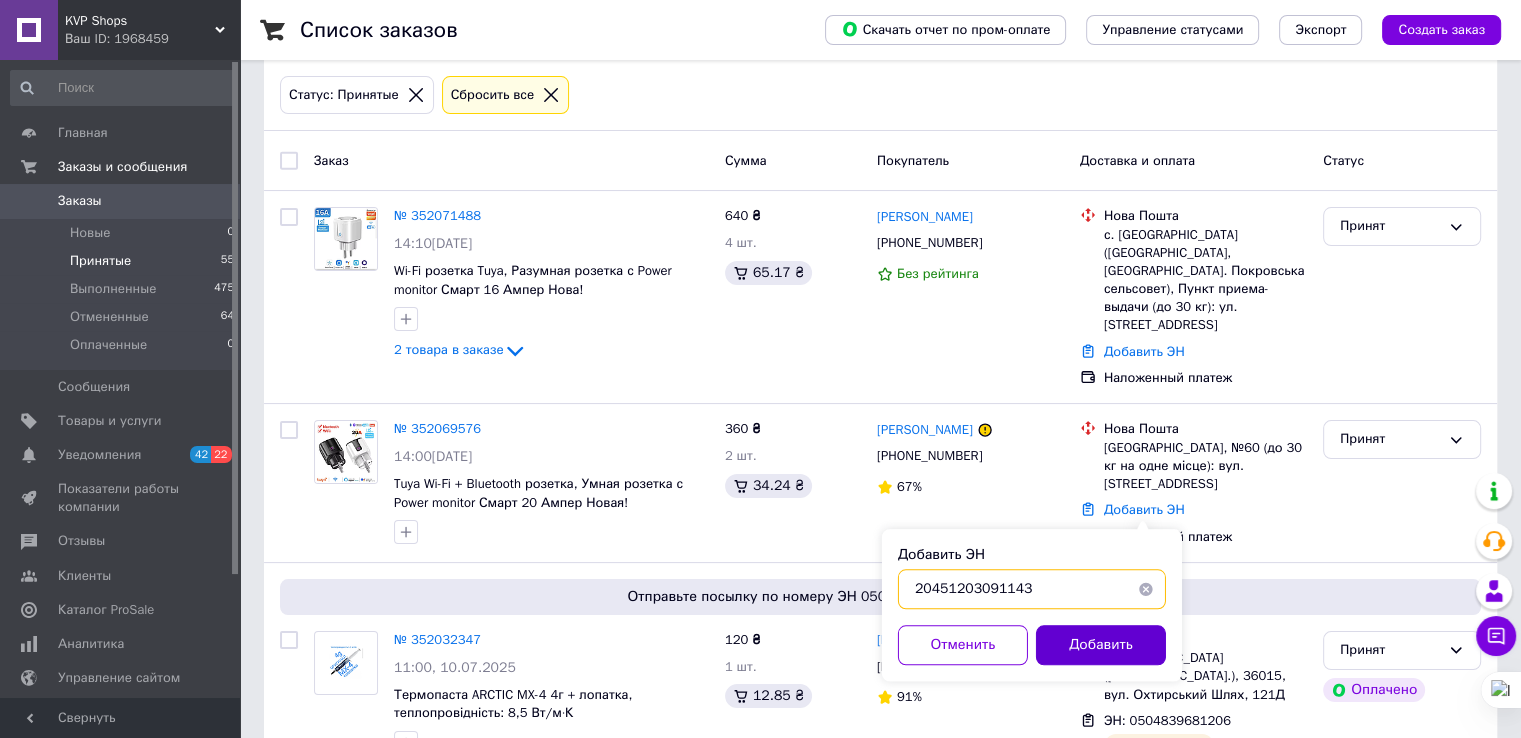 type on "20451203091143" 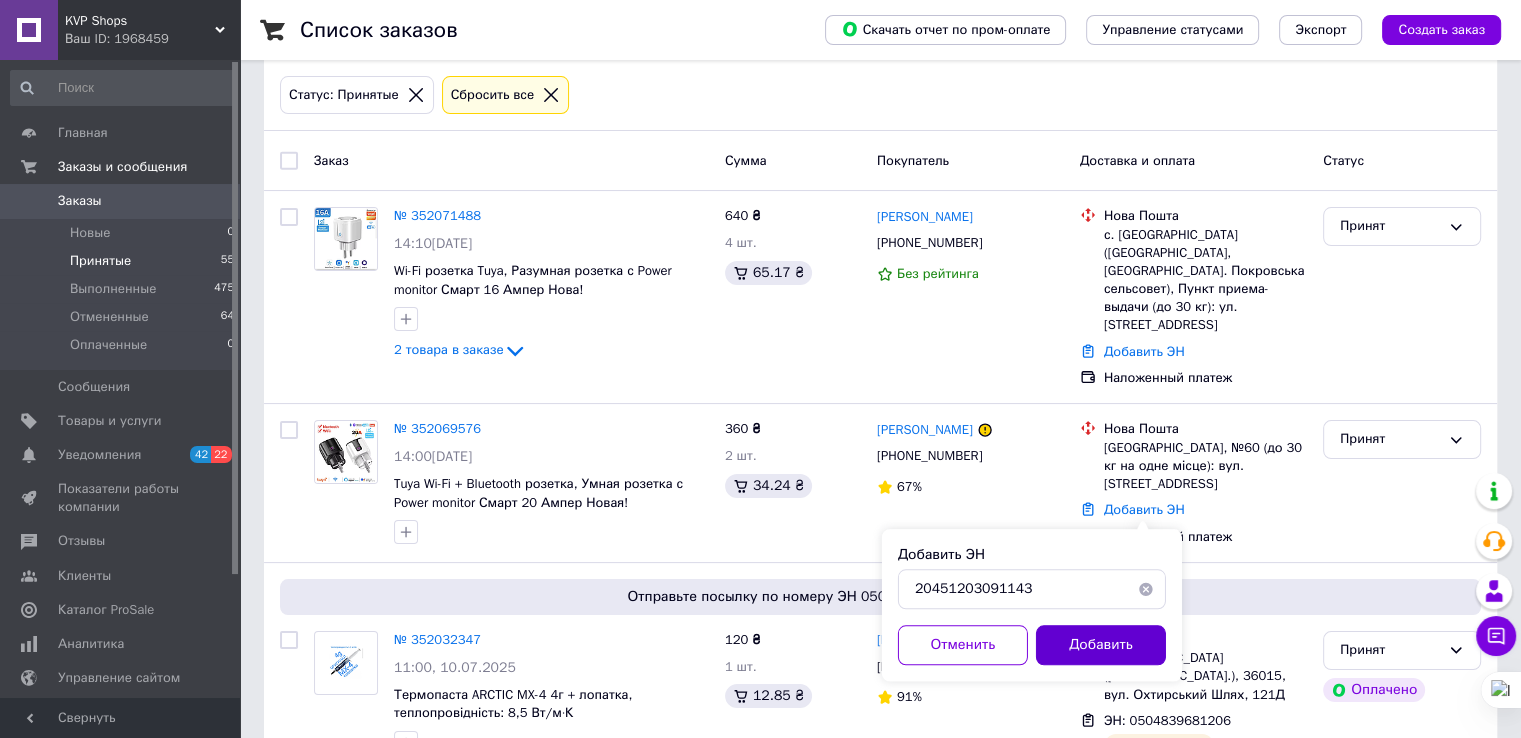 click on "Добавить" at bounding box center (1101, 645) 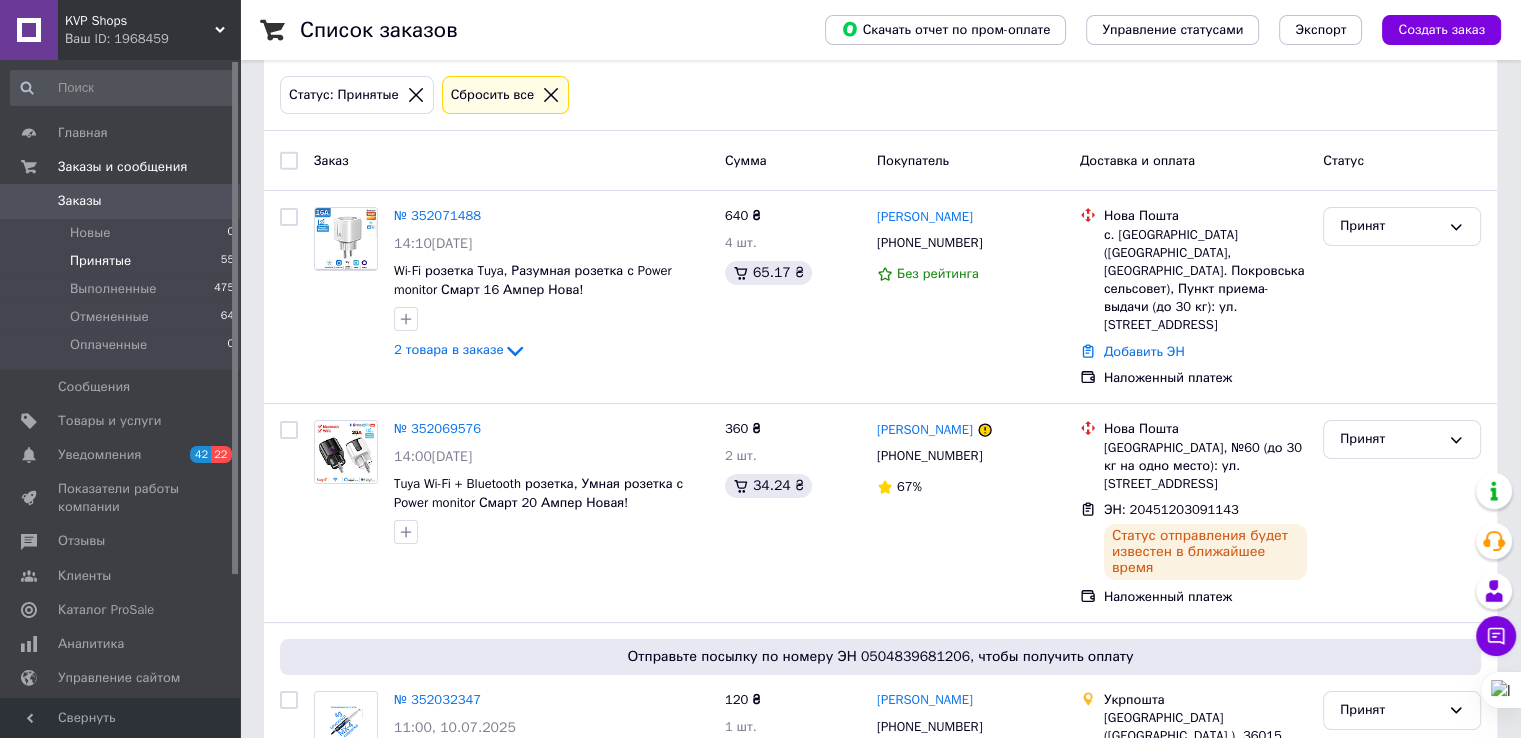 scroll, scrollTop: 98, scrollLeft: 0, axis: vertical 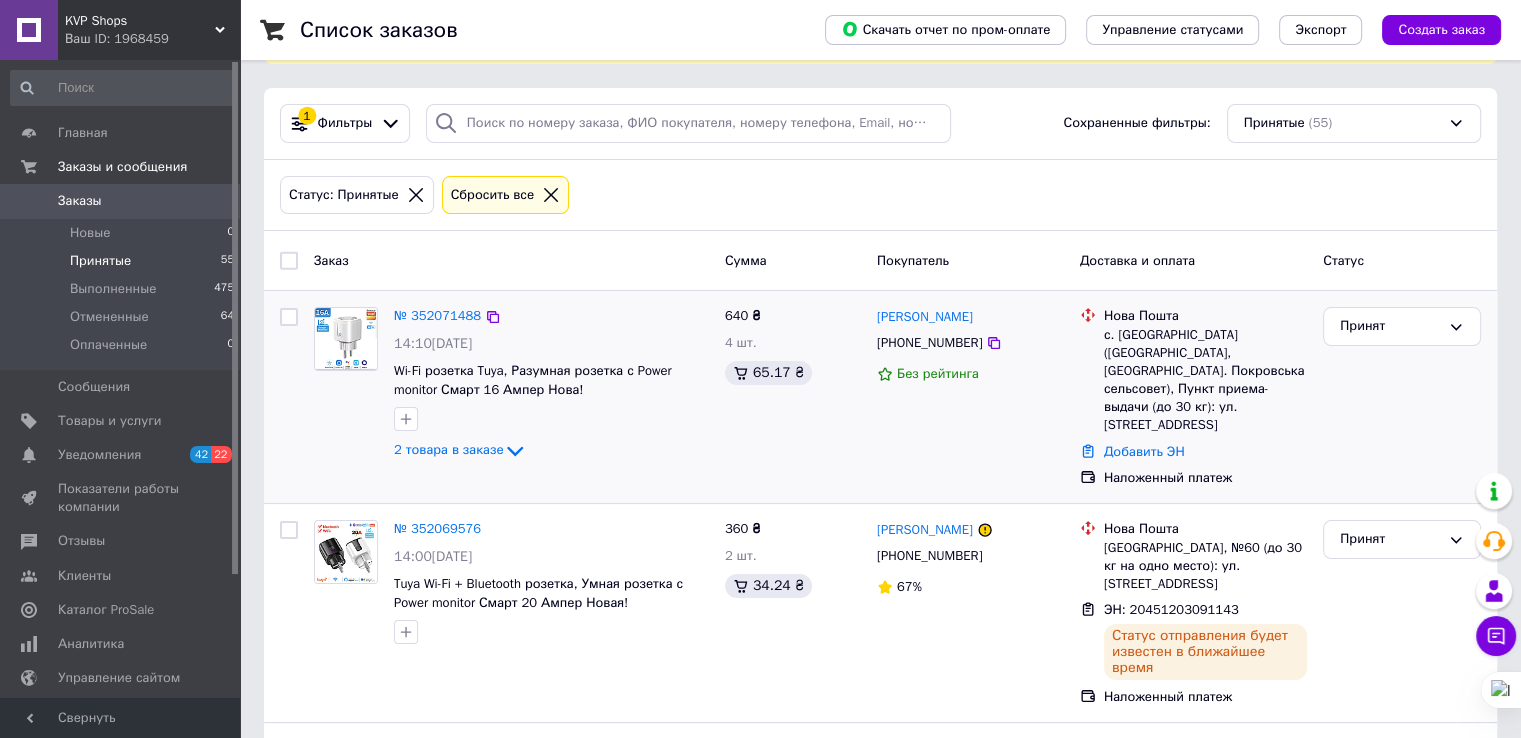 click on "Добавить ЭН" at bounding box center [1205, 452] 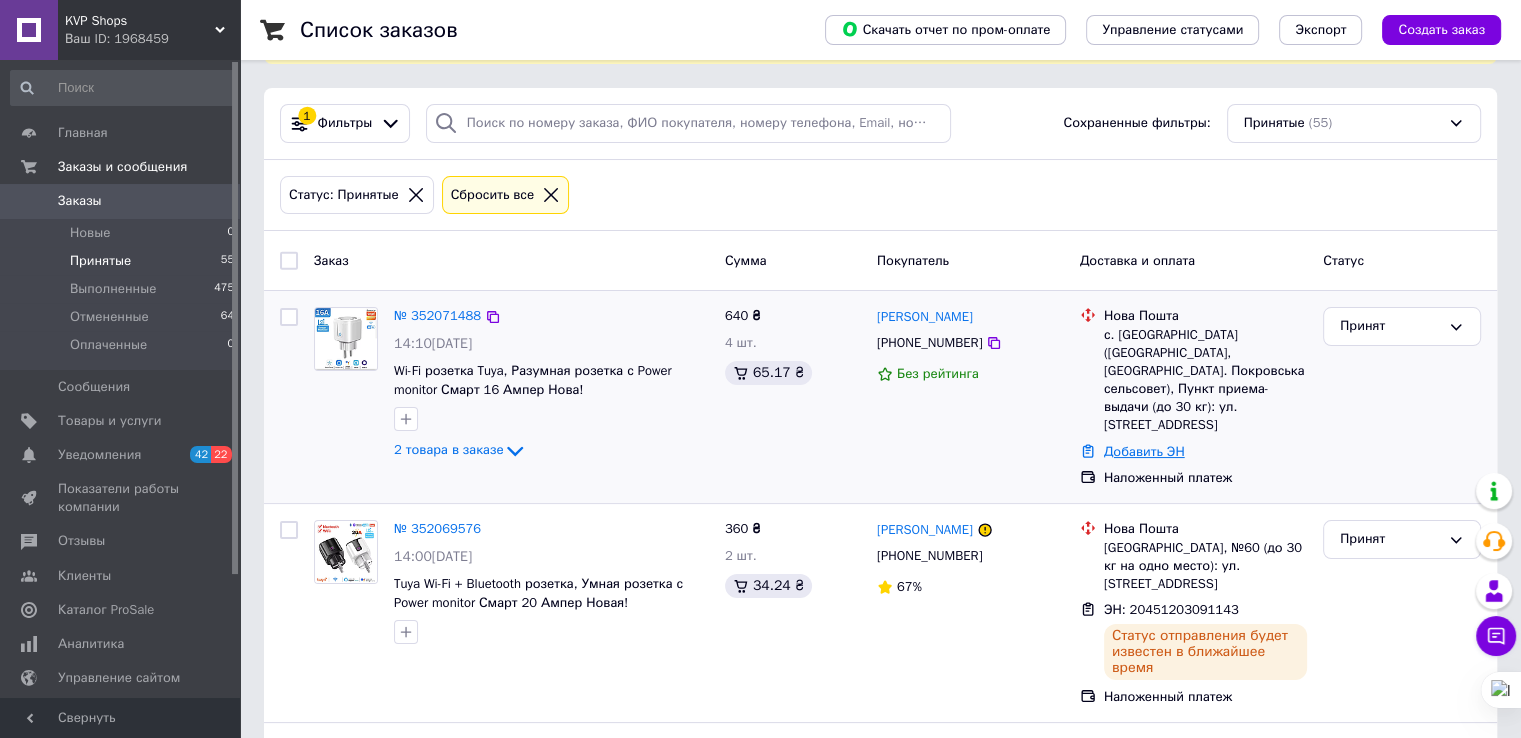 click on "Добавить ЭН" at bounding box center (1144, 451) 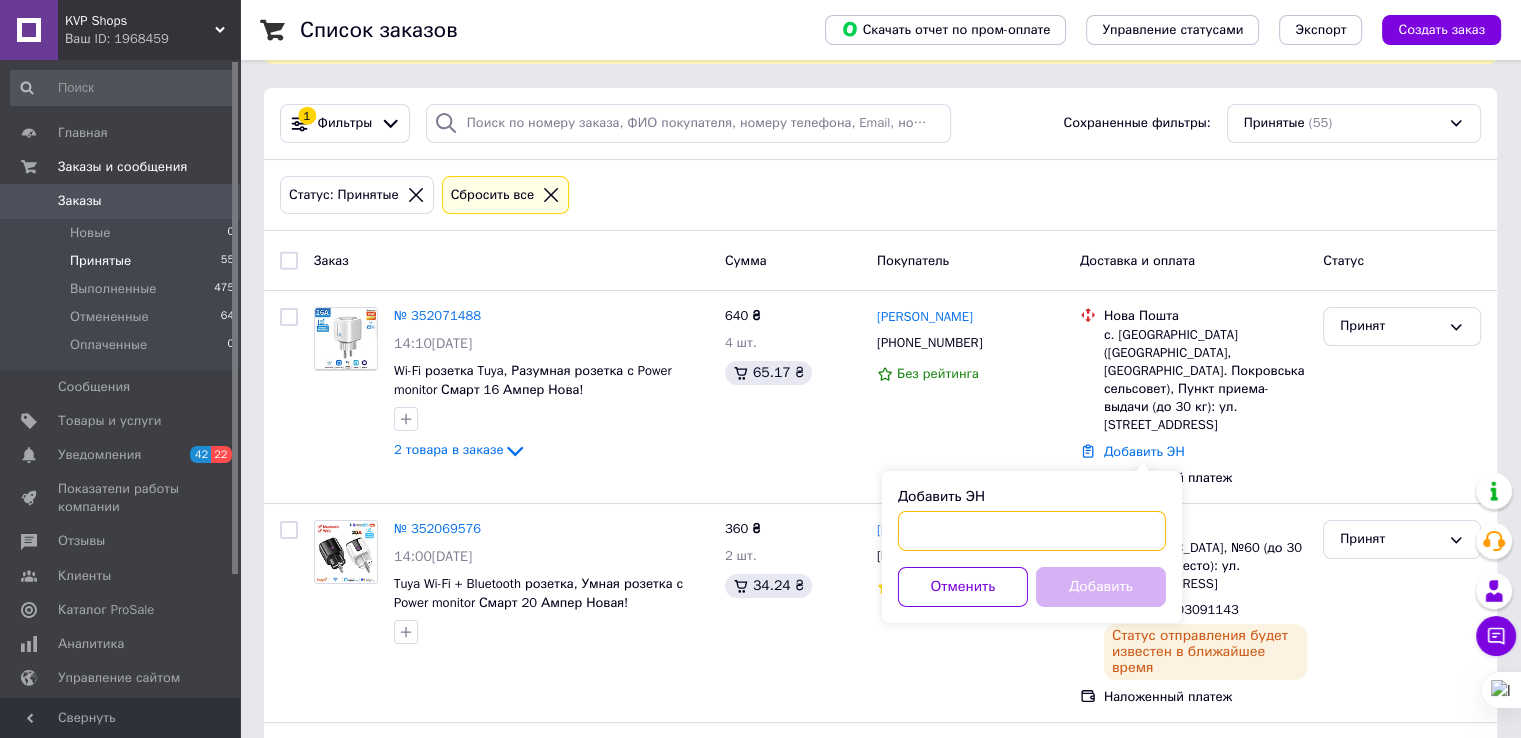 click on "Добавить ЭН" at bounding box center (1032, 531) 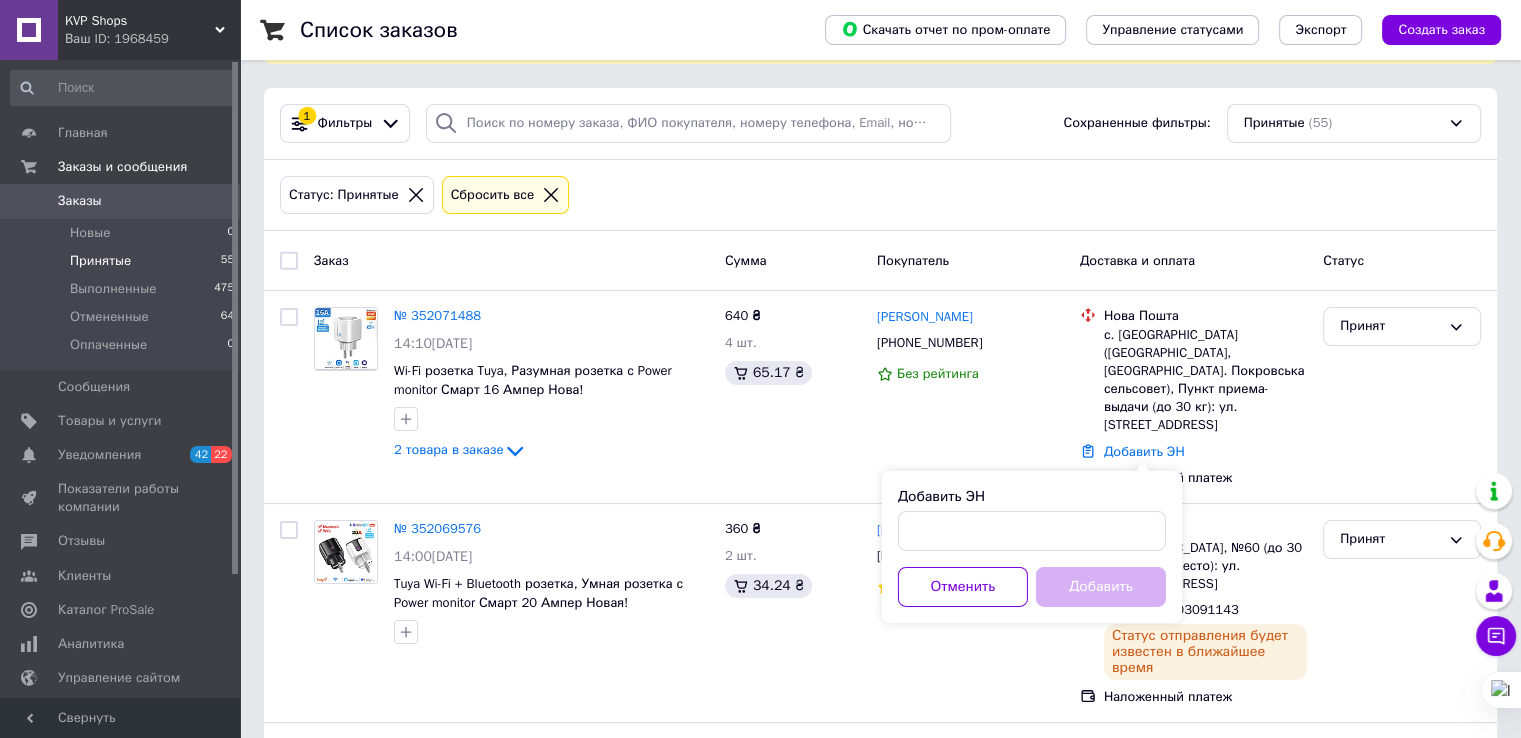 click on "Статус: Принятые Сбросить все" at bounding box center (880, 195) 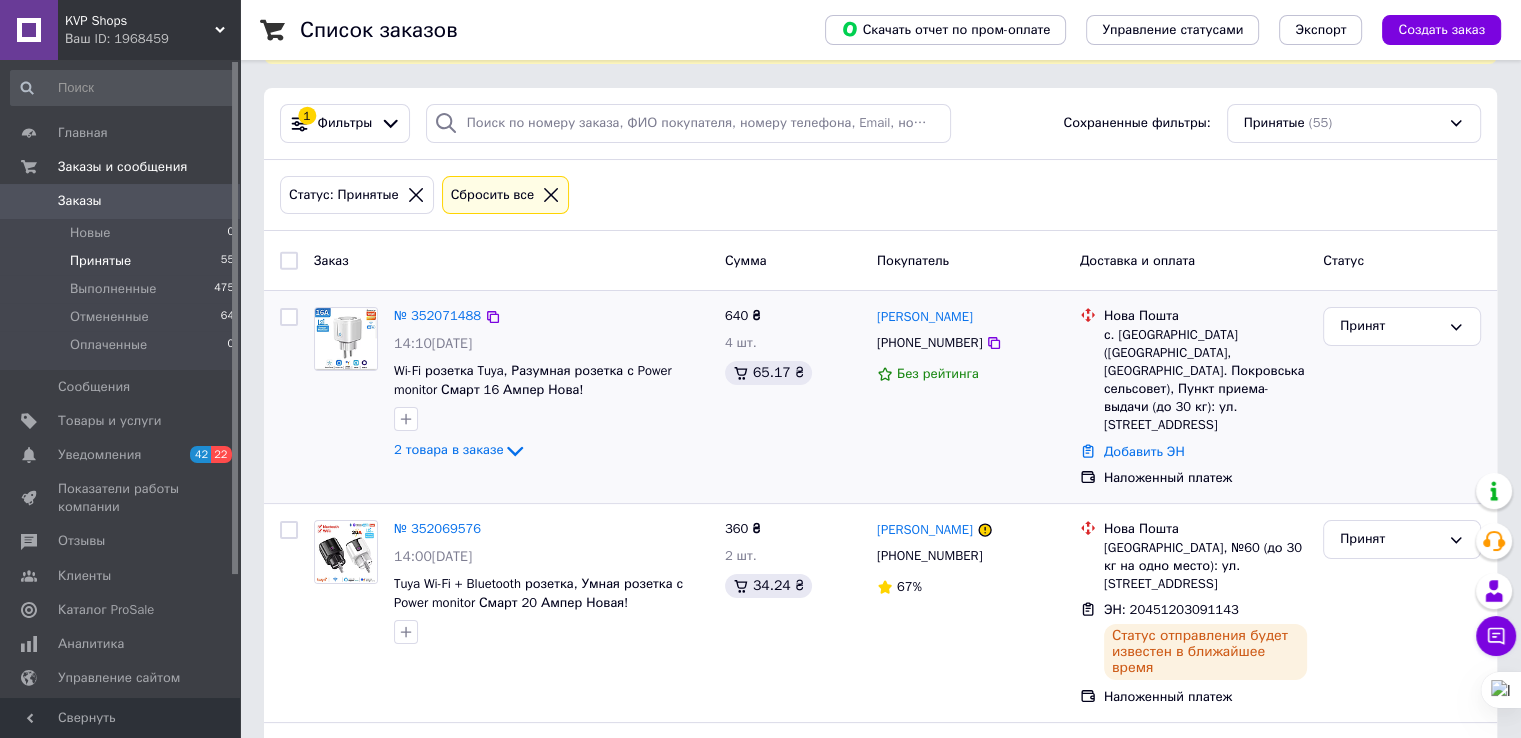 scroll, scrollTop: 198, scrollLeft: 0, axis: vertical 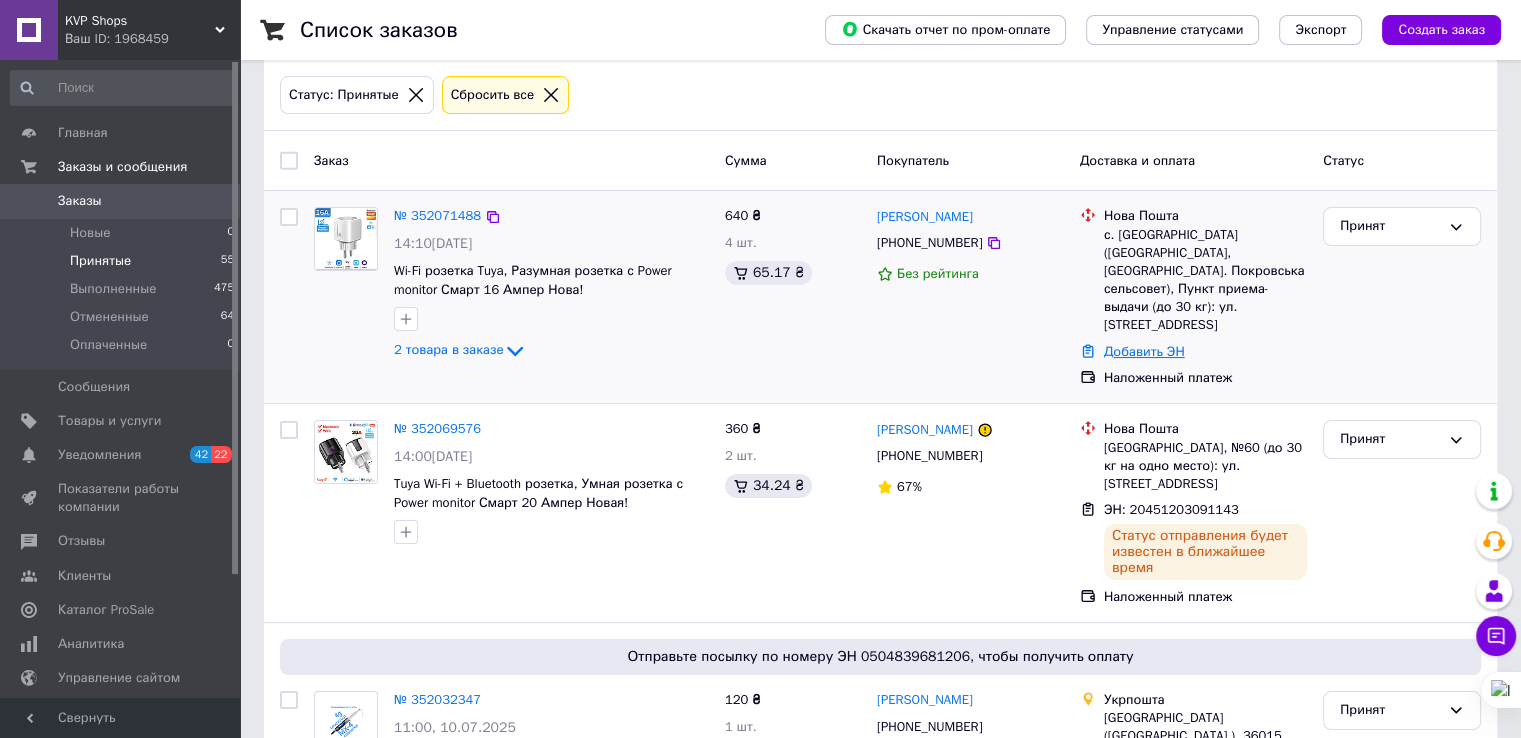click on "Добавить ЭН" at bounding box center (1144, 351) 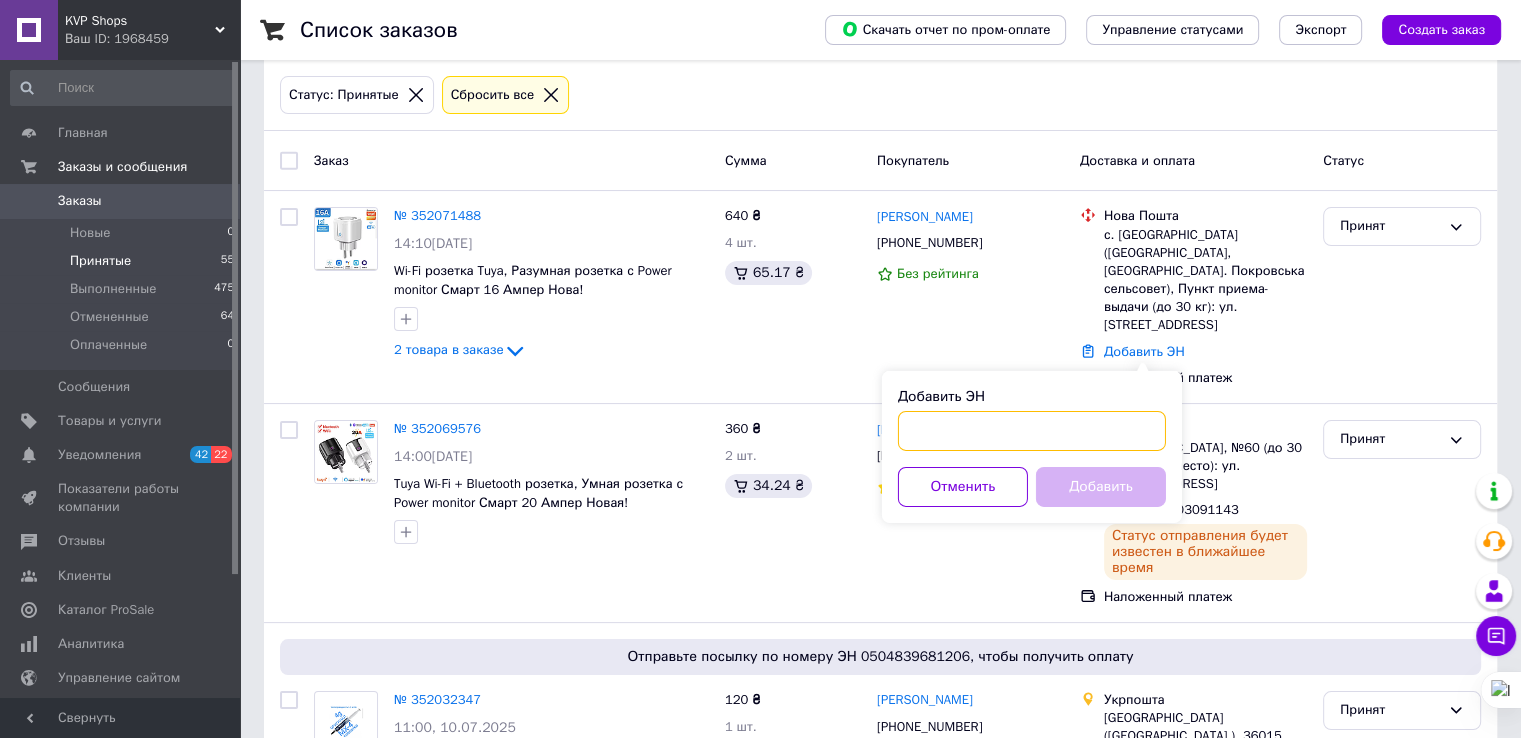 click on "Добавить ЭН" at bounding box center (1032, 431) 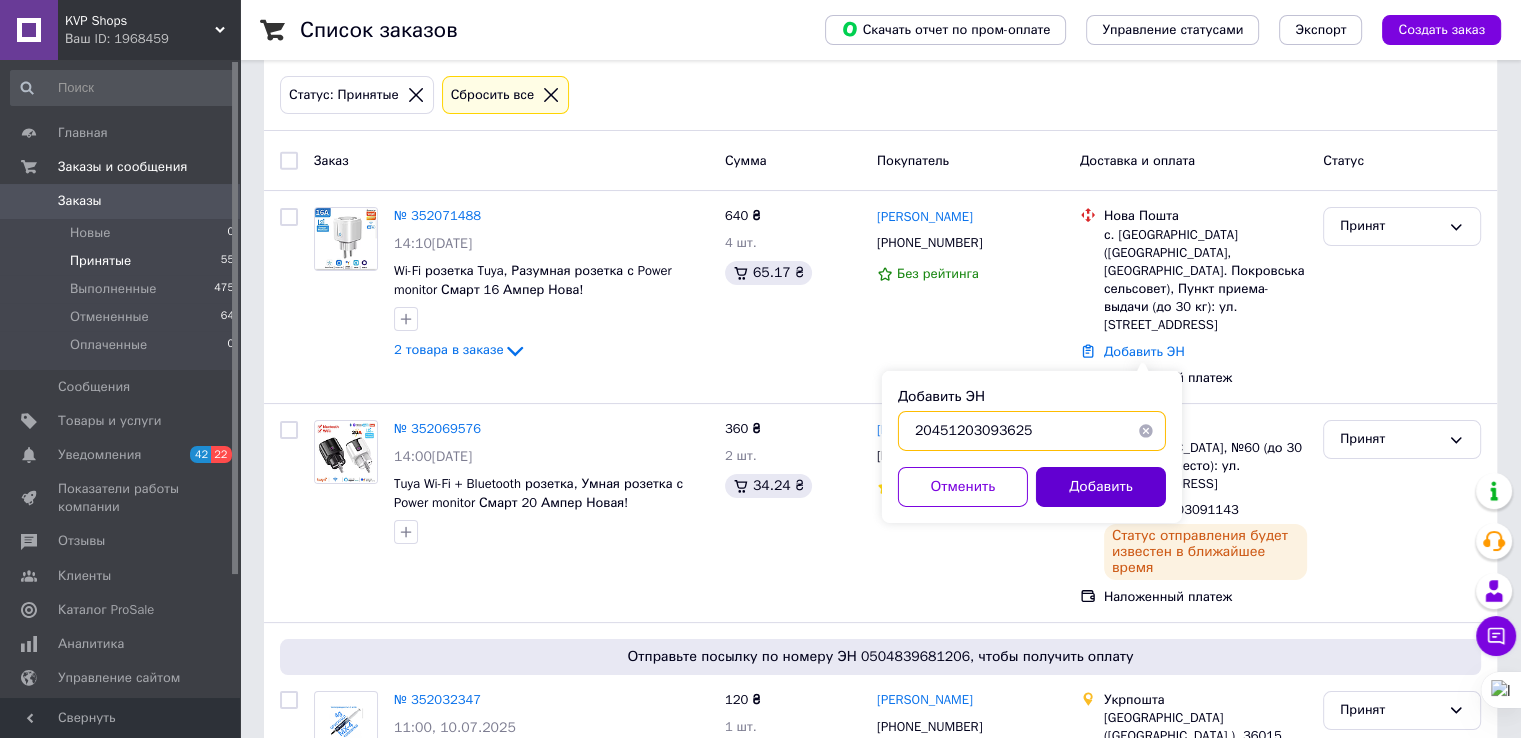 type on "20451203093625" 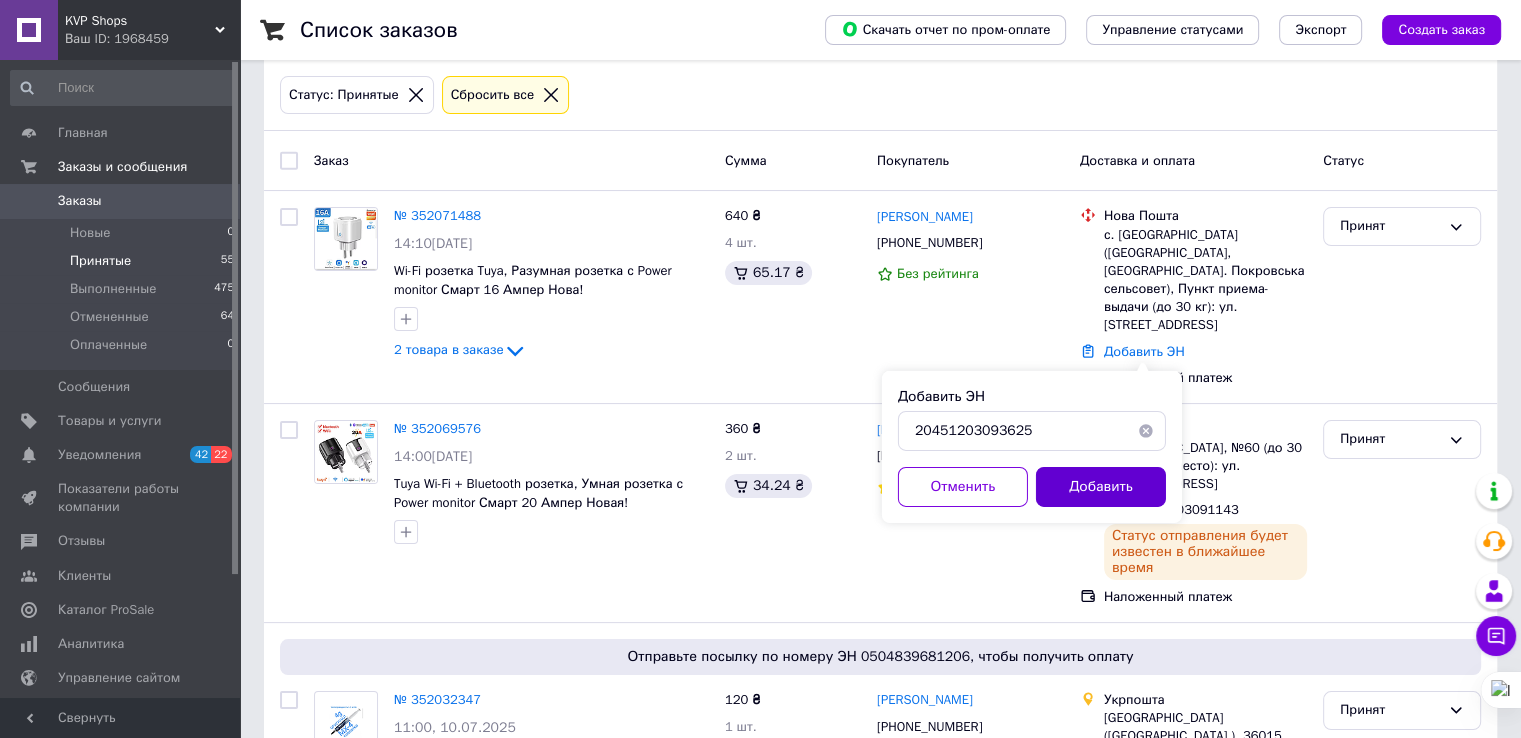 click on "Добавить" at bounding box center (1101, 487) 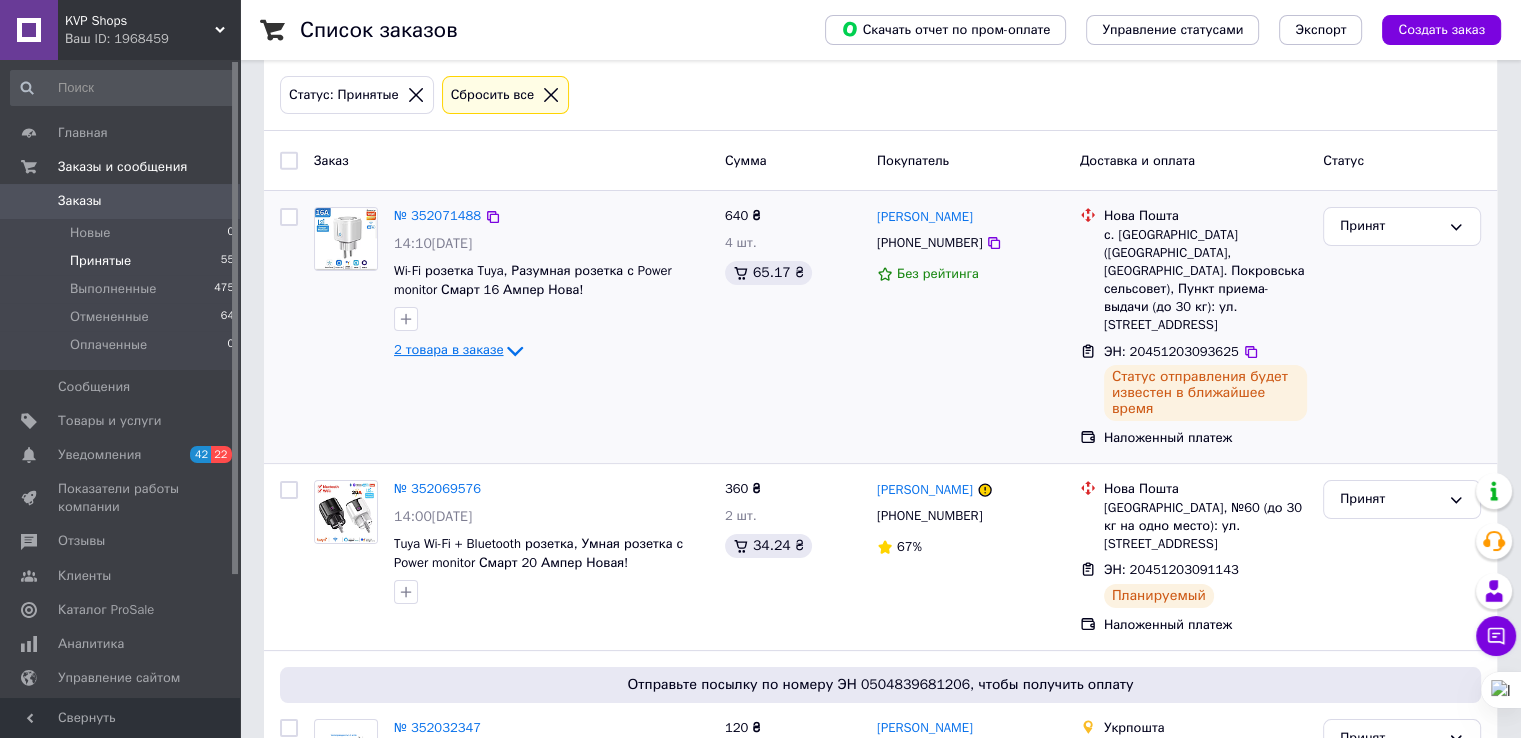 click 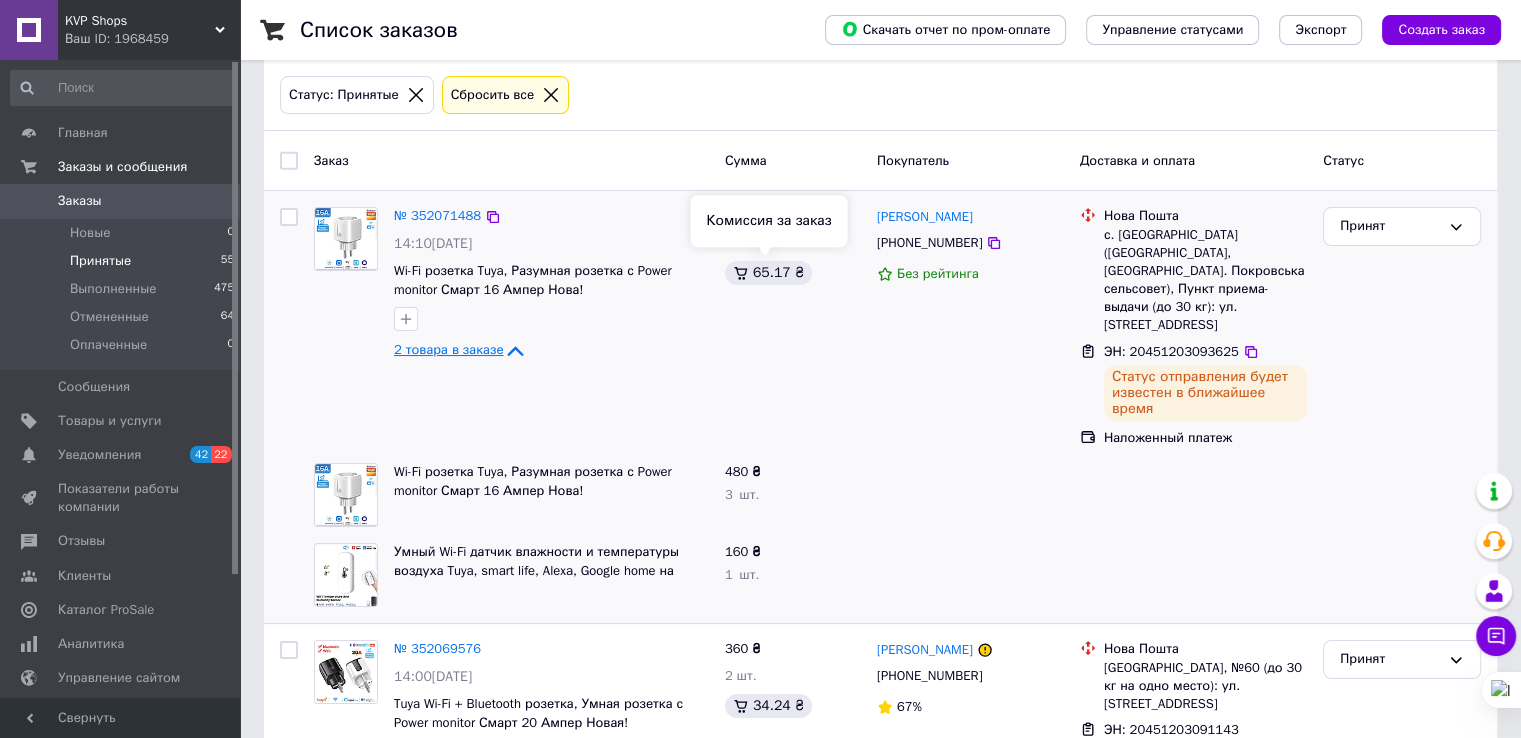 click on "Статус: Принятые Сбросить все" at bounding box center (880, 95) 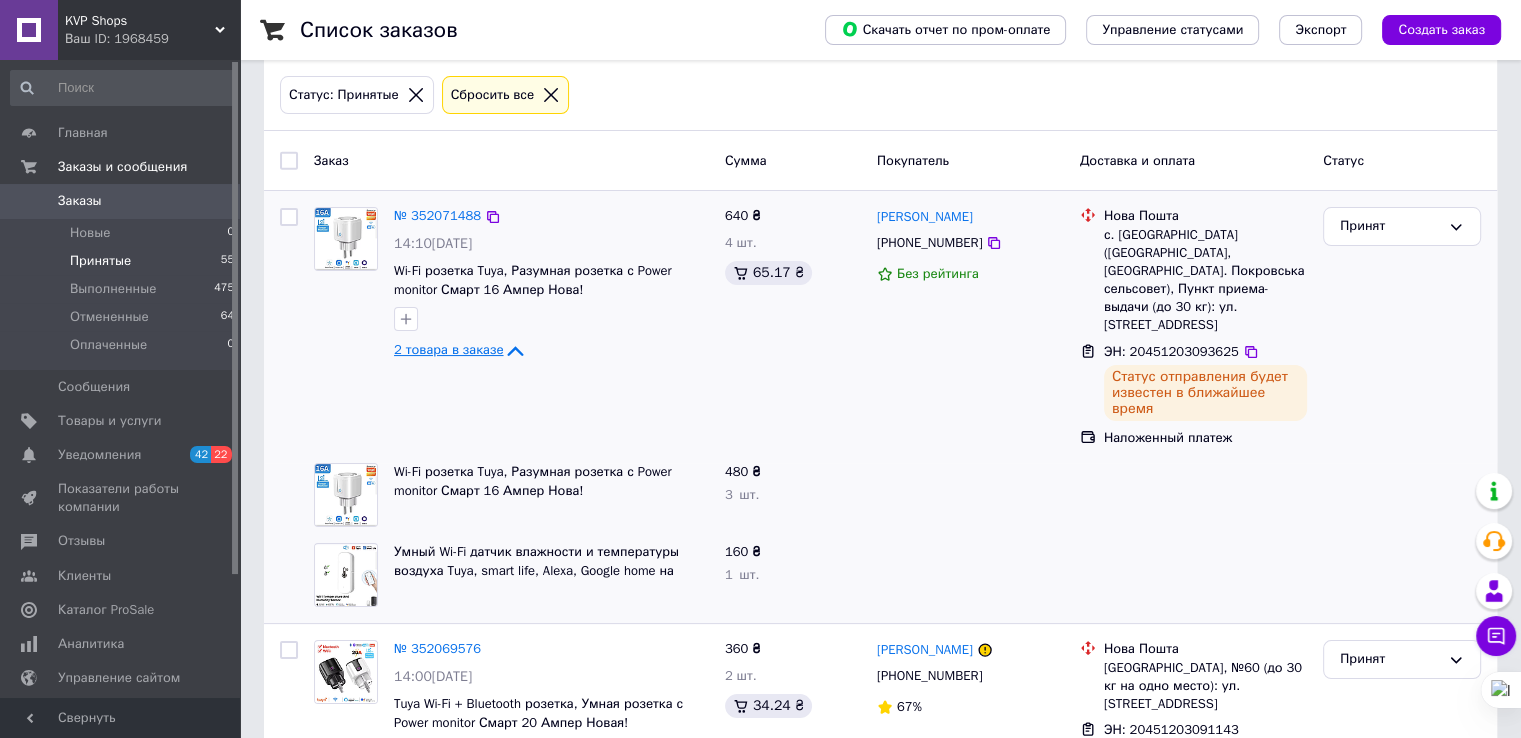 click 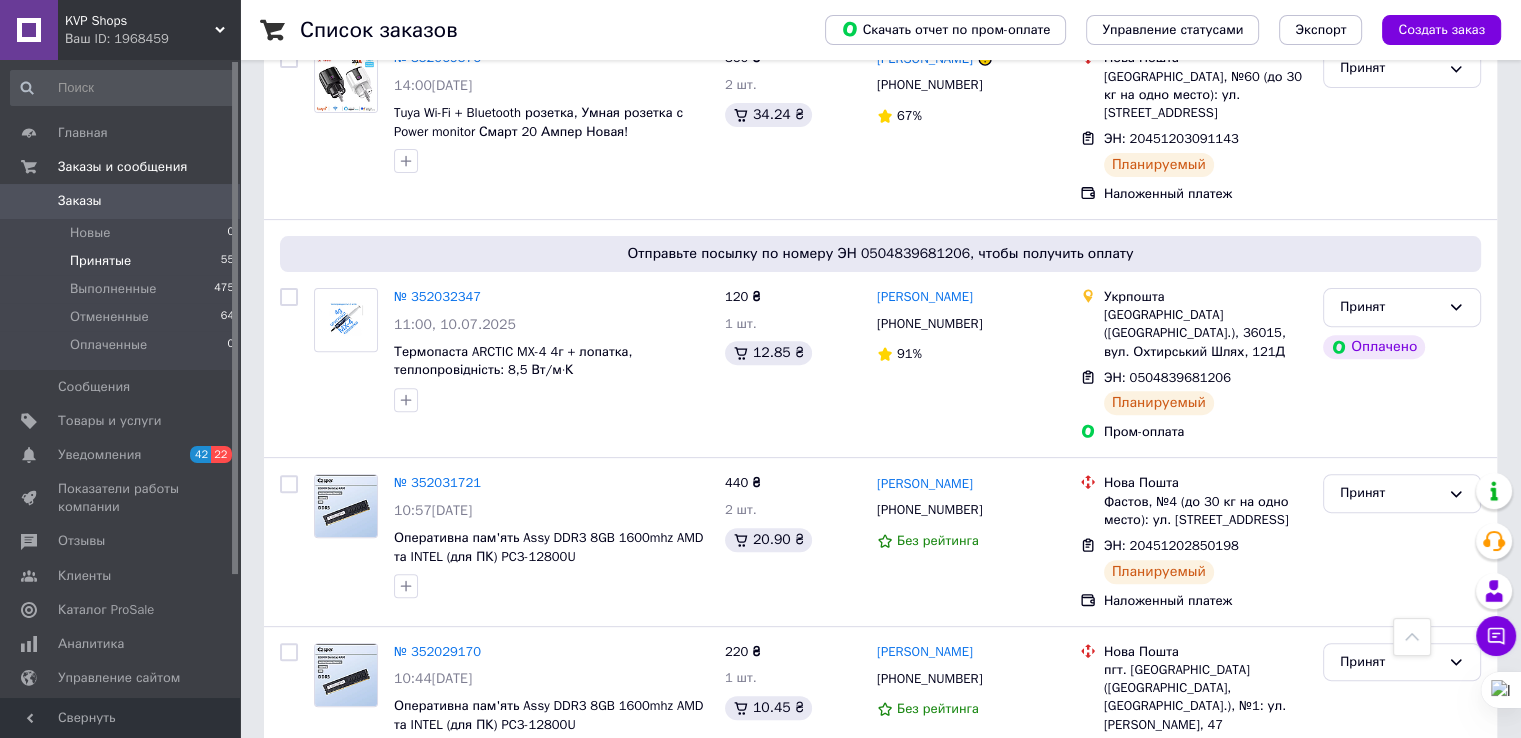 scroll, scrollTop: 398, scrollLeft: 0, axis: vertical 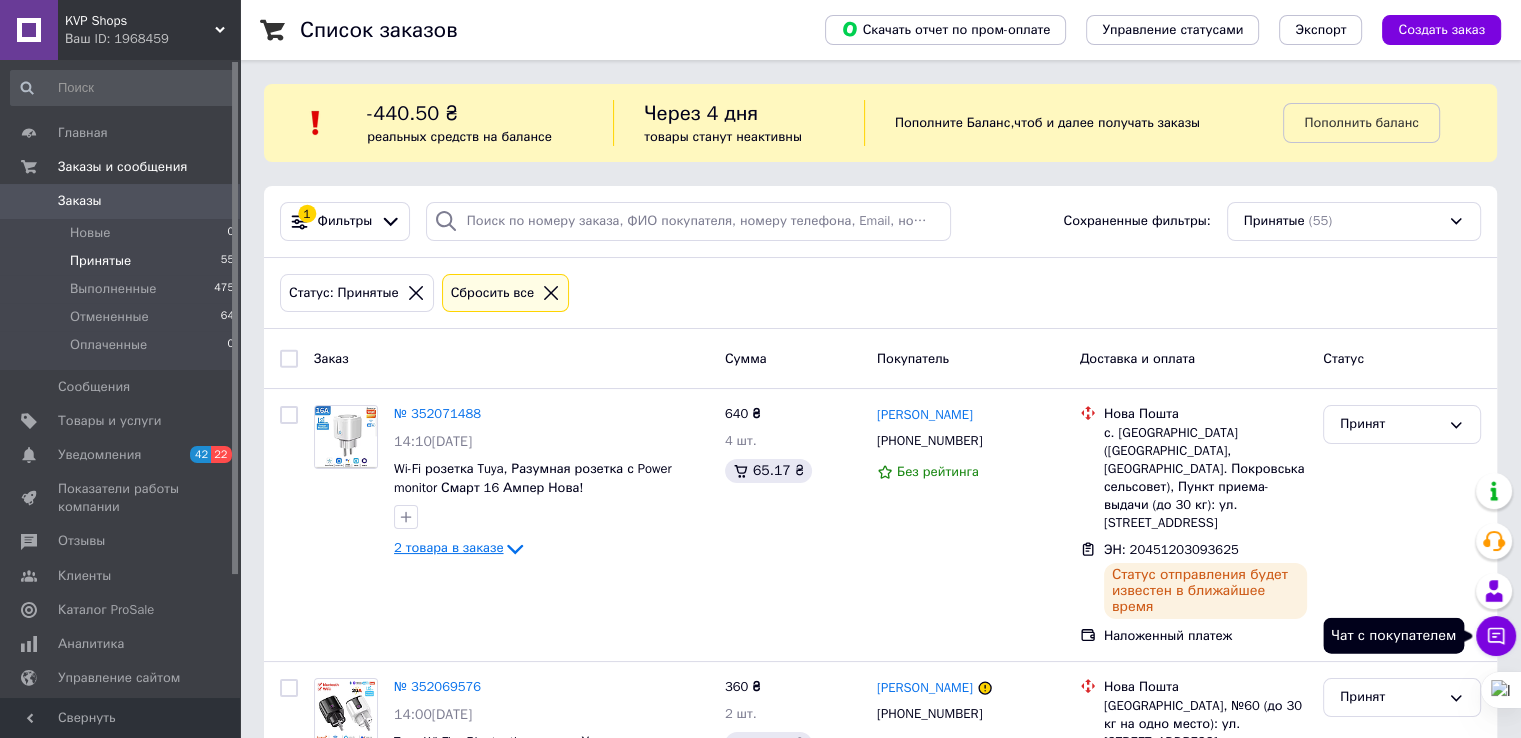 click 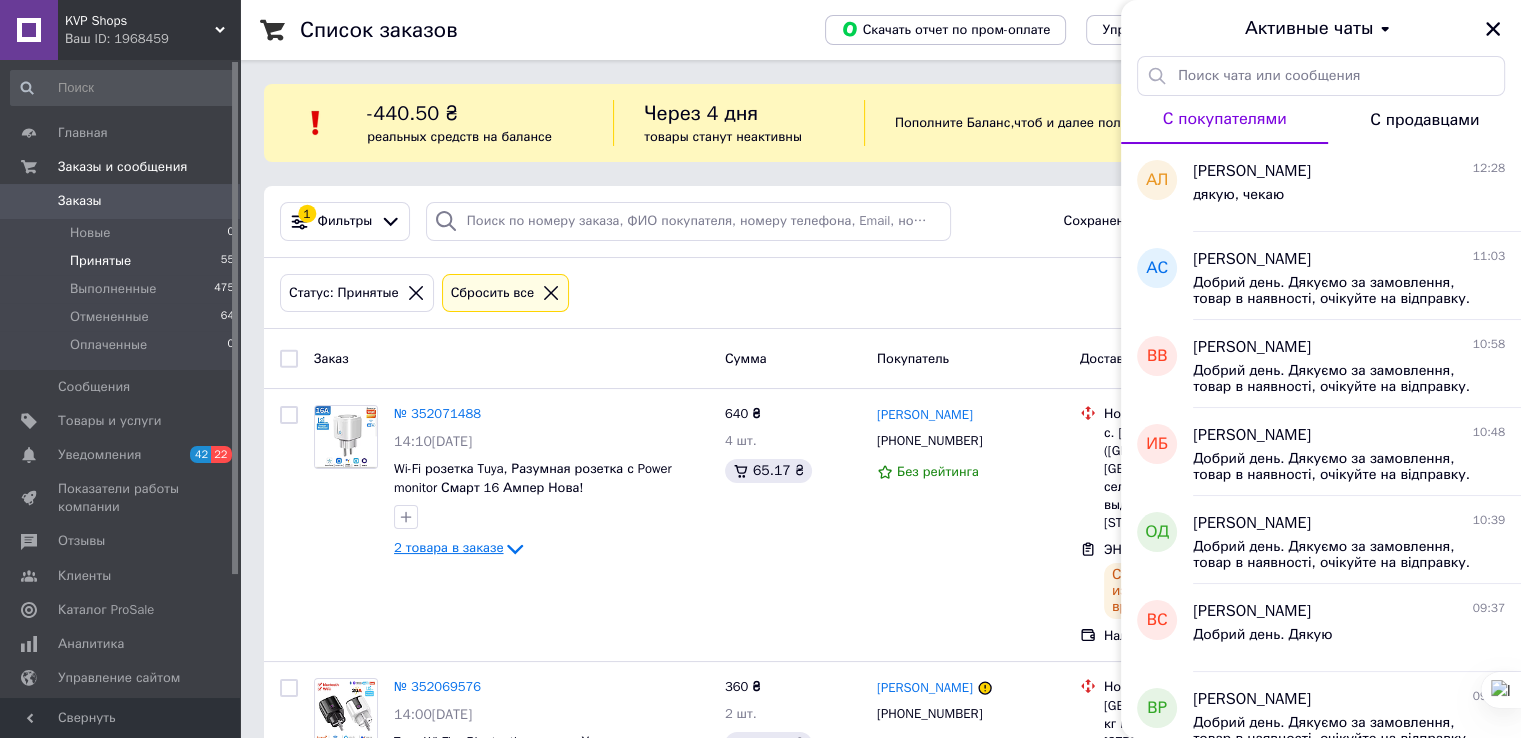 click 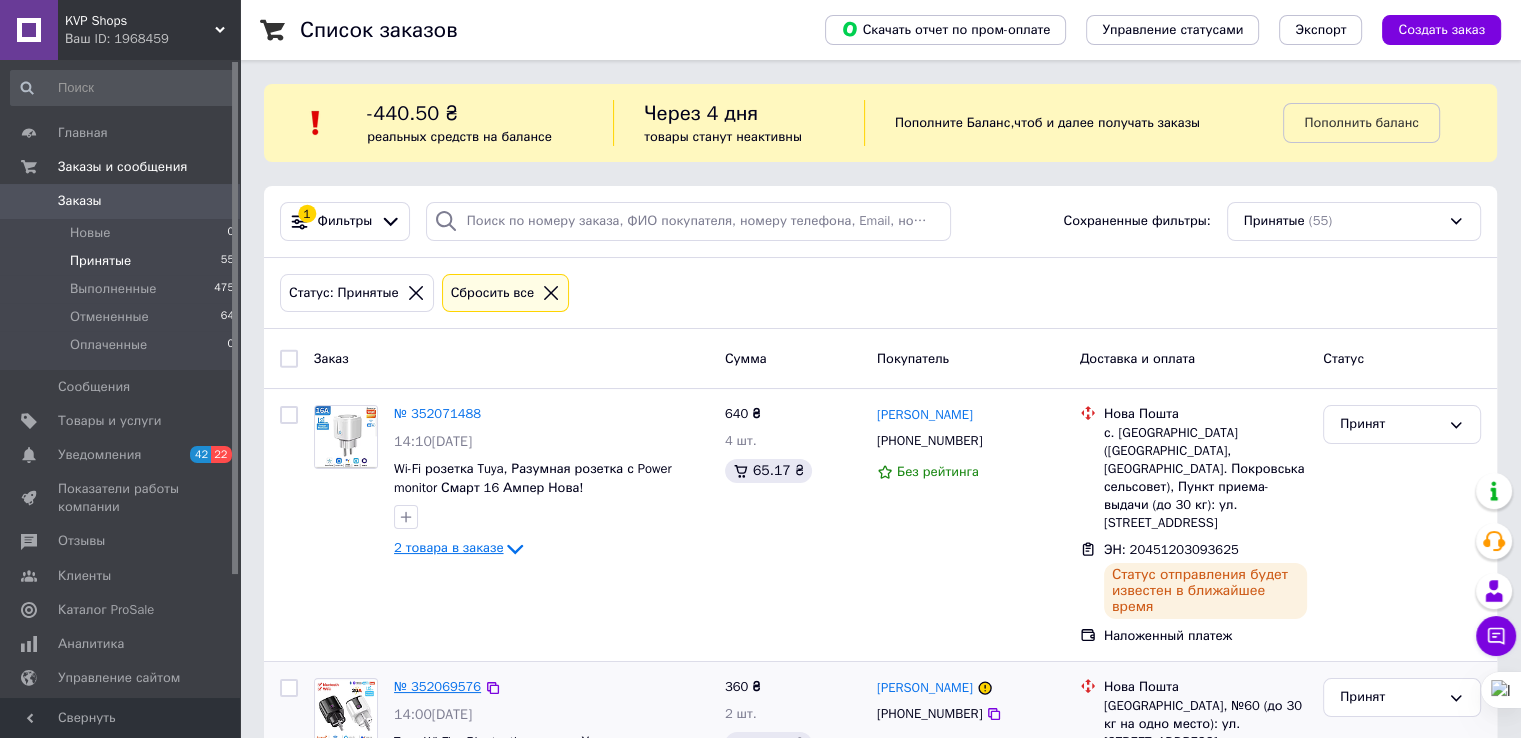 click on "№ 352069576" at bounding box center [437, 686] 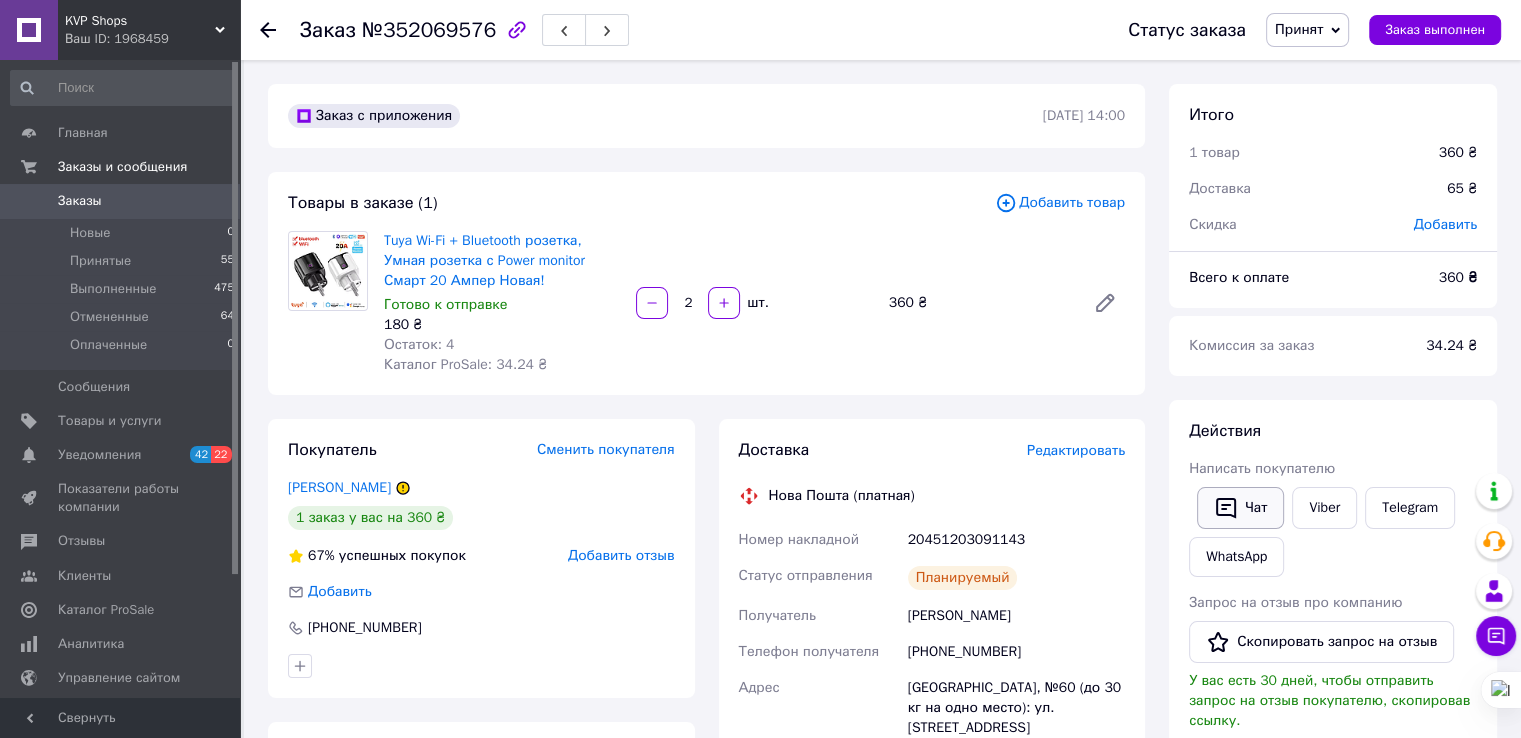 click on "Чат" at bounding box center (1240, 508) 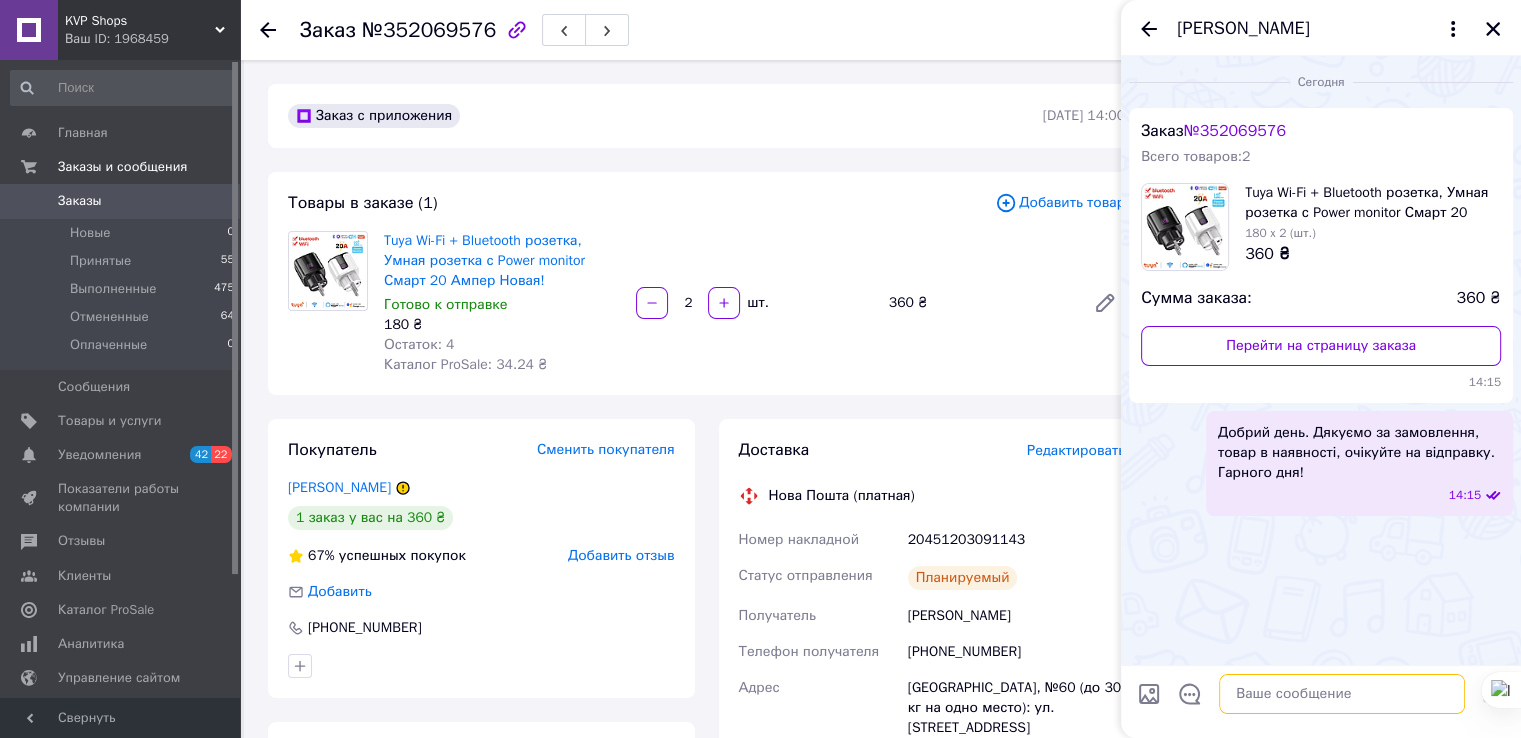 click at bounding box center [1342, 694] 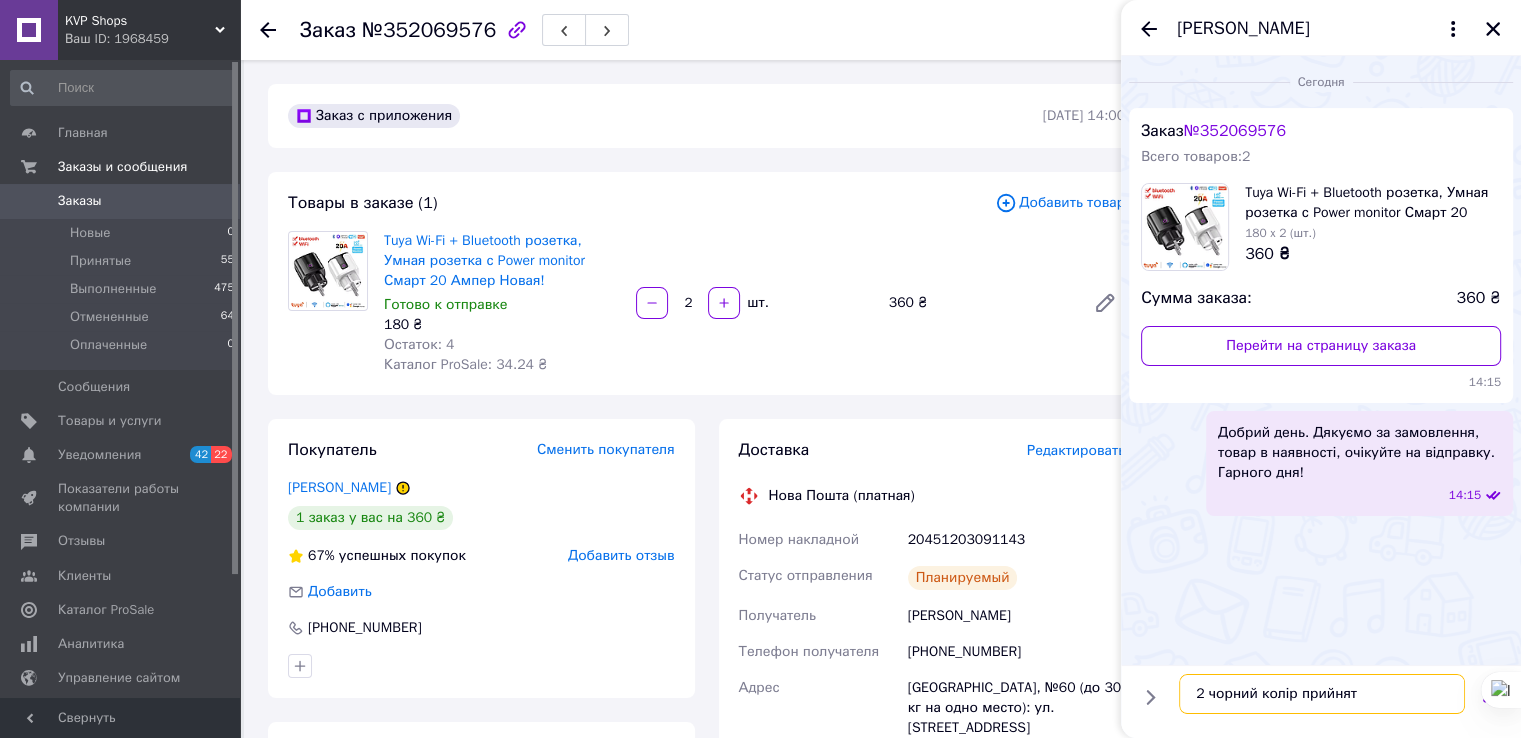 type on "2 чорний колір прийнято" 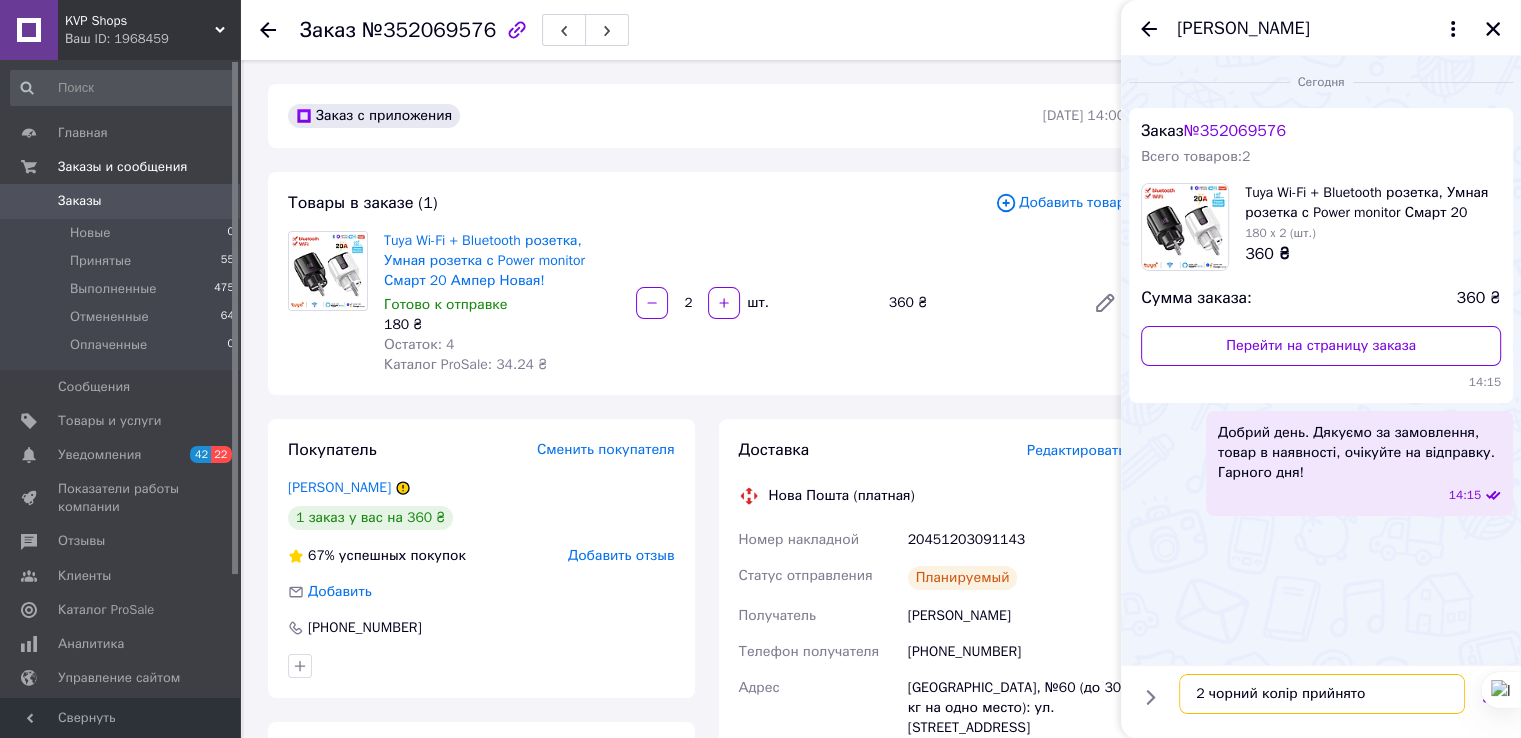 type 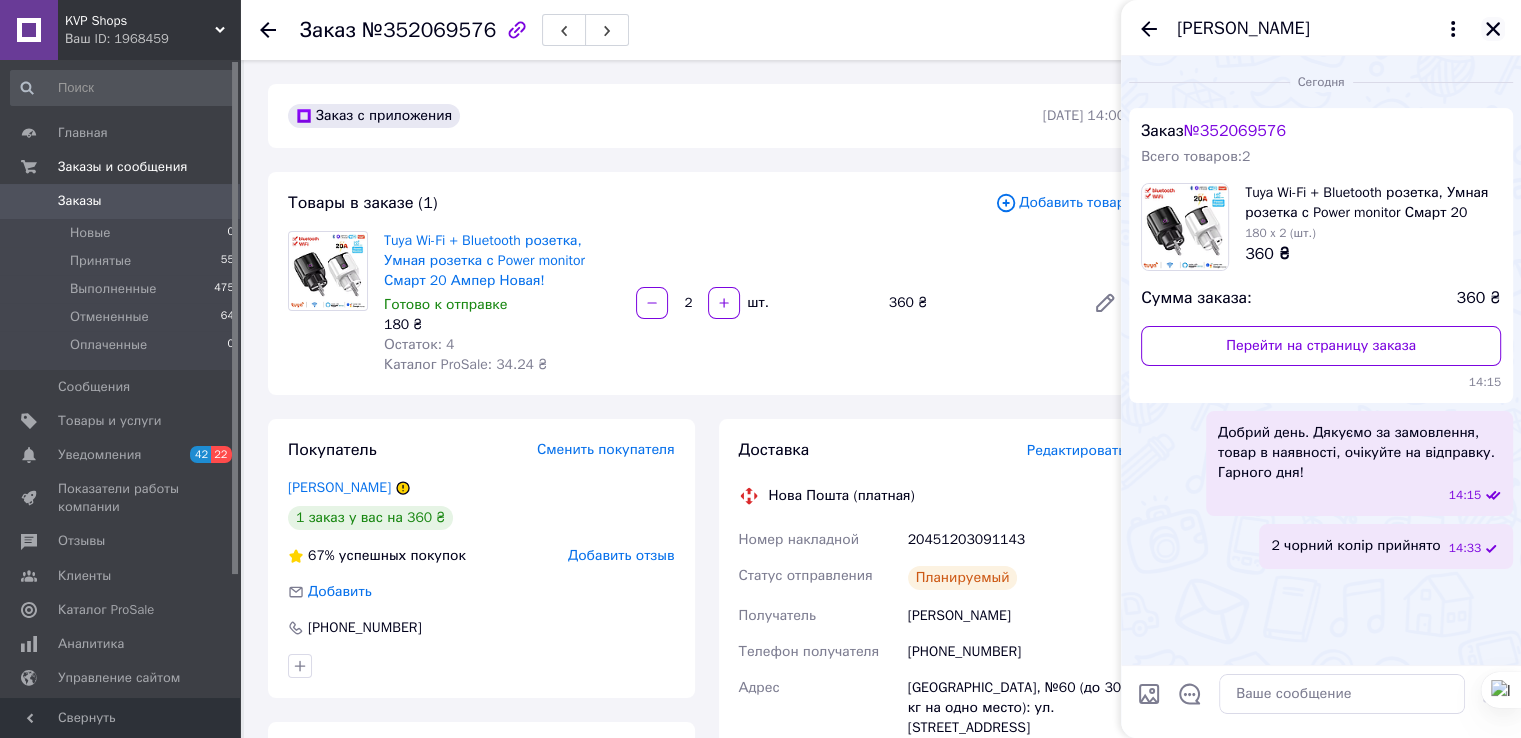 click 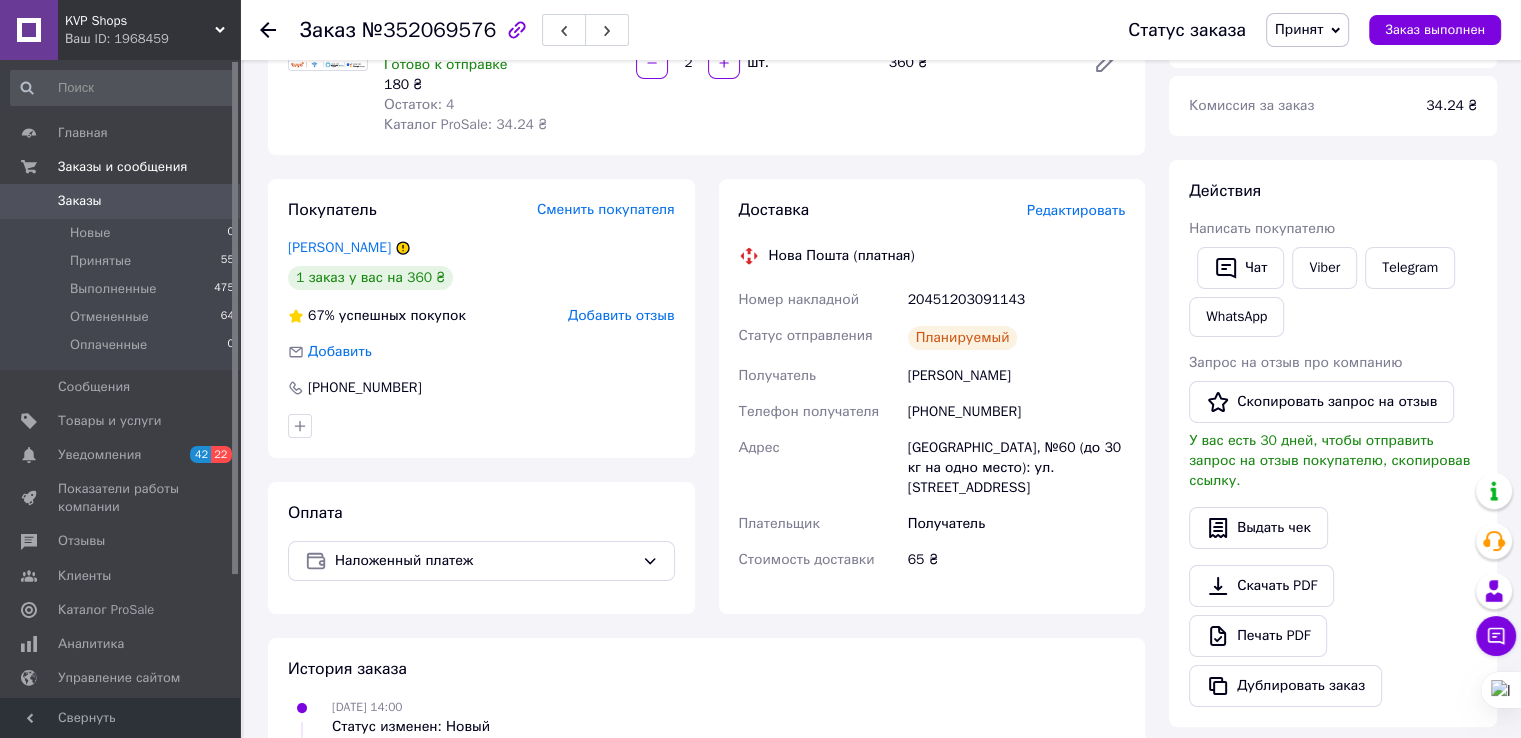 scroll, scrollTop: 194, scrollLeft: 0, axis: vertical 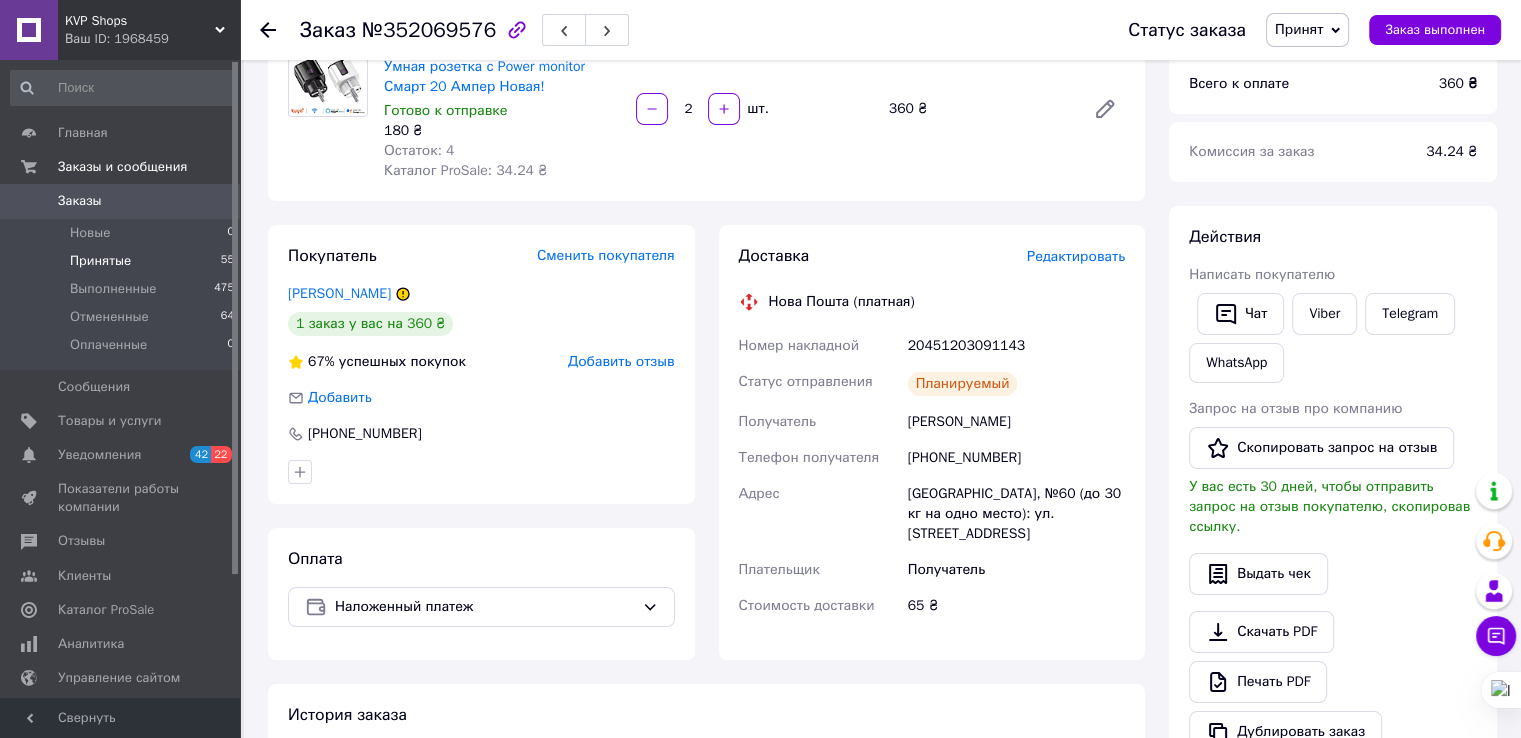 click on "Принятые" at bounding box center (100, 261) 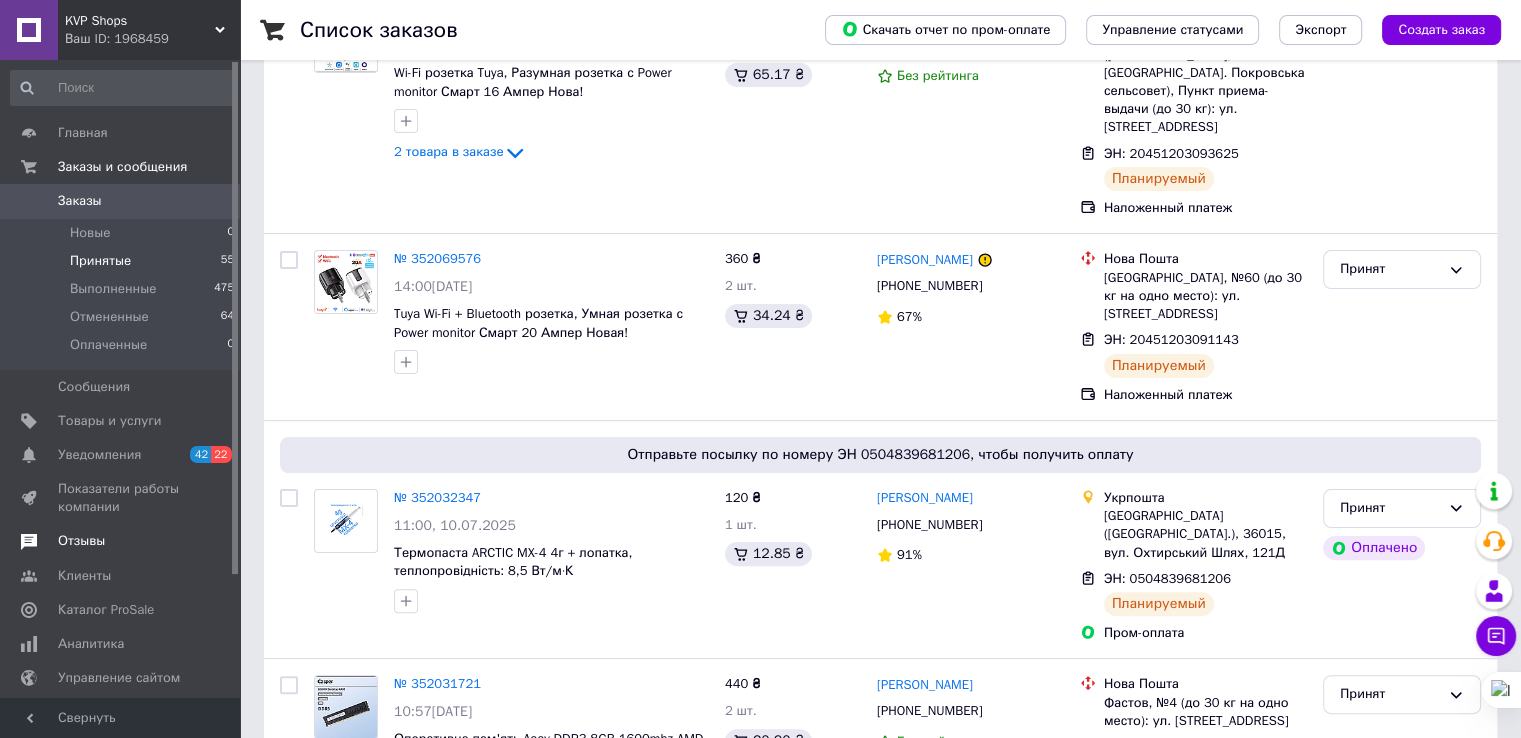 scroll, scrollTop: 400, scrollLeft: 0, axis: vertical 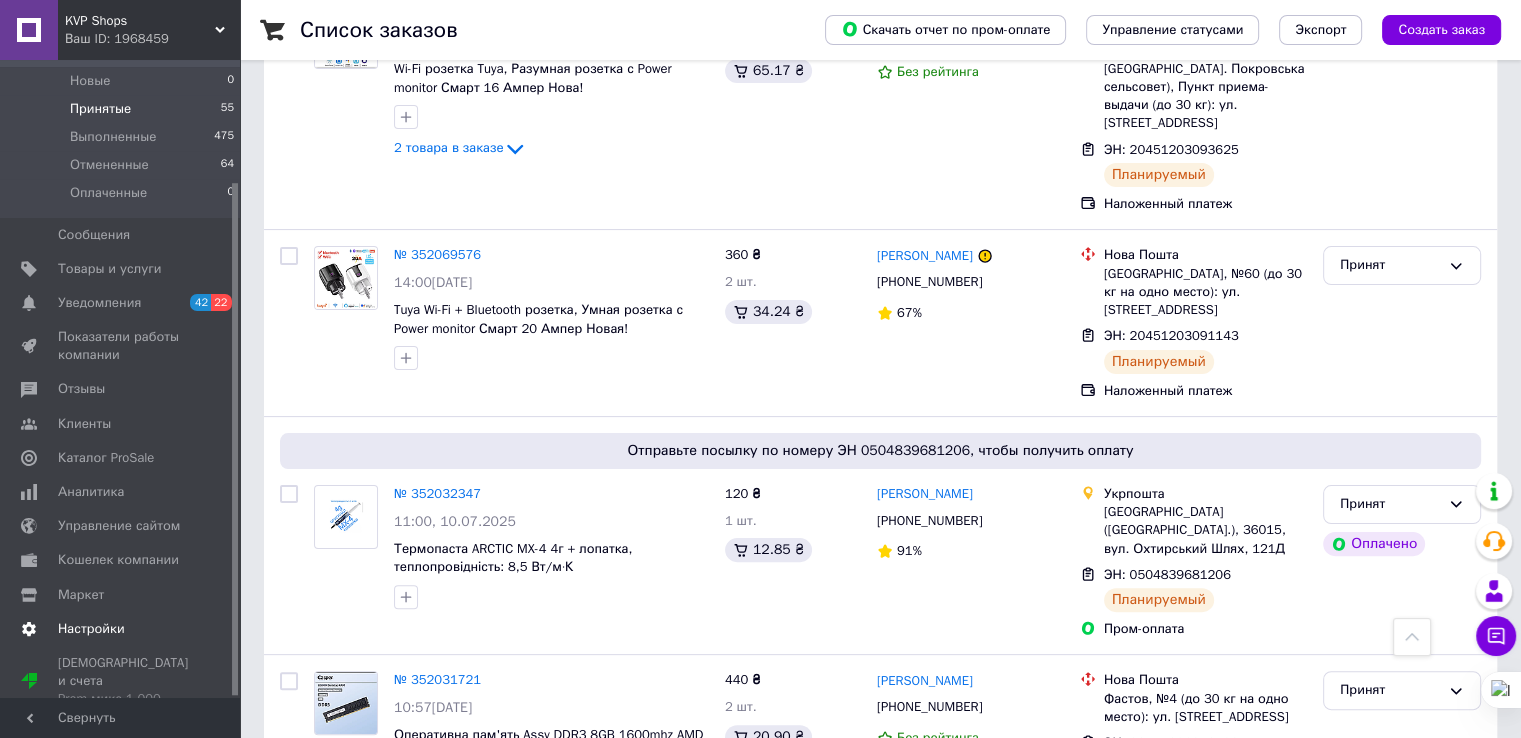 click on "Настройки" at bounding box center (121, 629) 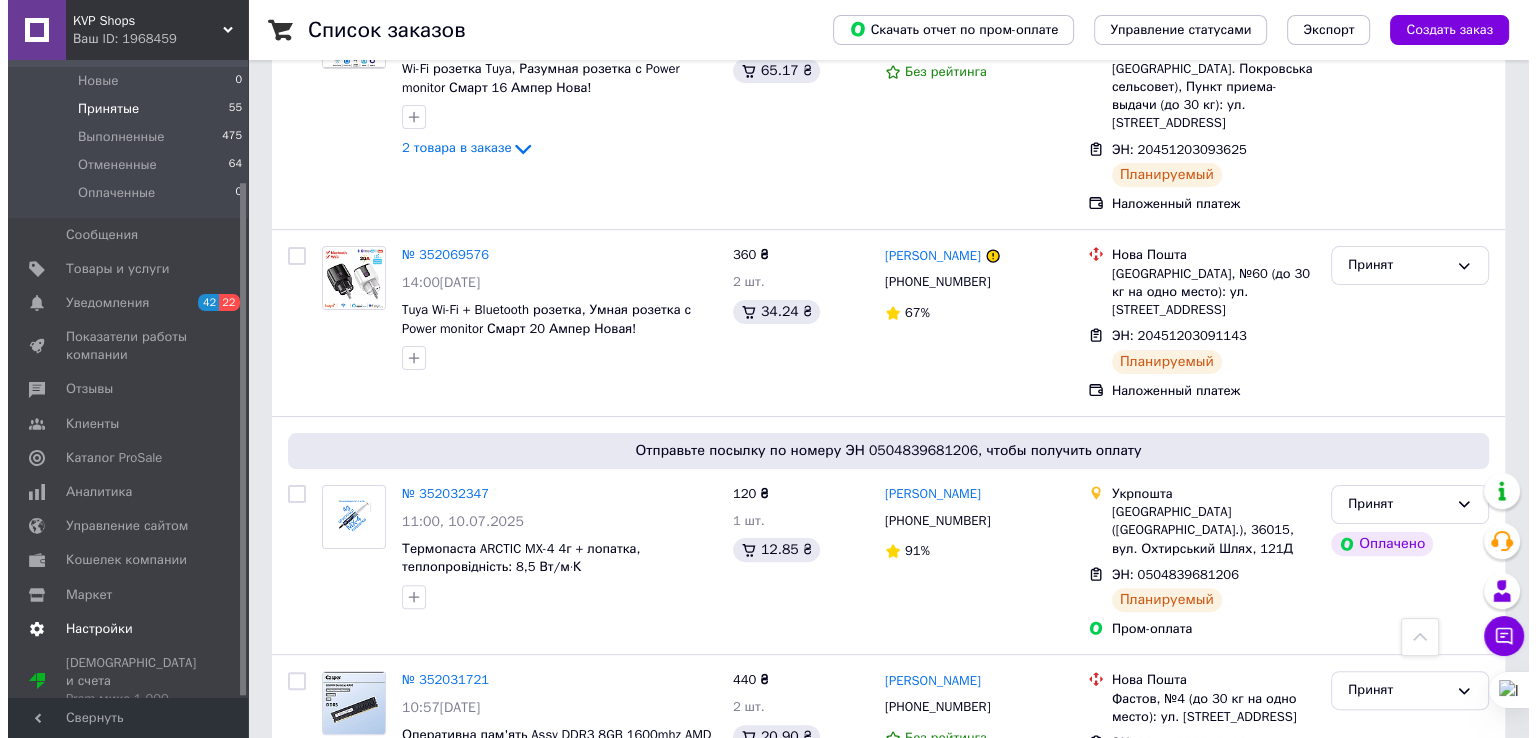 scroll, scrollTop: 0, scrollLeft: 0, axis: both 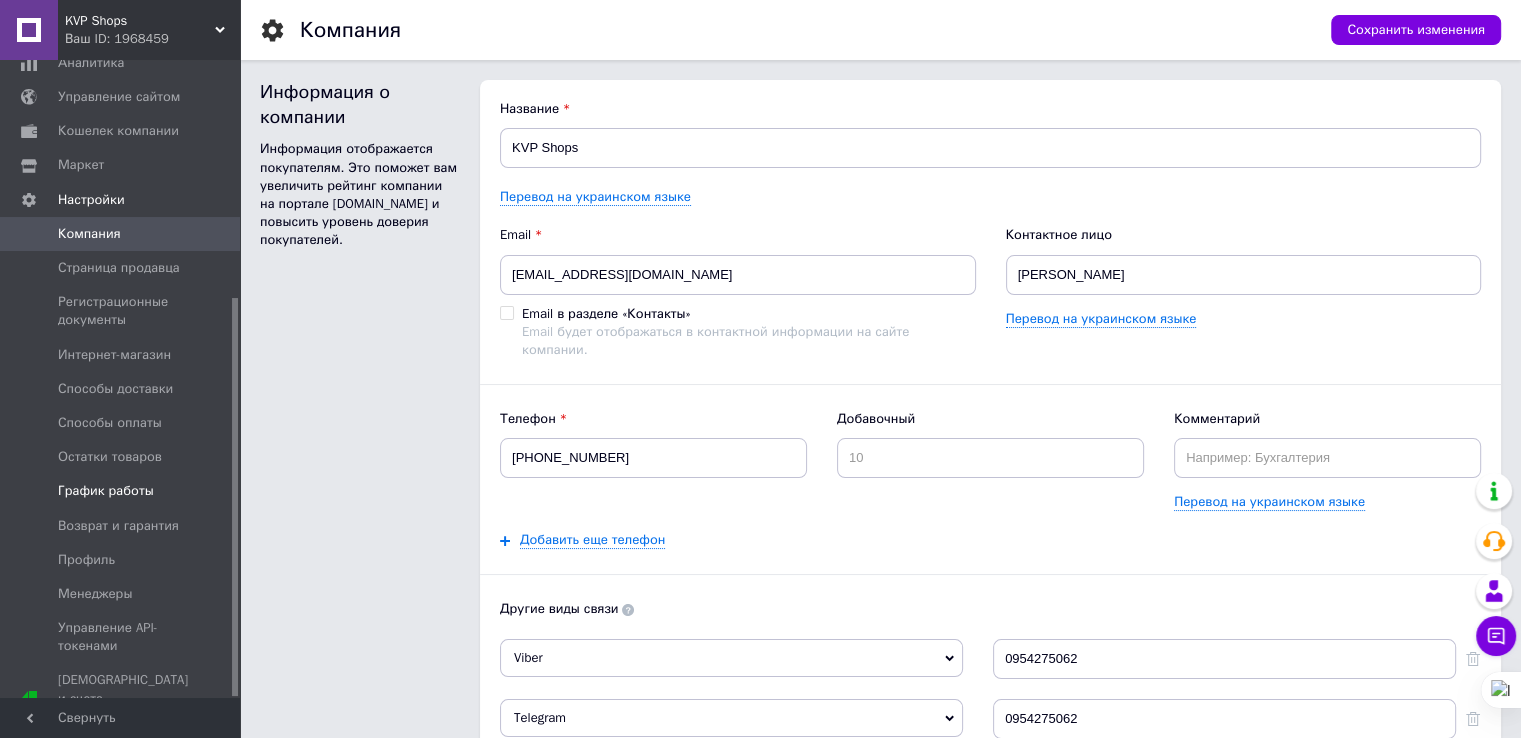 click on "График работы" at bounding box center (106, 491) 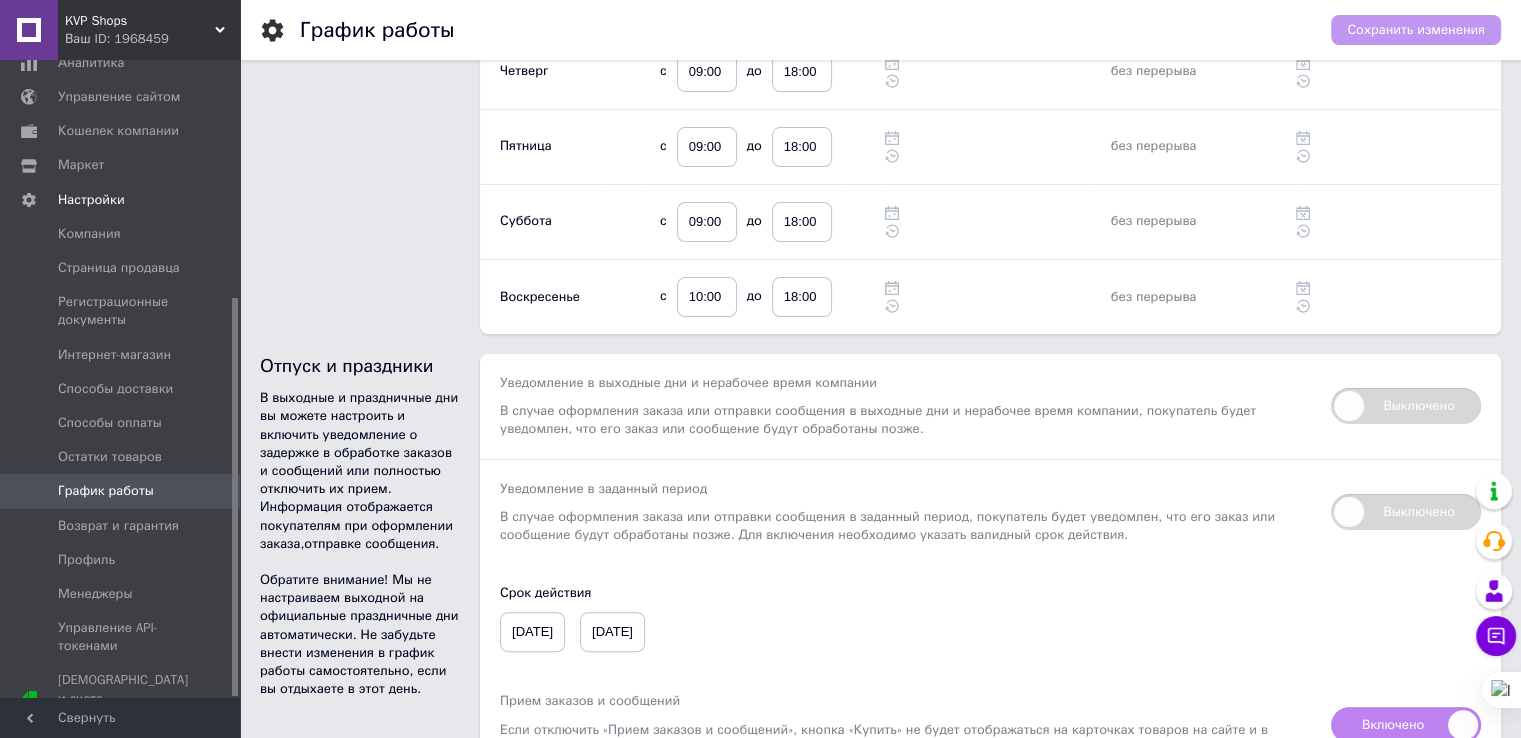 scroll, scrollTop: 500, scrollLeft: 0, axis: vertical 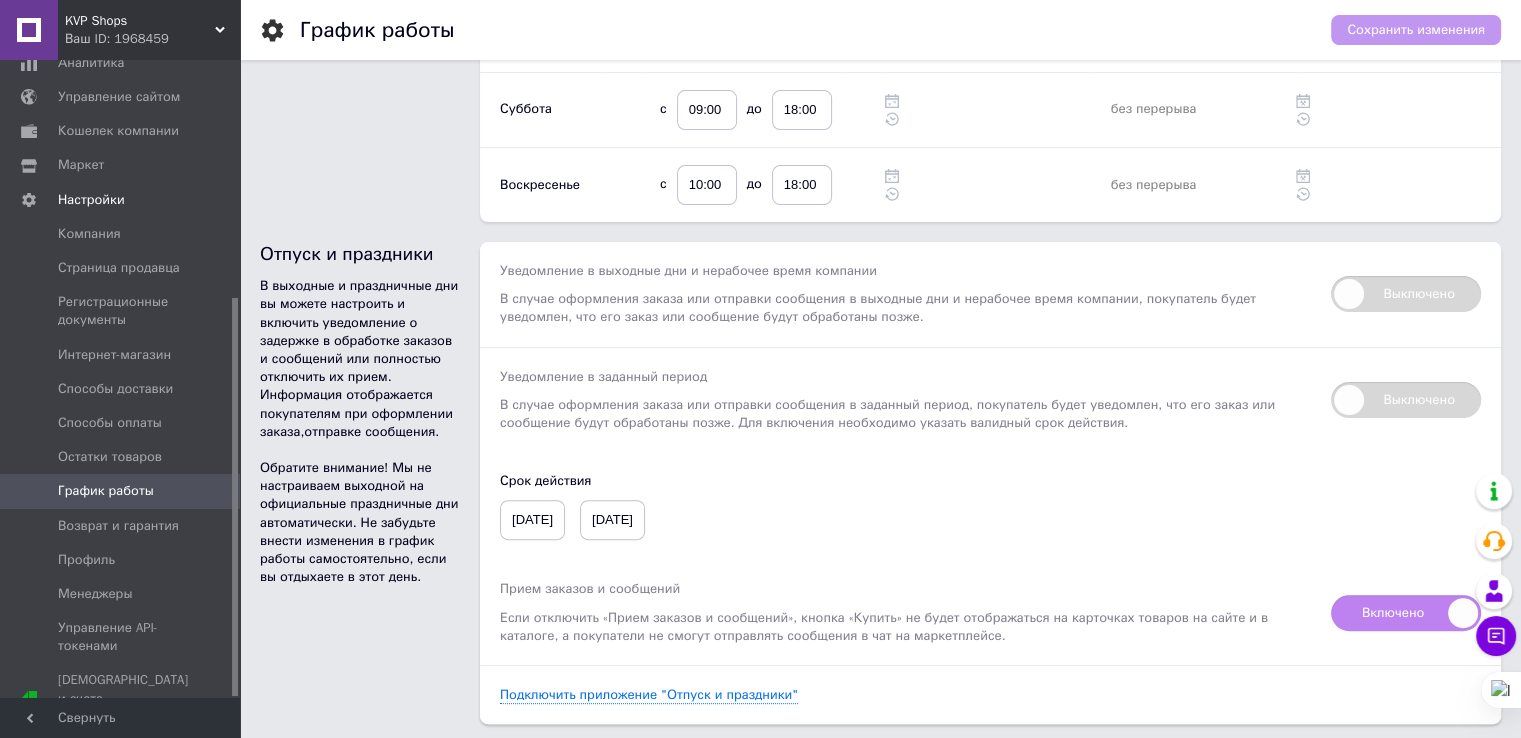 click on "Выключено" at bounding box center (1406, 400) 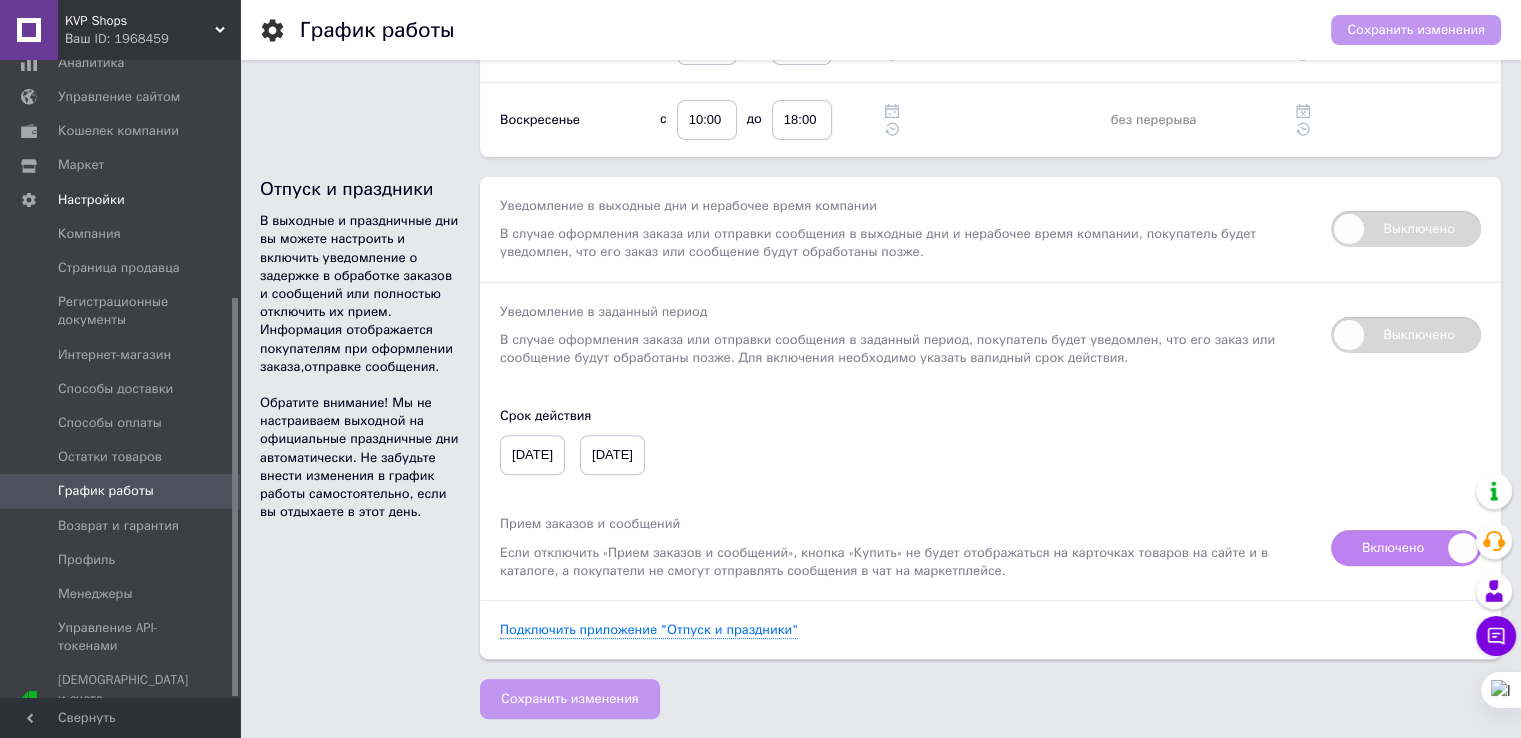 click on "14-04-2025" at bounding box center [532, 455] 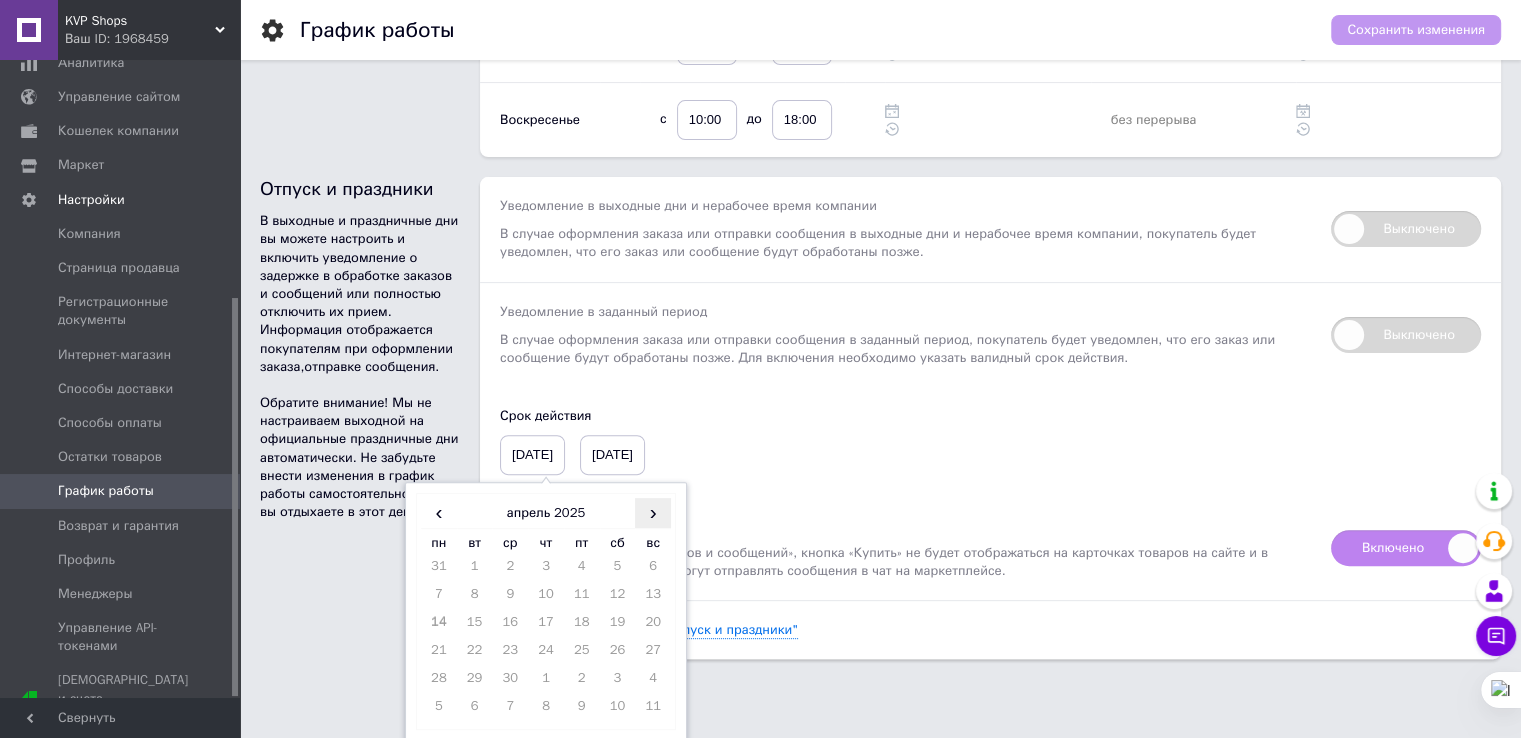 click on "›" at bounding box center [653, 512] 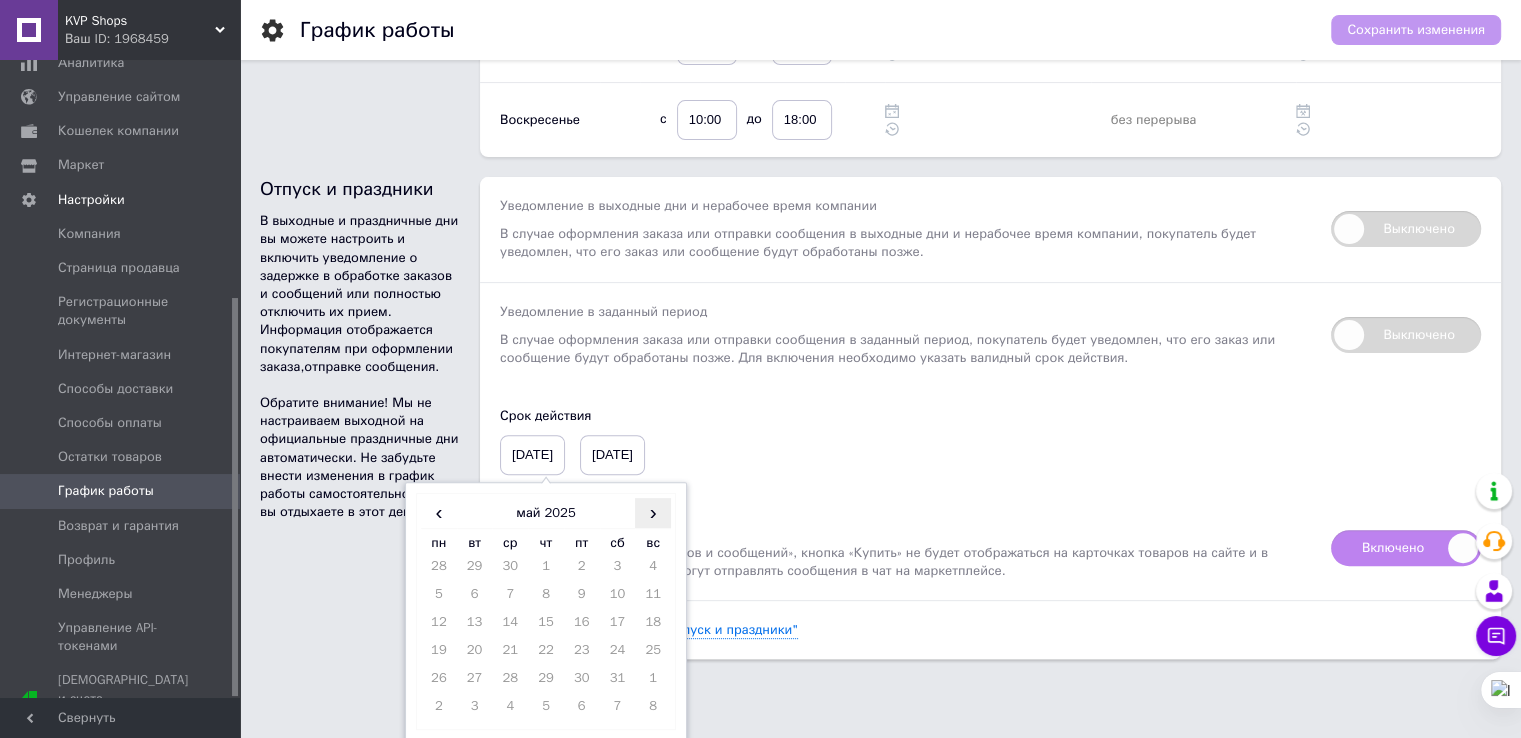 click on "›" at bounding box center (653, 512) 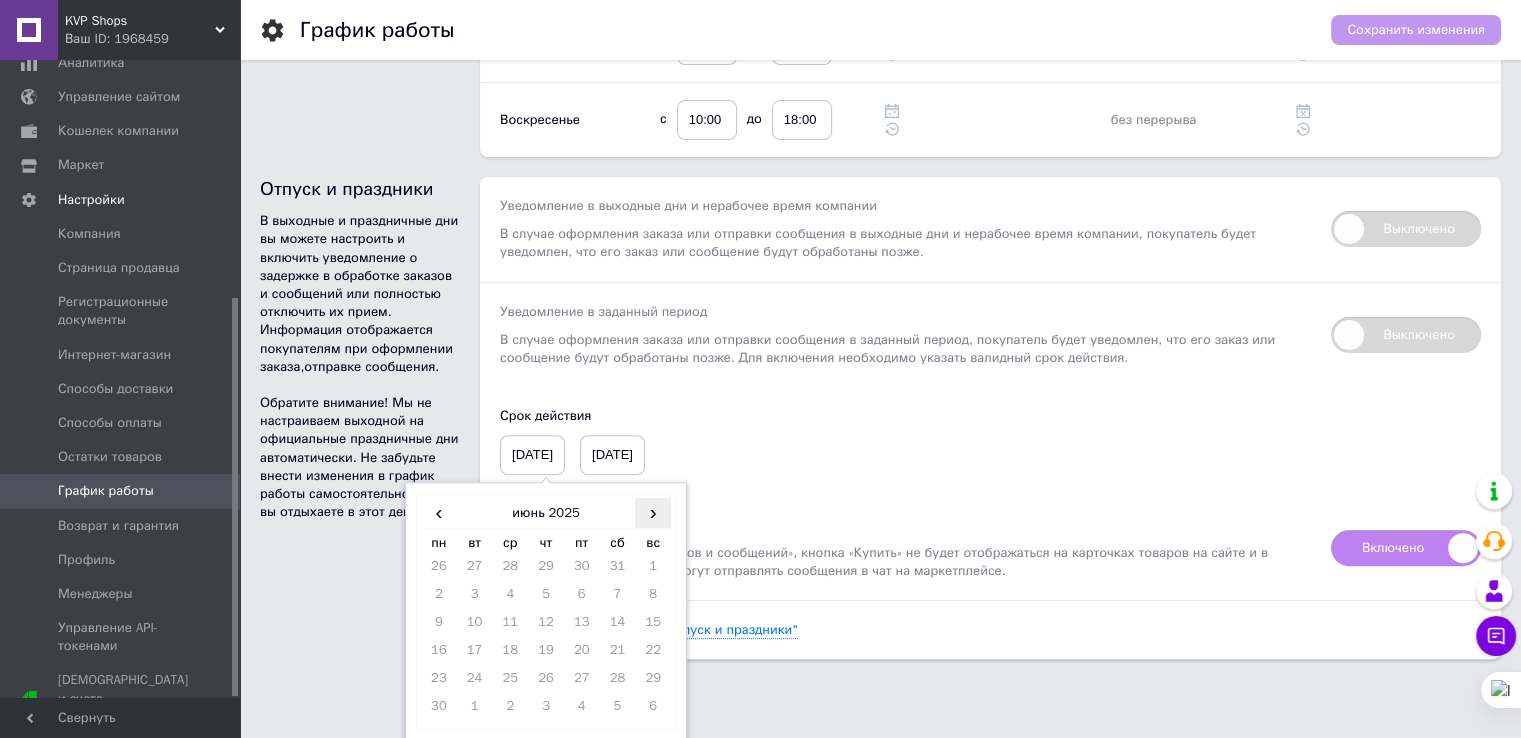 click on "›" at bounding box center [653, 512] 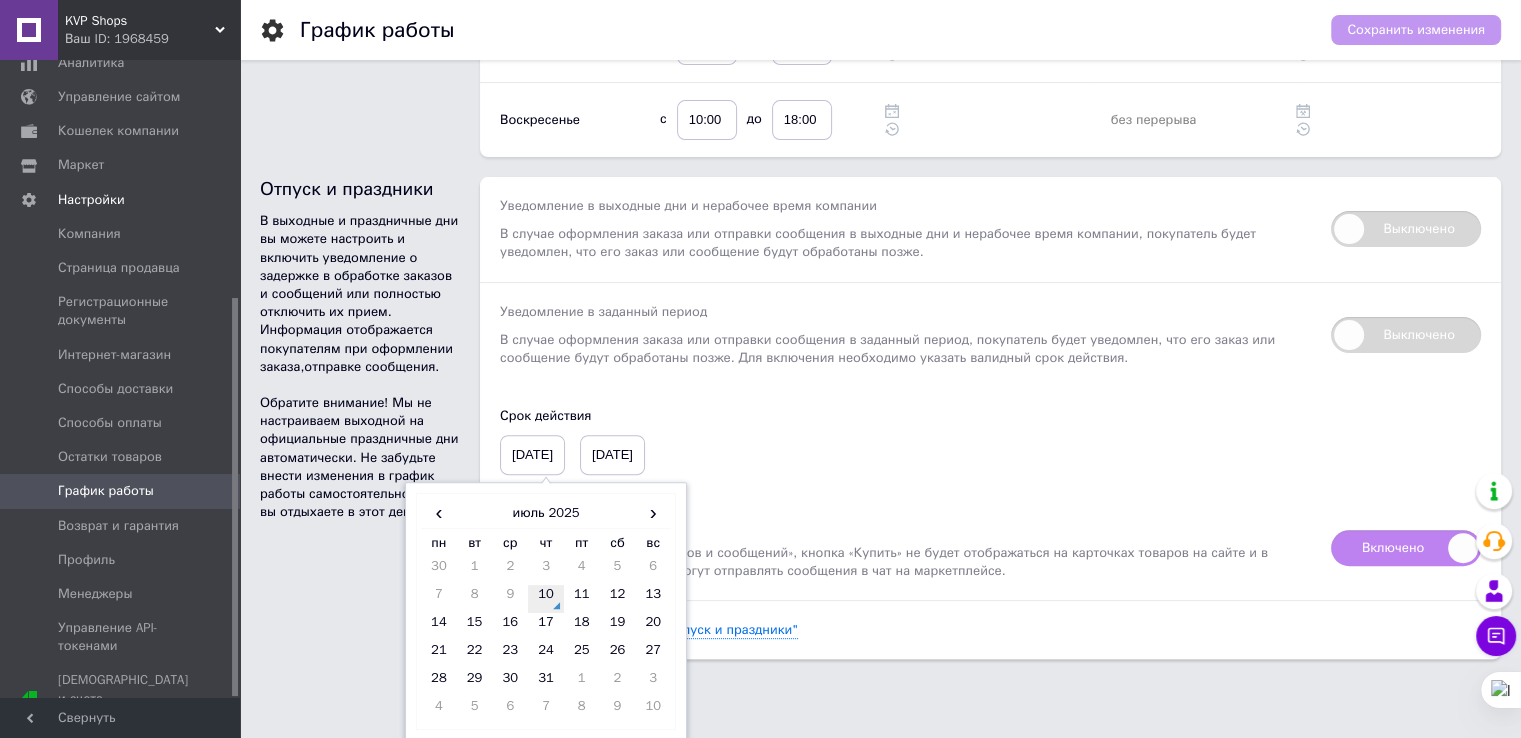 click on "10" at bounding box center [546, 599] 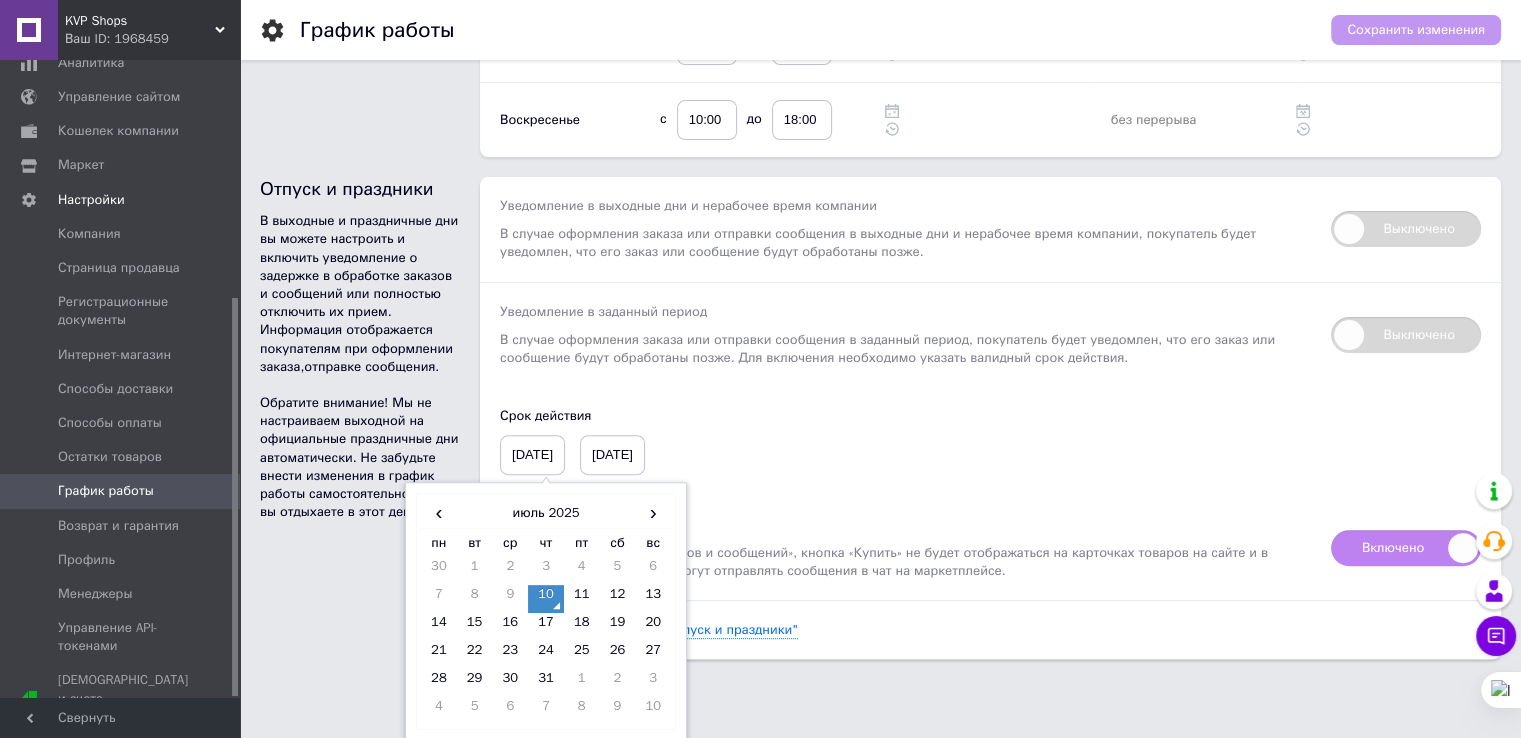 click on "Срок действия 10-07-2025 ‹ июль 2025 › пн вт ср чт пт сб вс 30 1 2 3 4 5 6 7 8 9 10 11 12 13 14 15 16 17 18 19 20 21 22 23 24 25 26 27 28 29 30 31 1 2 3 4 5 6 7 8 9 10 01-08-2025" at bounding box center [990, 441] 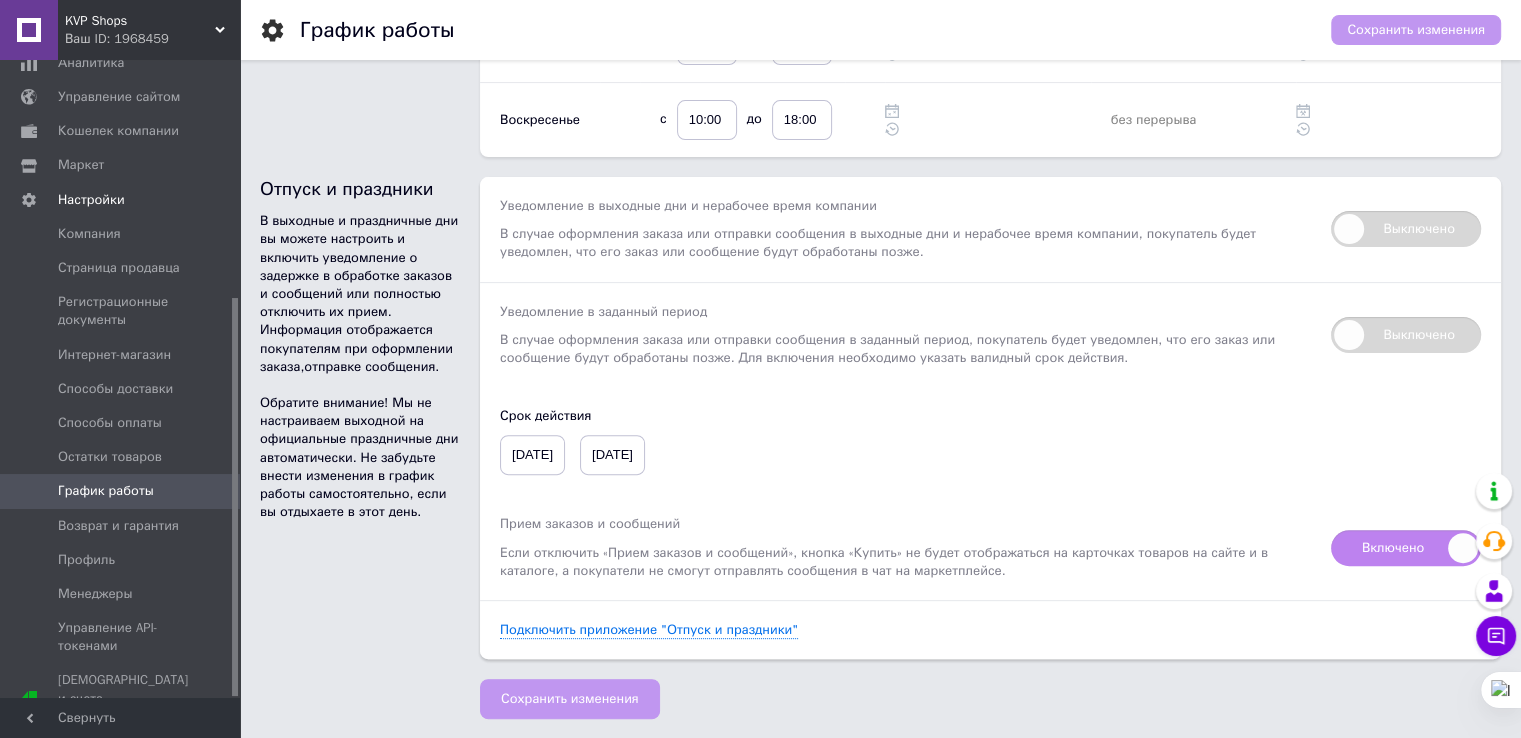 click on "01-08-2025" at bounding box center (612, 455) 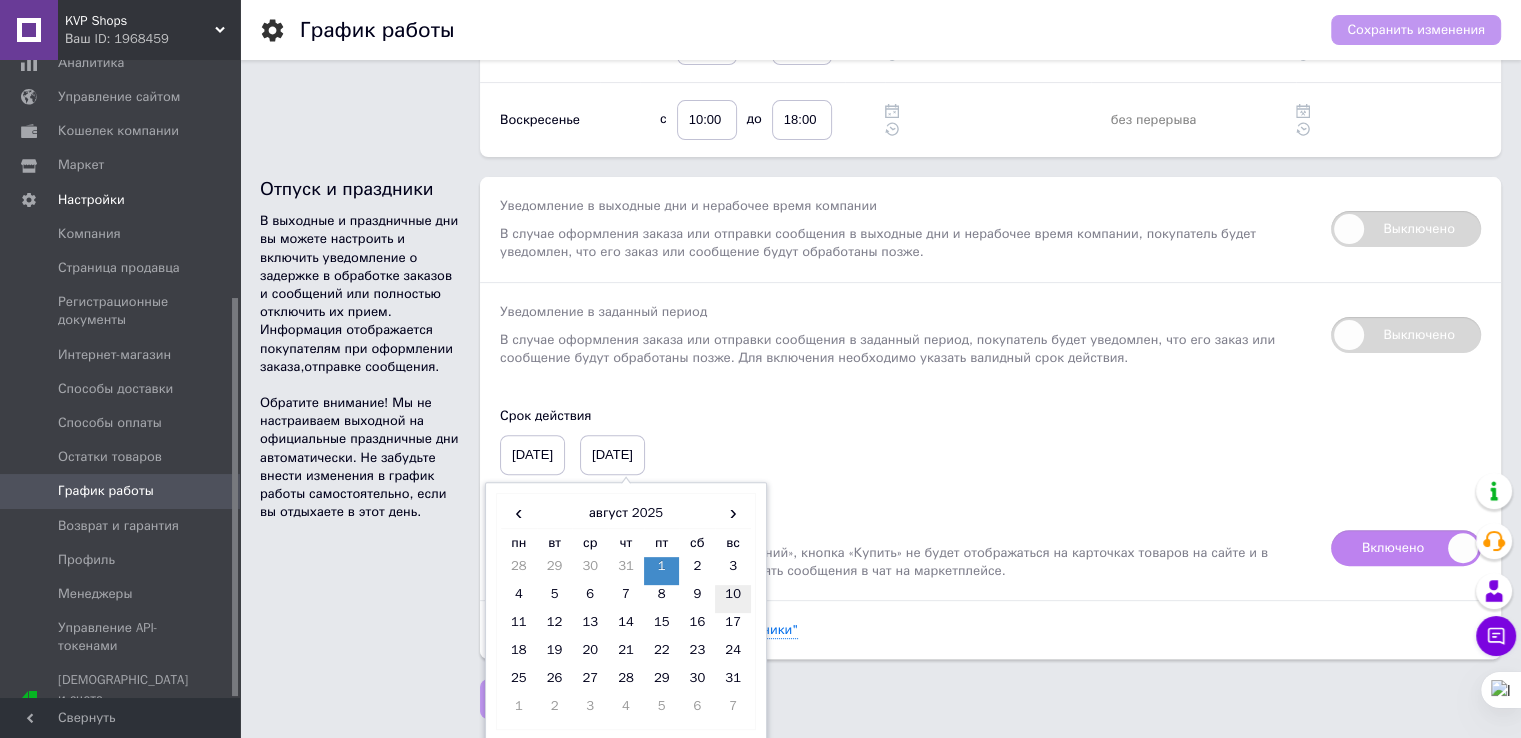 click on "10" at bounding box center (733, 599) 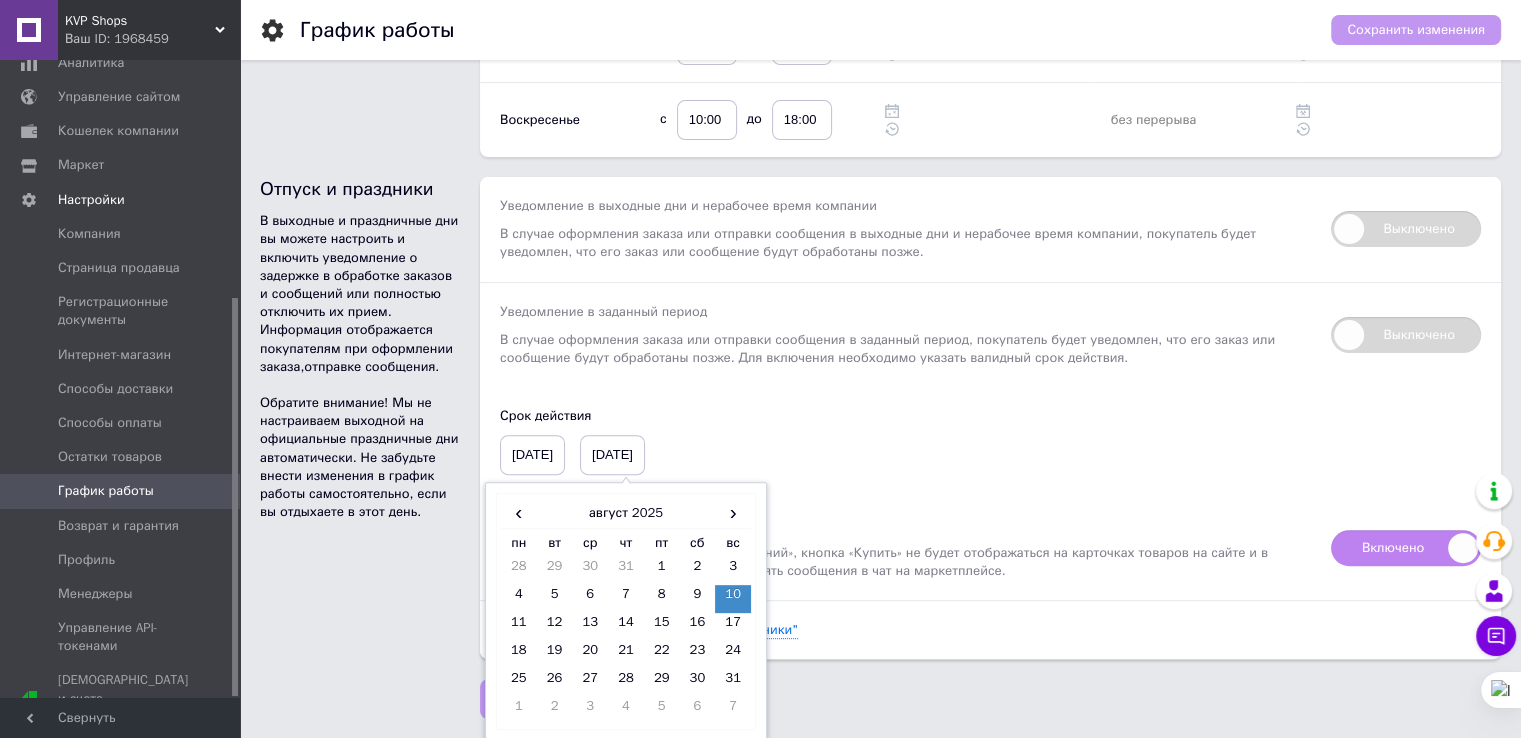 click on "Срок действия 10-07-2025 10-08-2025 ‹ август 2025 › пн вт ср чт пт сб вс 28 29 30 31 1 2 3 4 5 6 7 8 9 10 11 12 13 14 15 16 17 18 19 20 21 22 23 24 25 26 27 28 29 30 31 1 2 3 4 5 6 7" at bounding box center [990, 441] 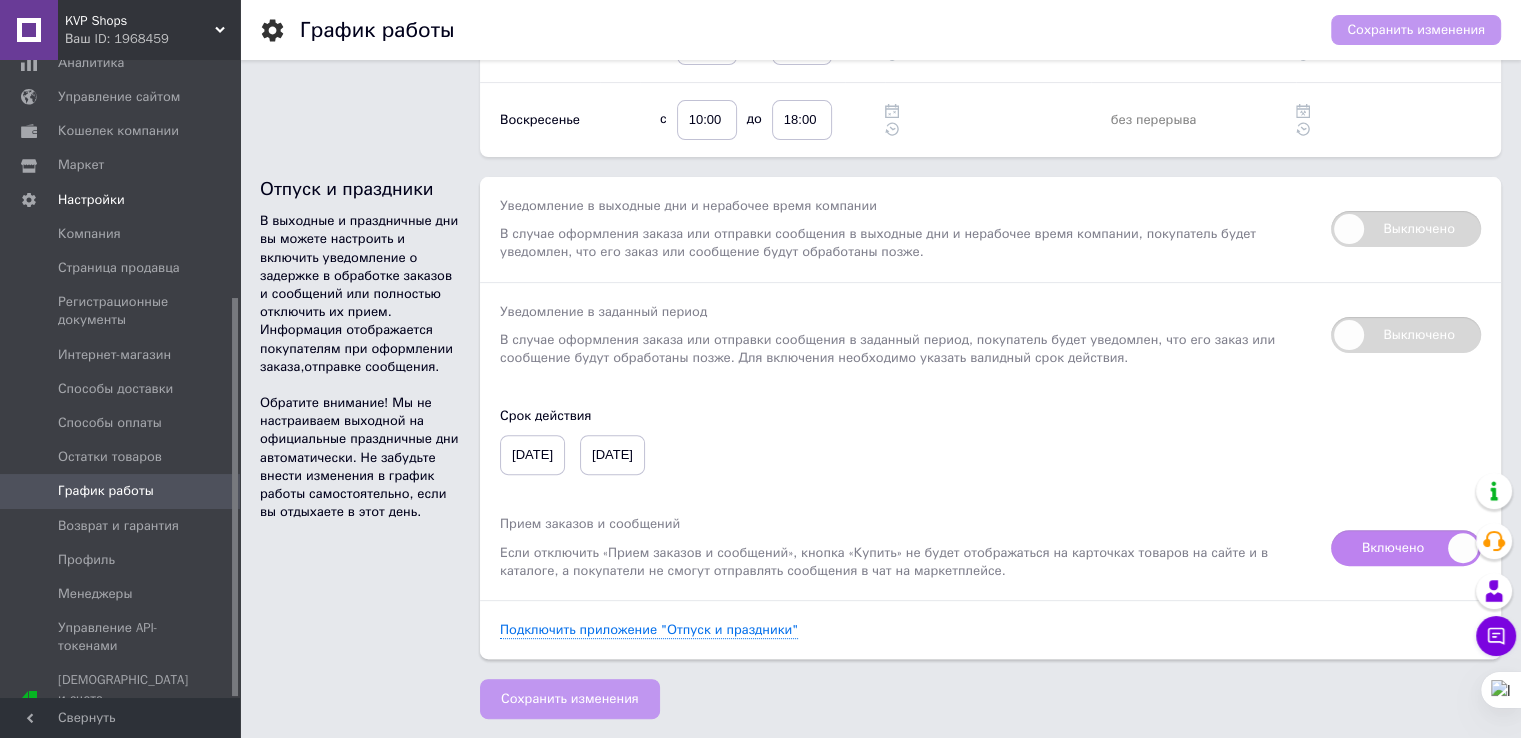 click on "Выключено" at bounding box center (1406, 335) 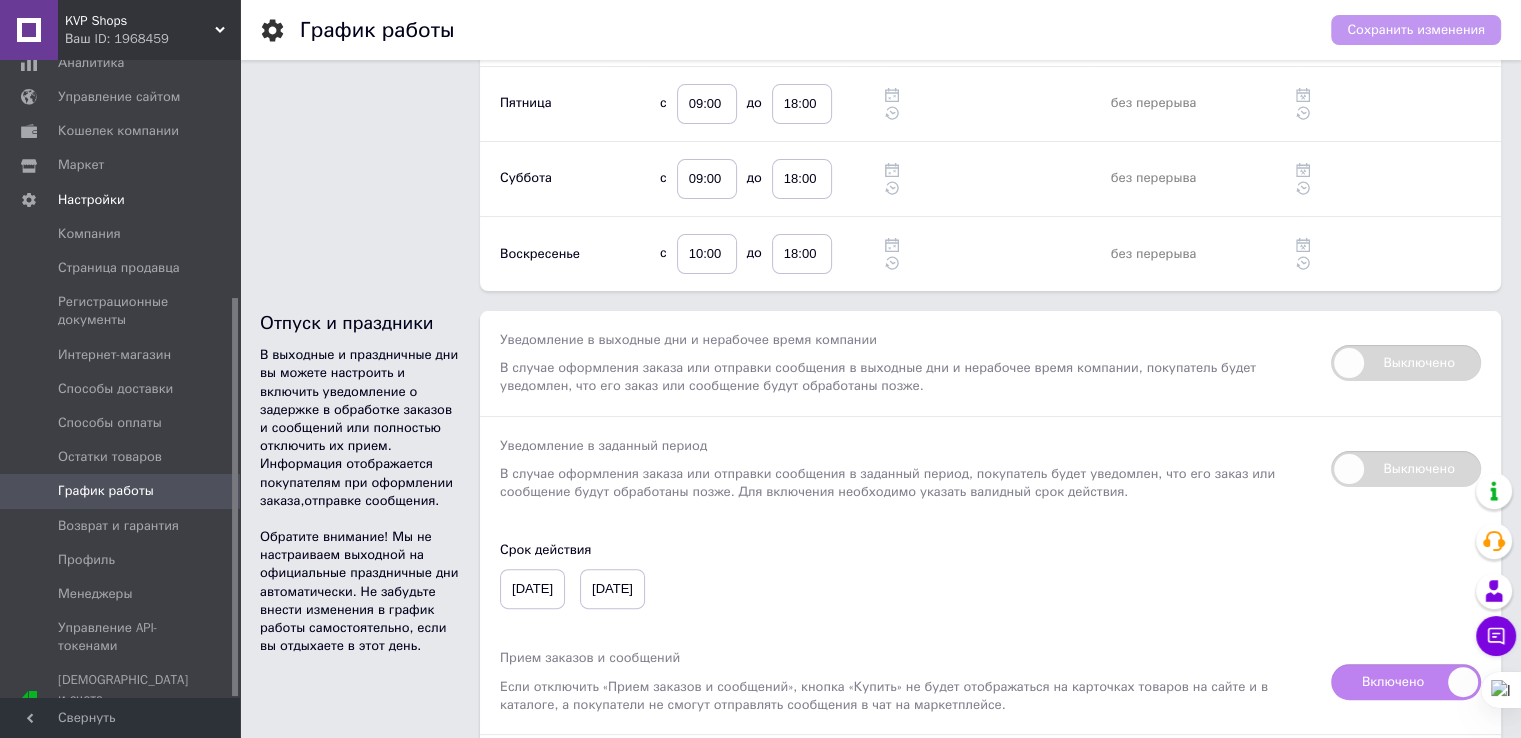 scroll, scrollTop: 565, scrollLeft: 0, axis: vertical 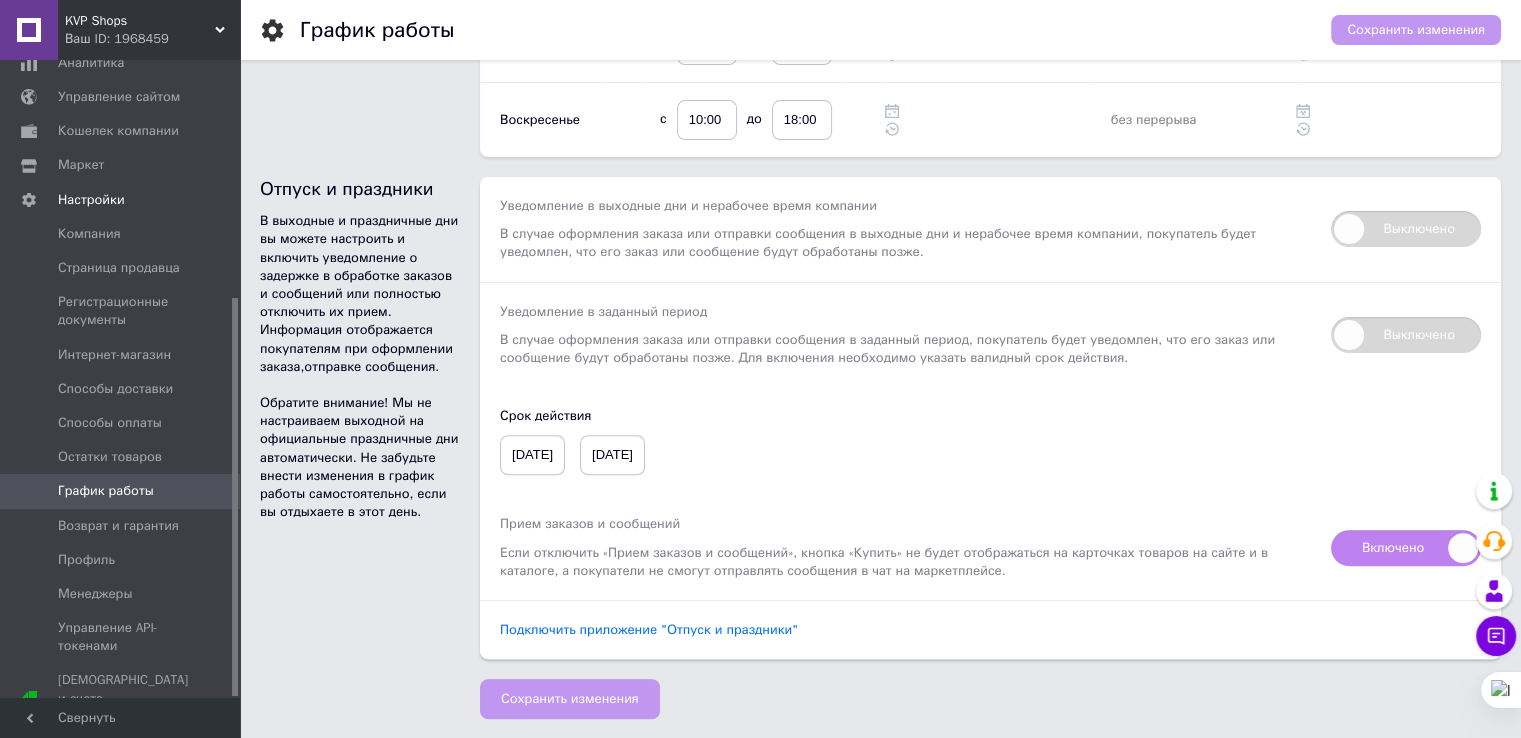 click on "Подключить приложение "Отпуск и праздники"" at bounding box center (649, 630) 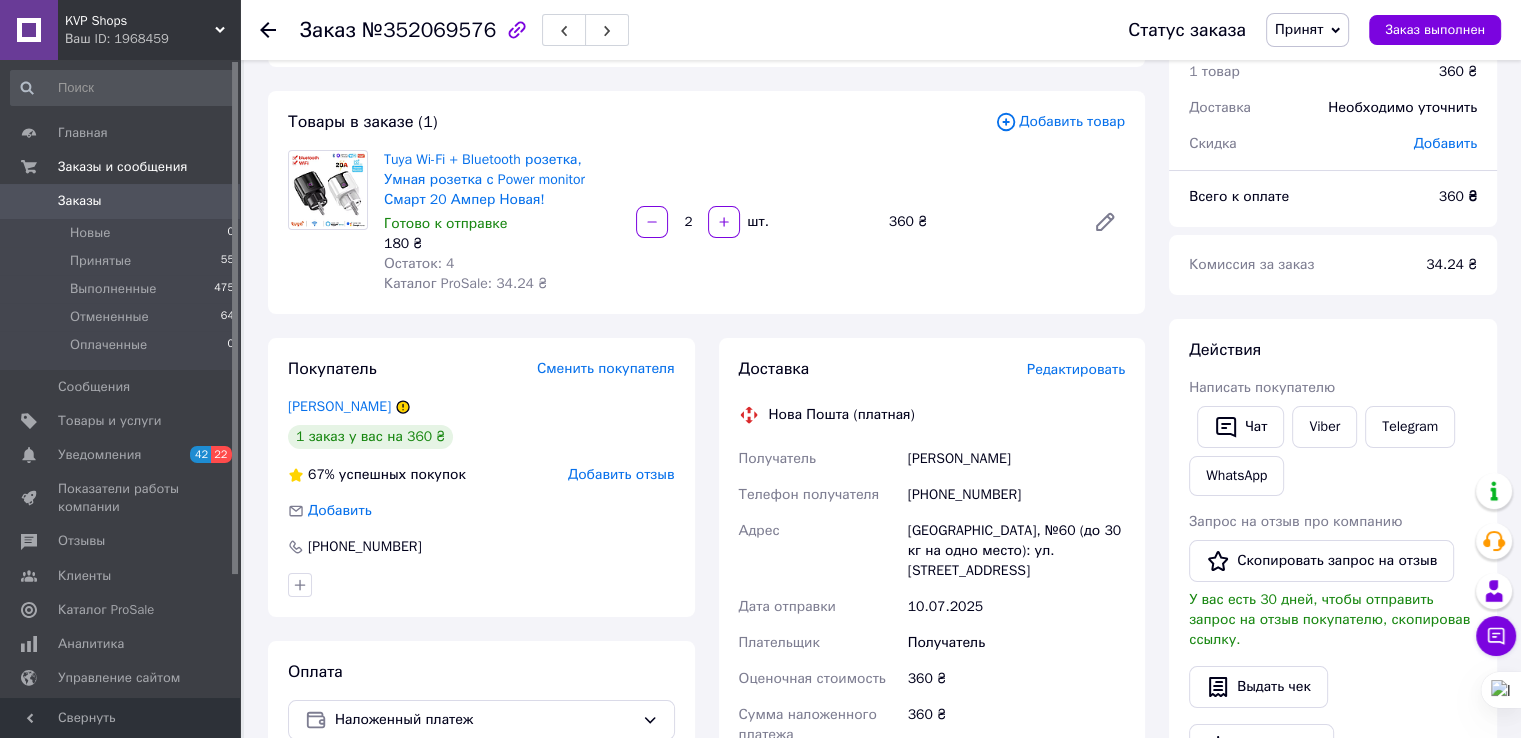scroll, scrollTop: 100, scrollLeft: 0, axis: vertical 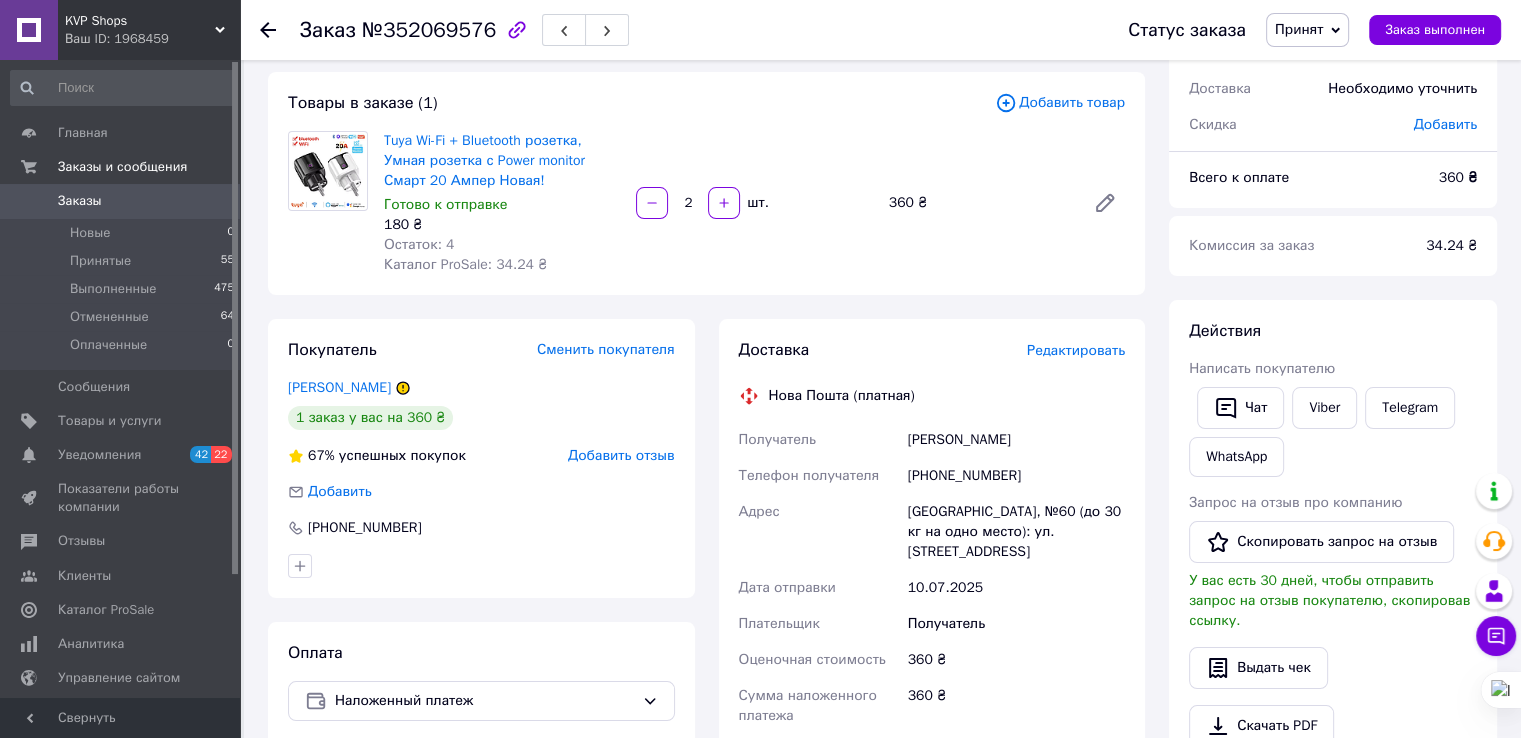 click on "Добавить отзыв" at bounding box center (621, 455) 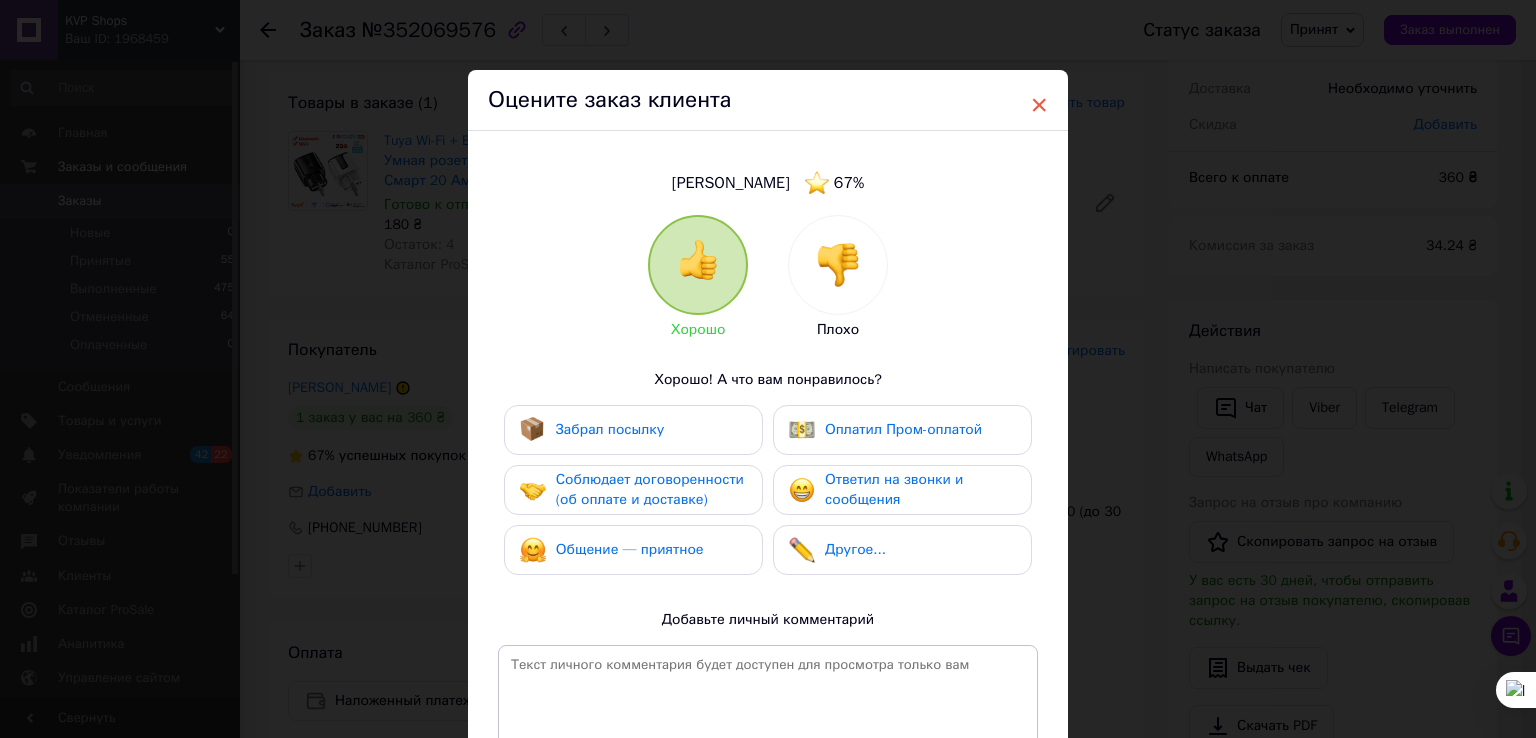 click on "×" at bounding box center [1039, 105] 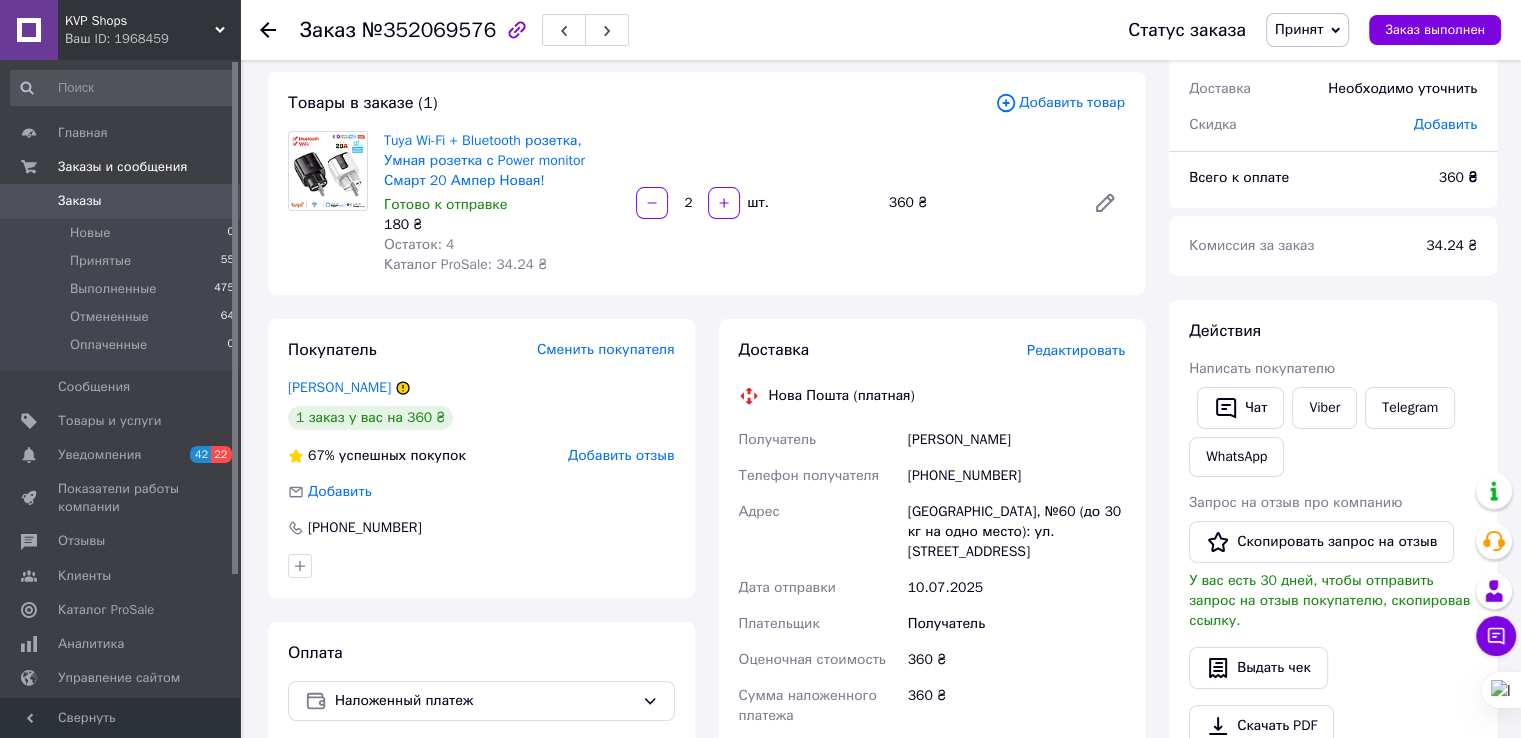 click 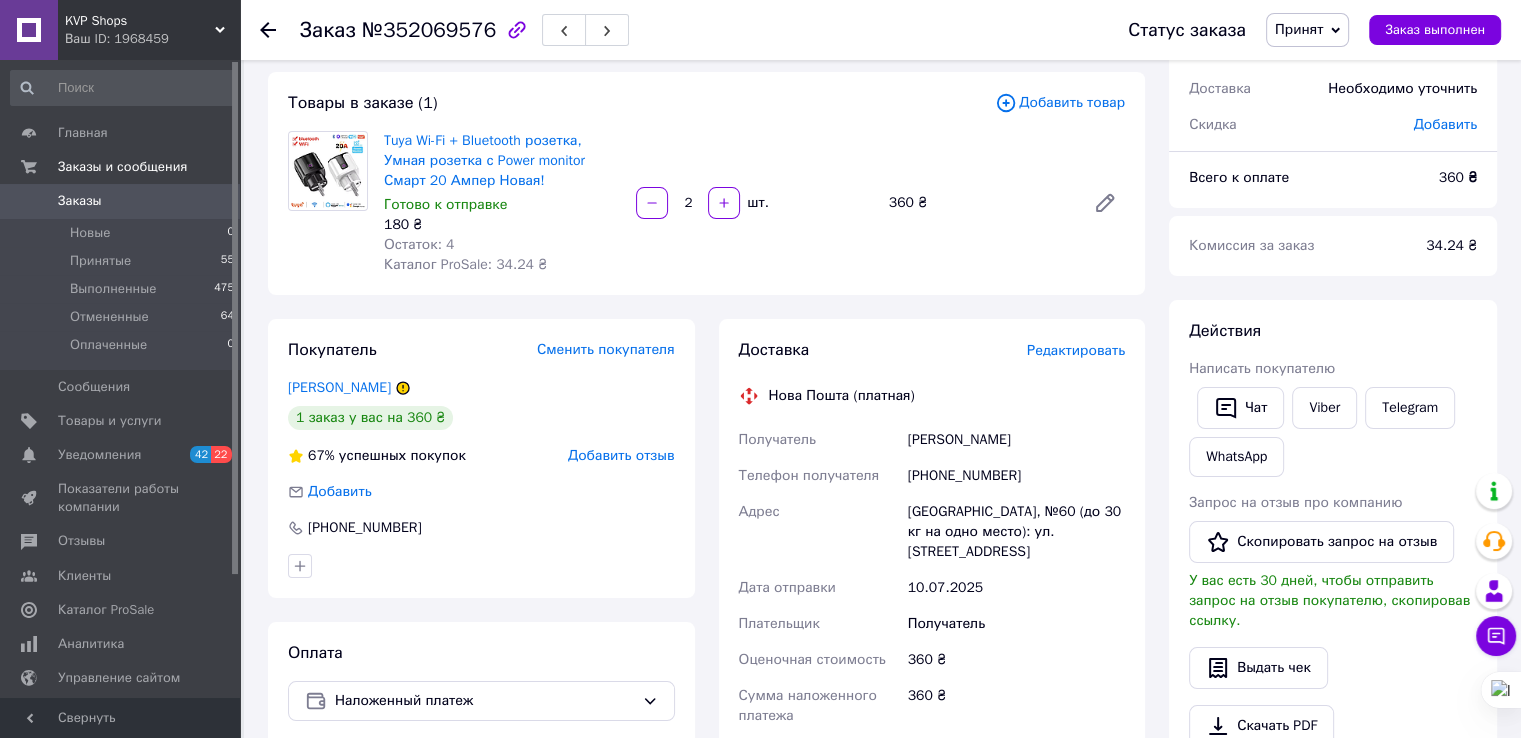 click on "Добавить отзыв" at bounding box center (621, 455) 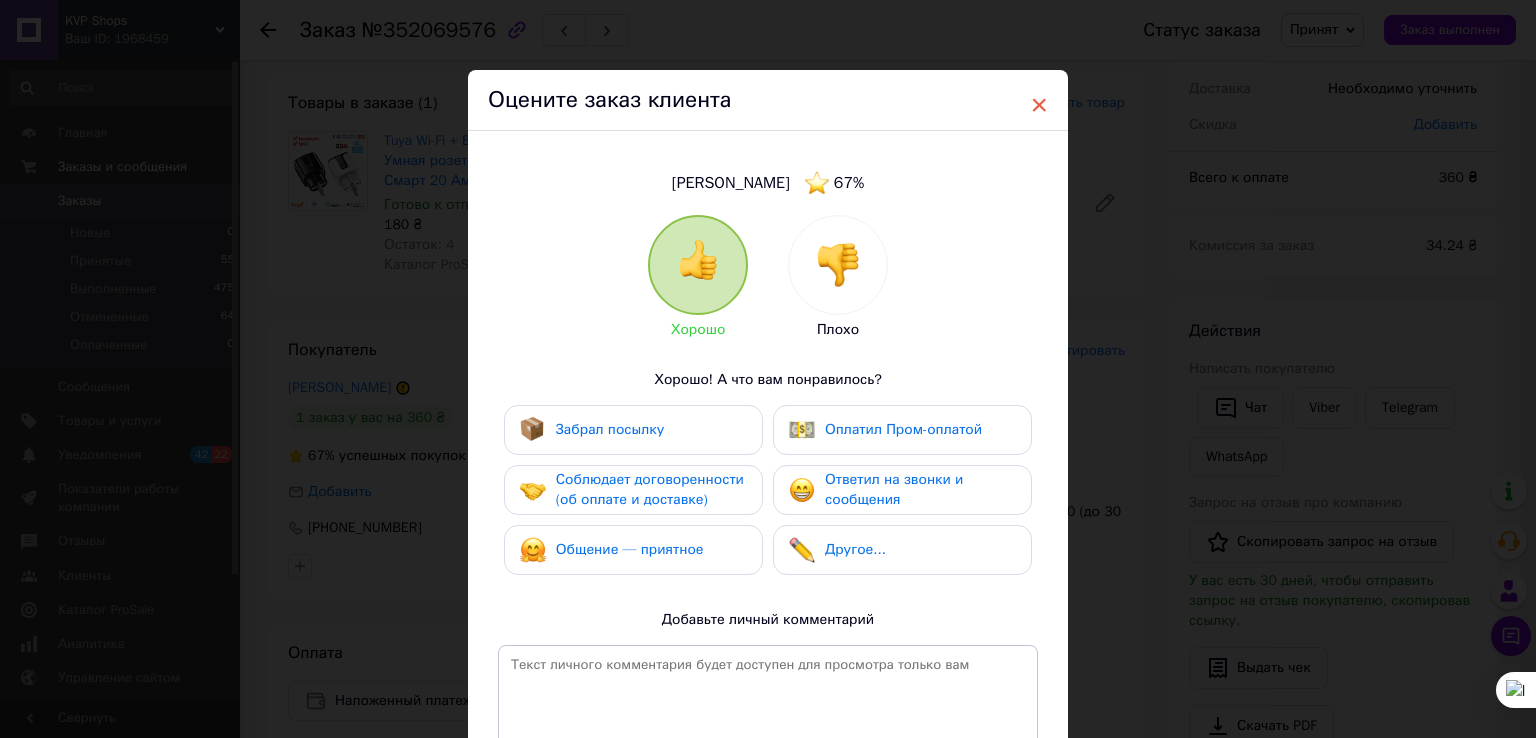 click on "×" at bounding box center [1039, 105] 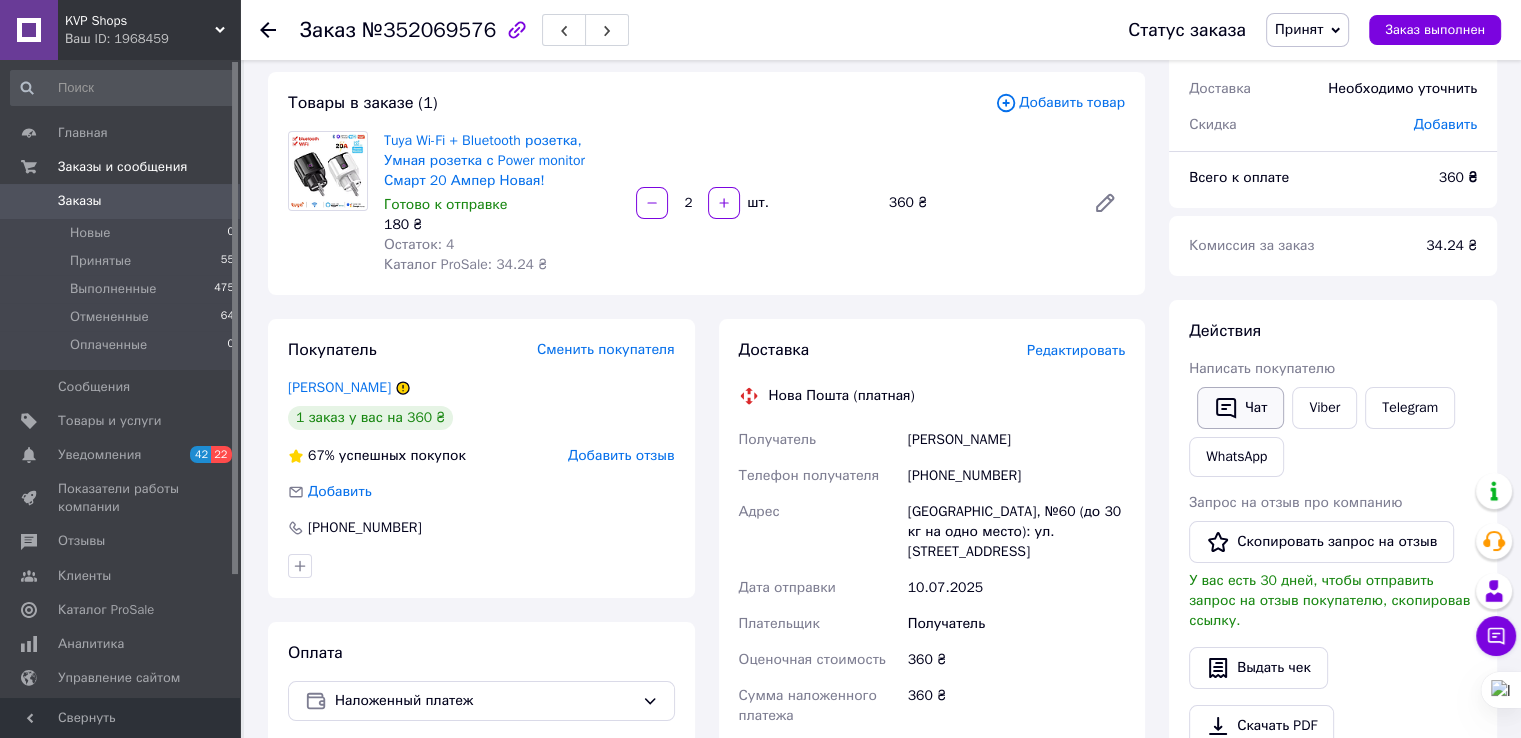 click on "Чат" at bounding box center [1240, 408] 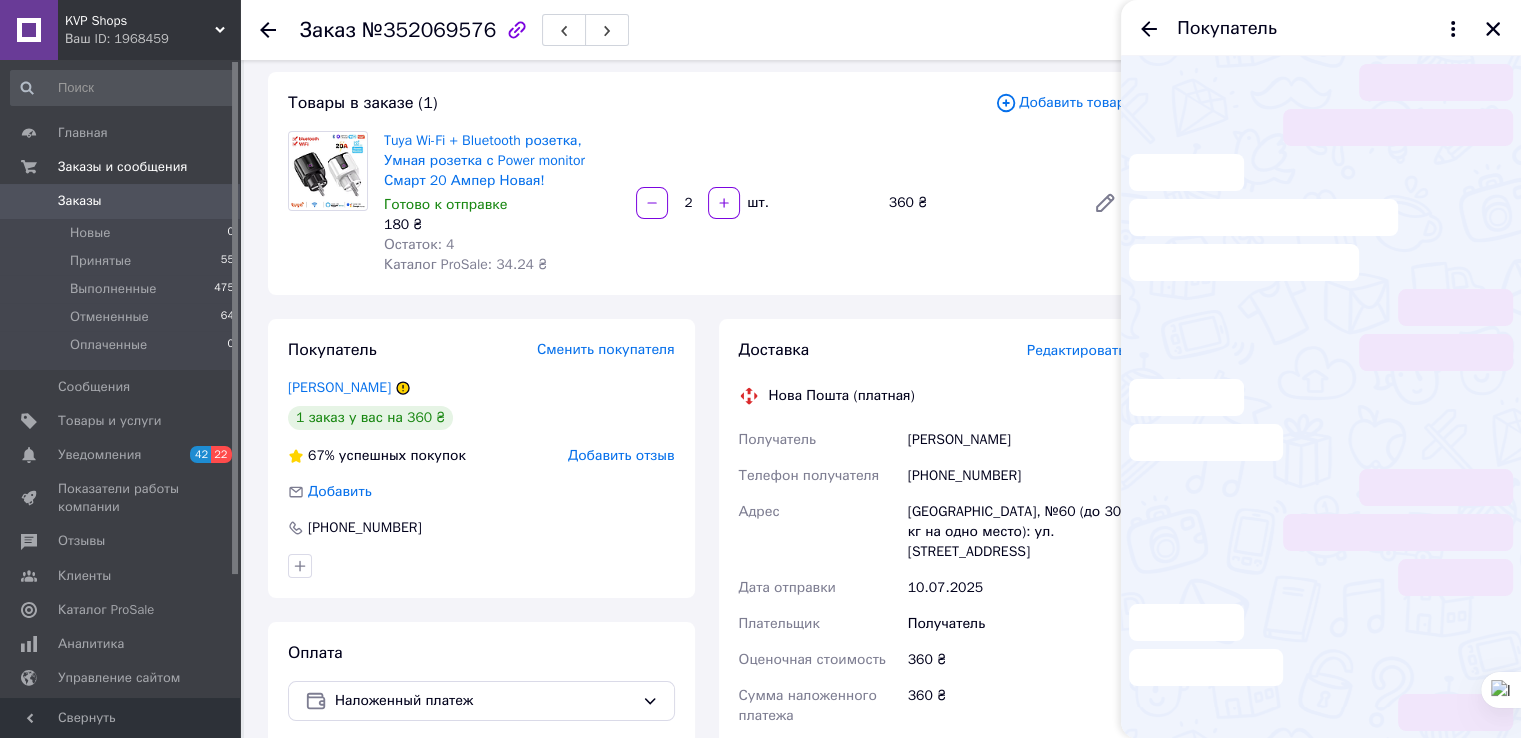 type 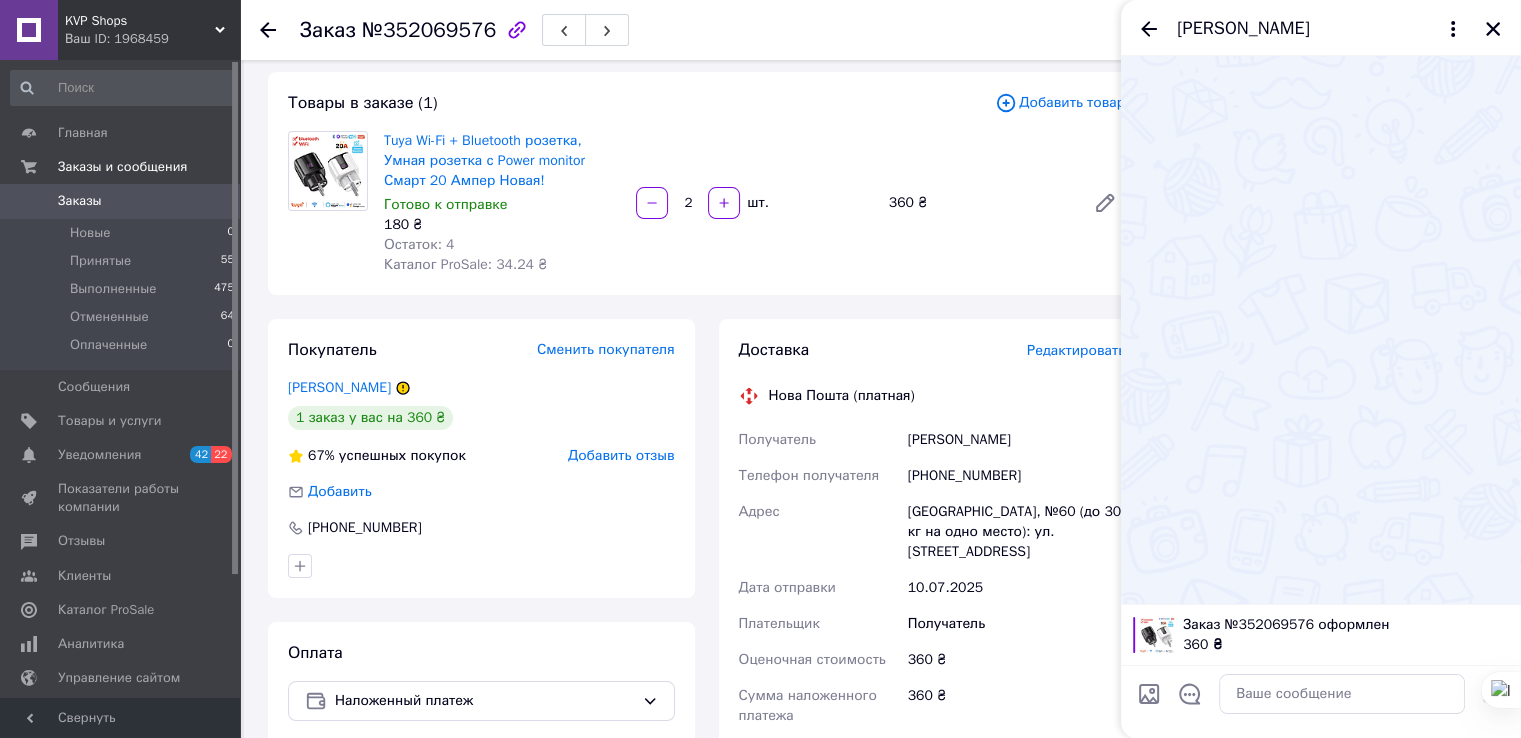 click at bounding box center (1342, 694) 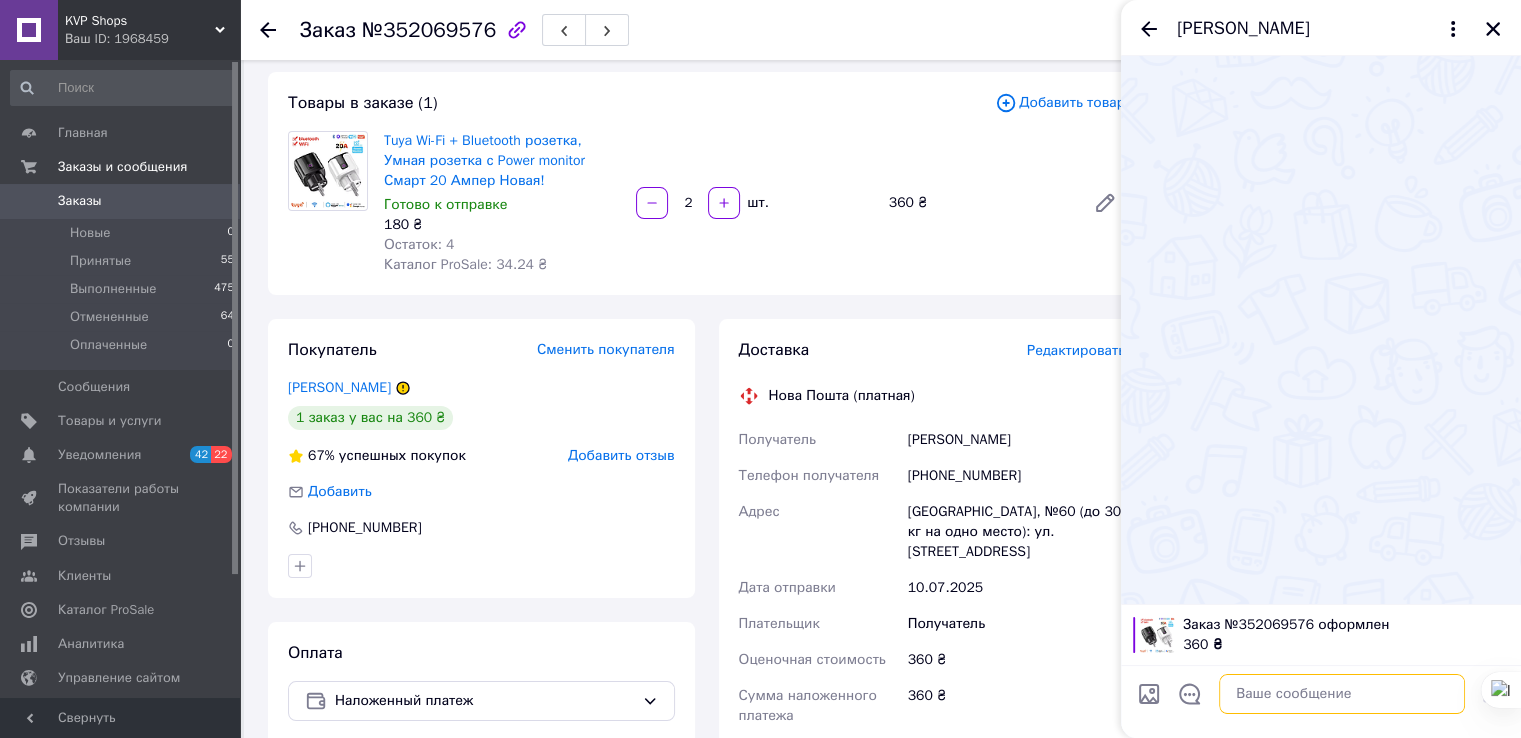 click at bounding box center [1342, 694] 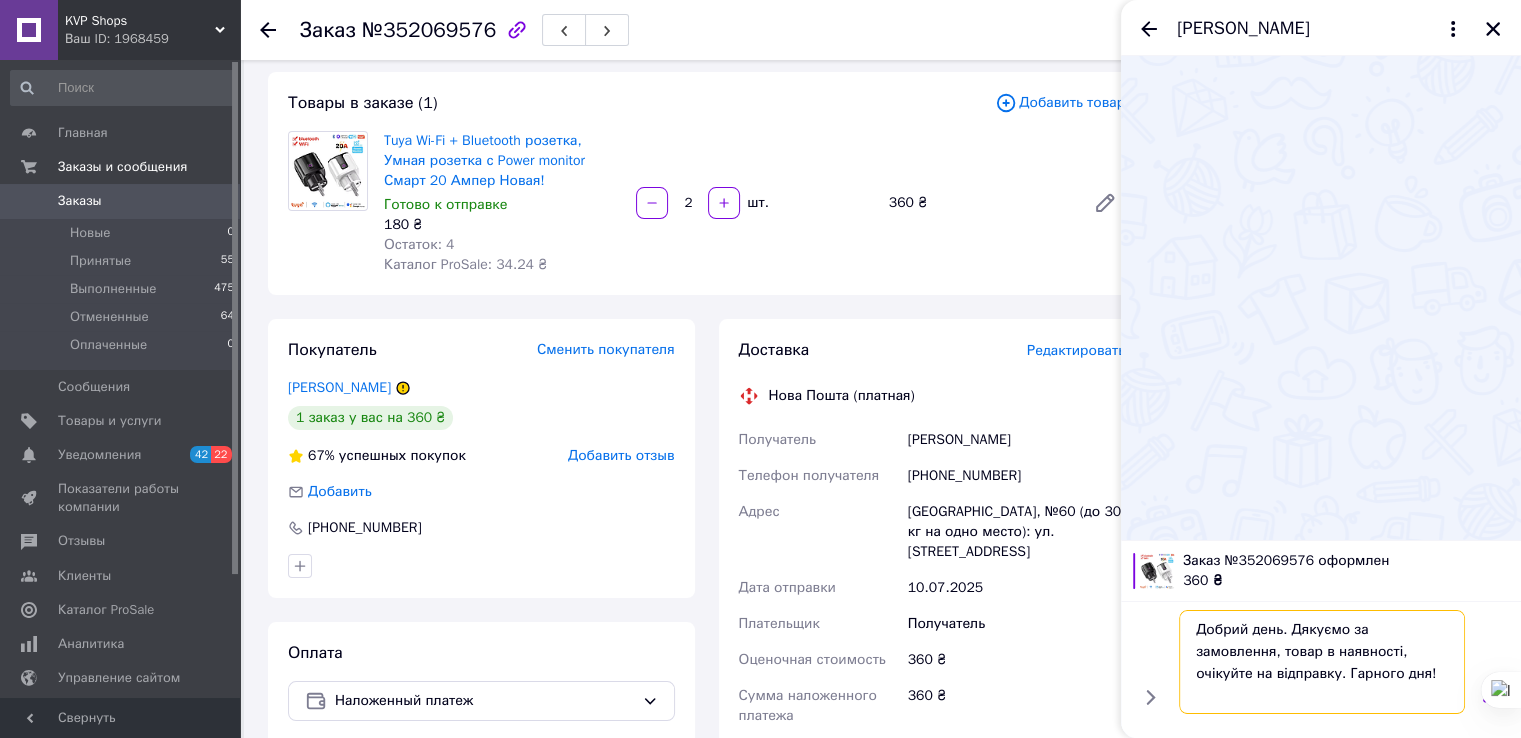 type 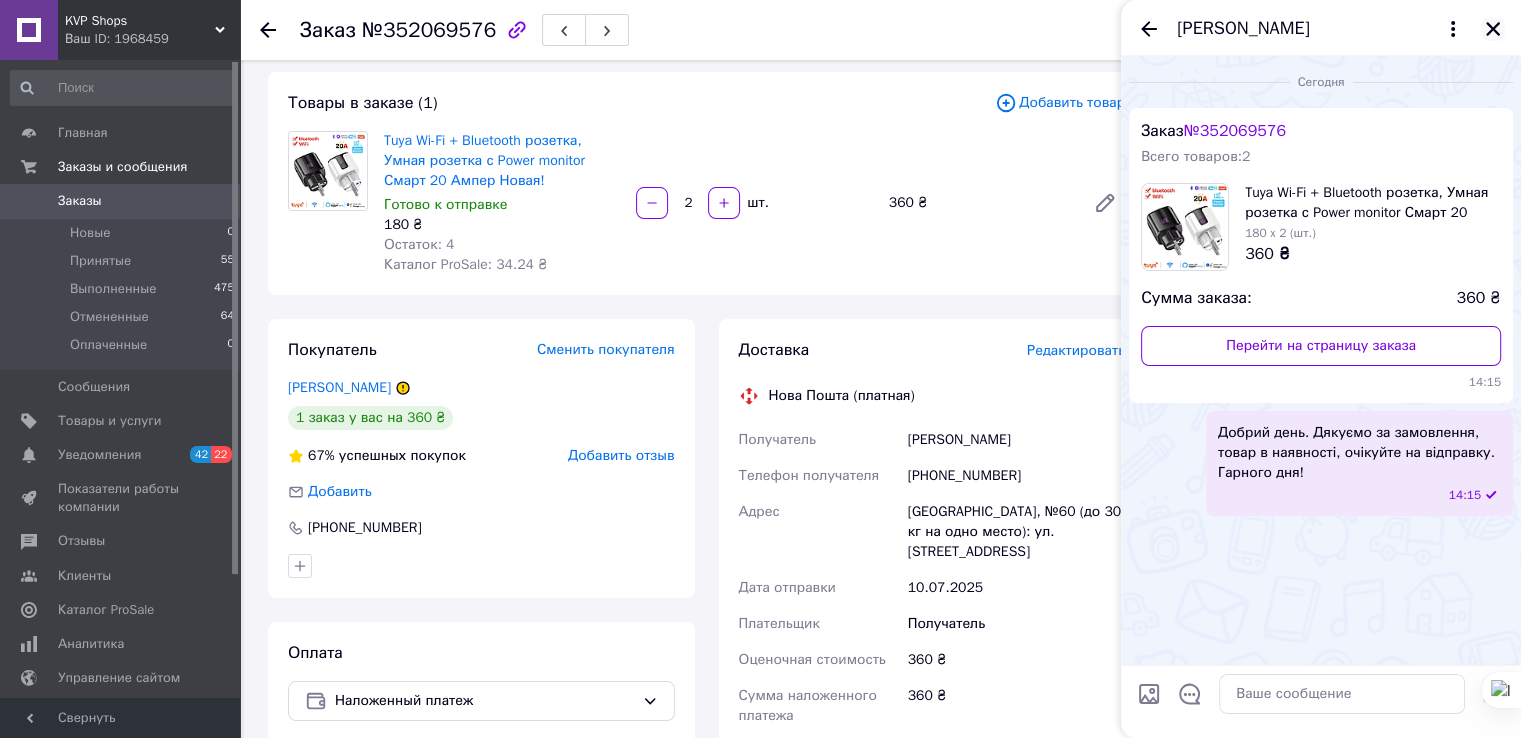 click 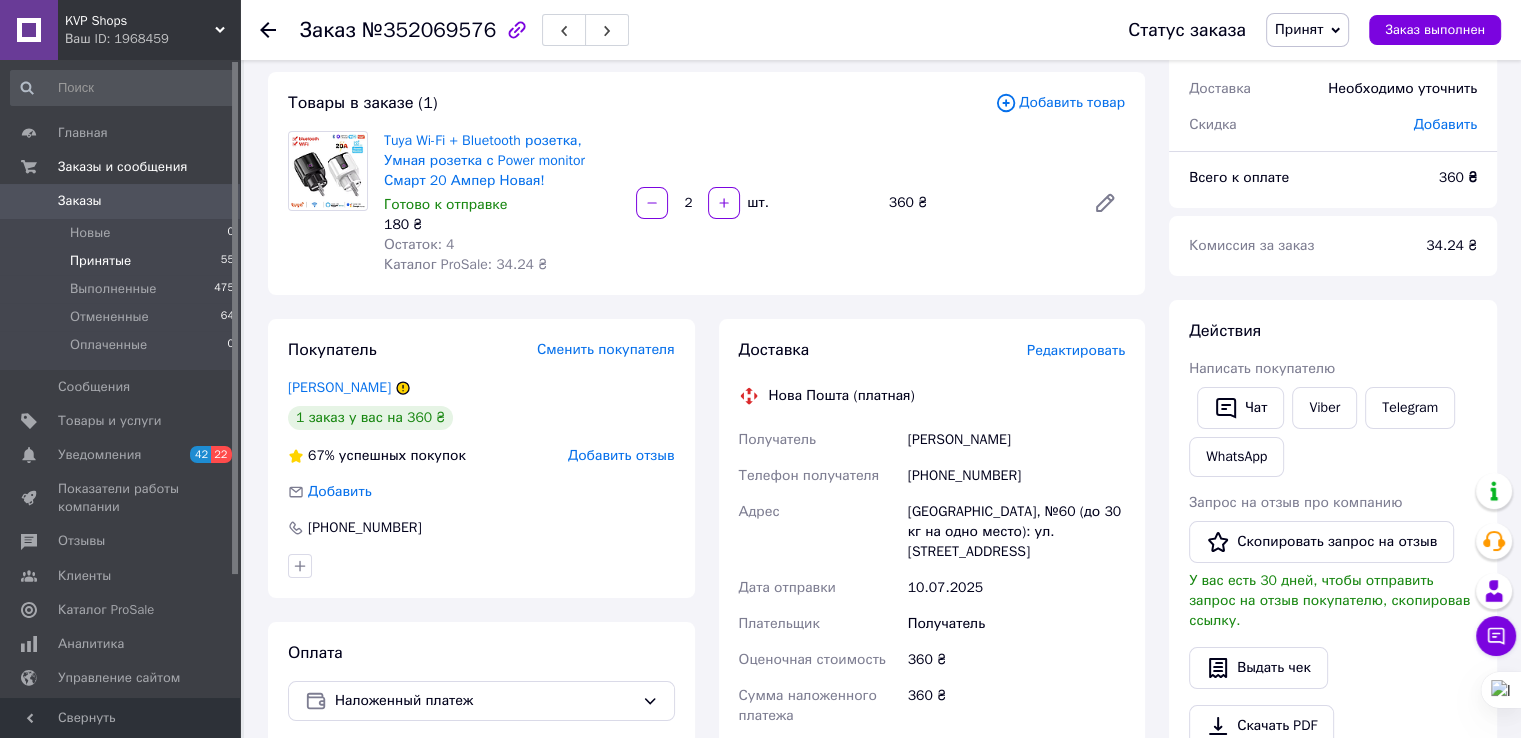 click on "Принятые 55" at bounding box center (123, 261) 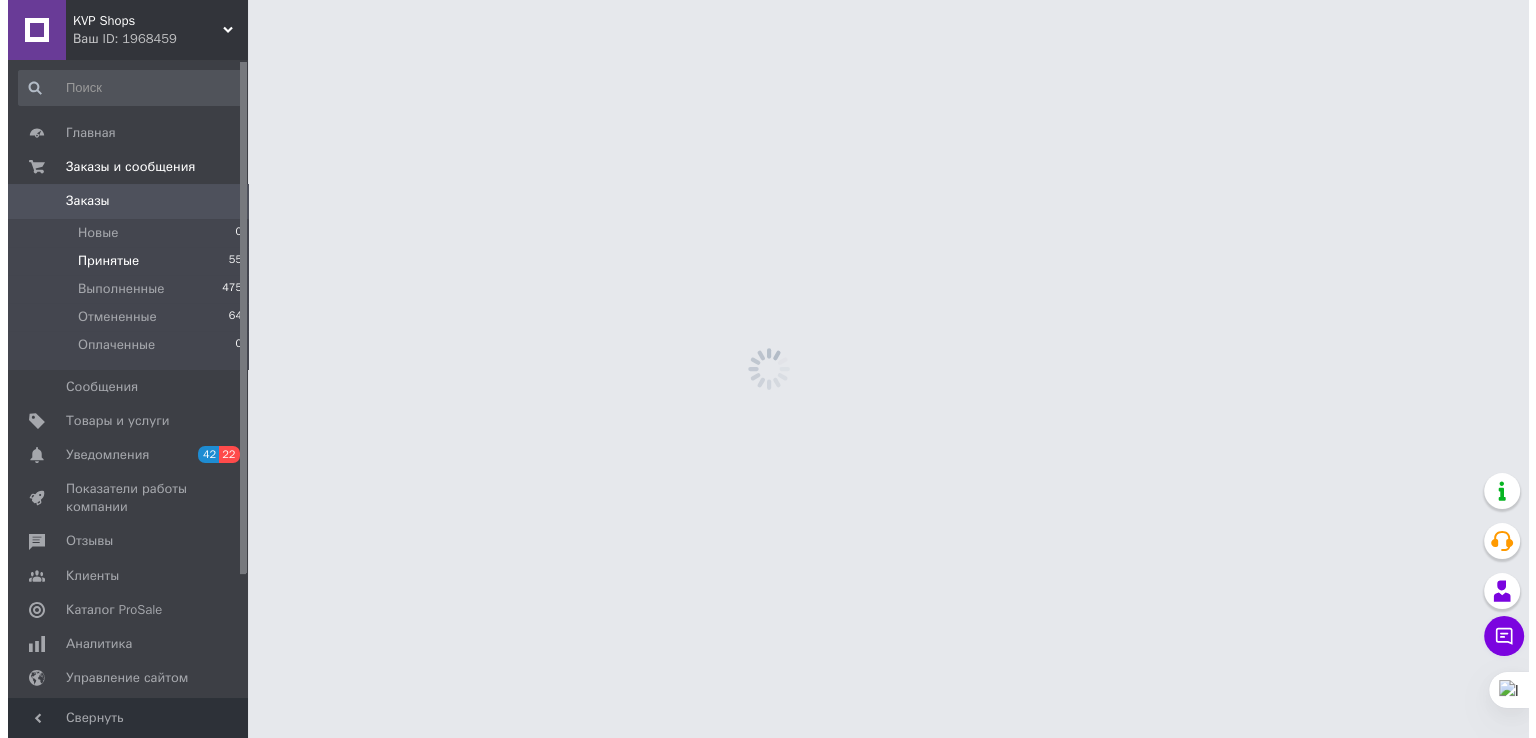scroll, scrollTop: 0, scrollLeft: 0, axis: both 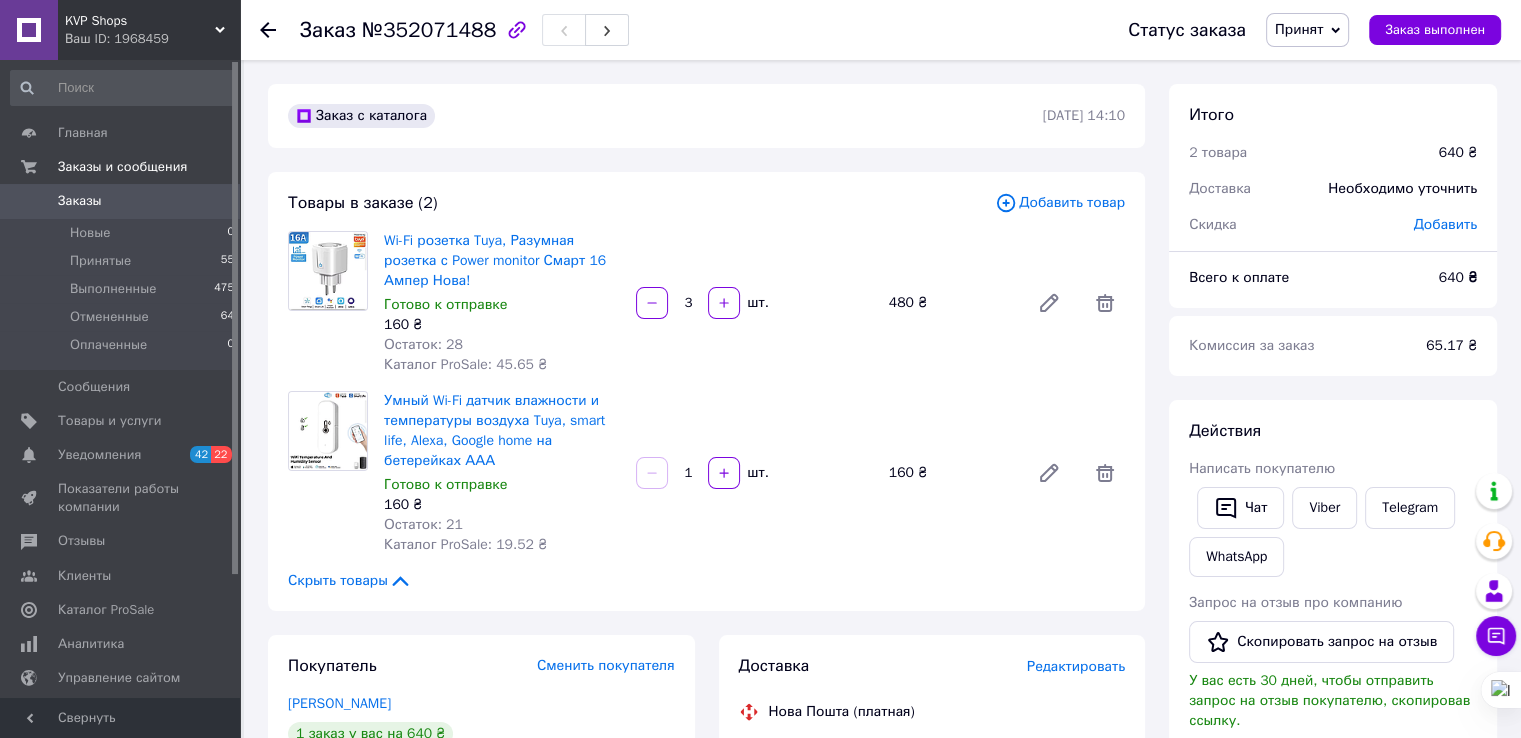 click on "Написать покупателю" at bounding box center [1262, 468] 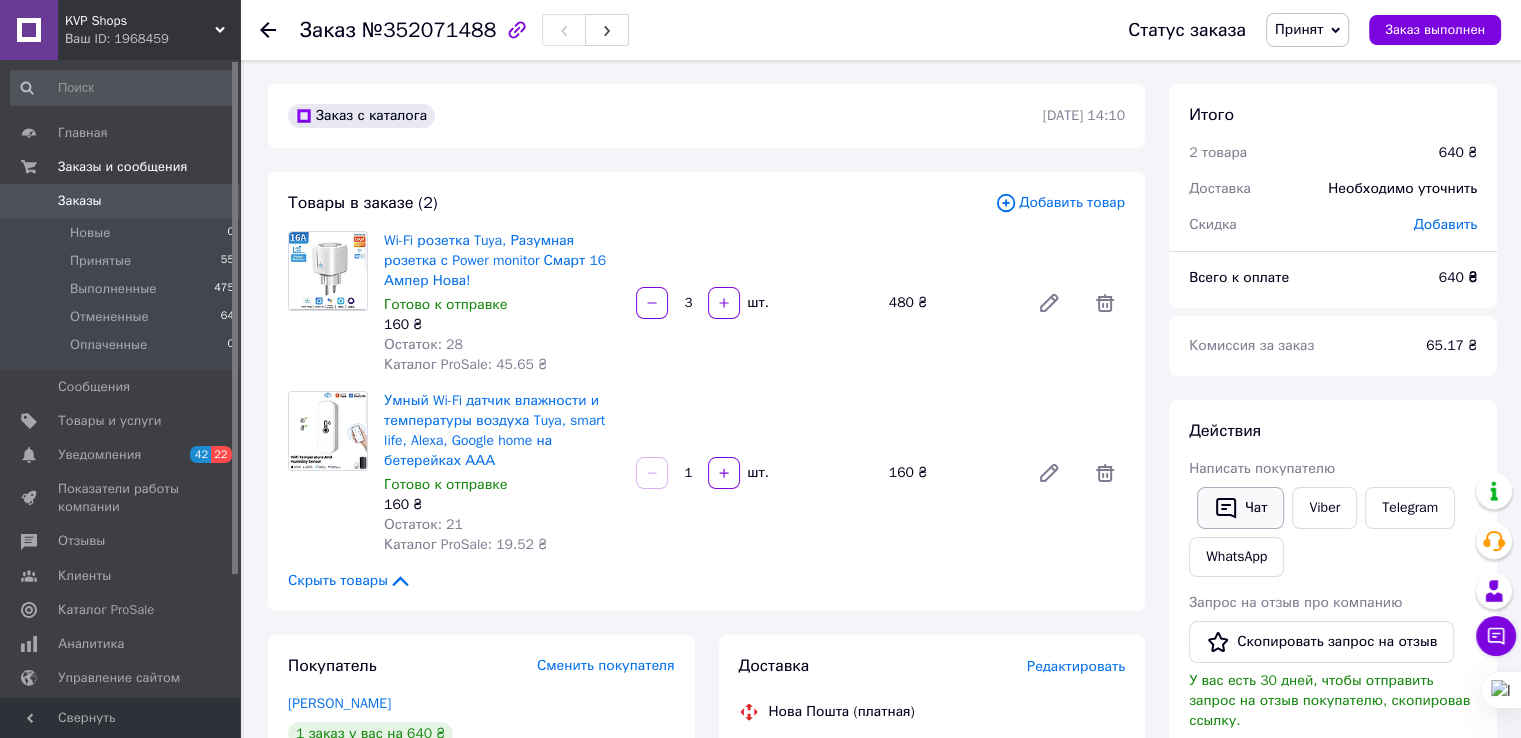 click on "Чат" at bounding box center [1240, 508] 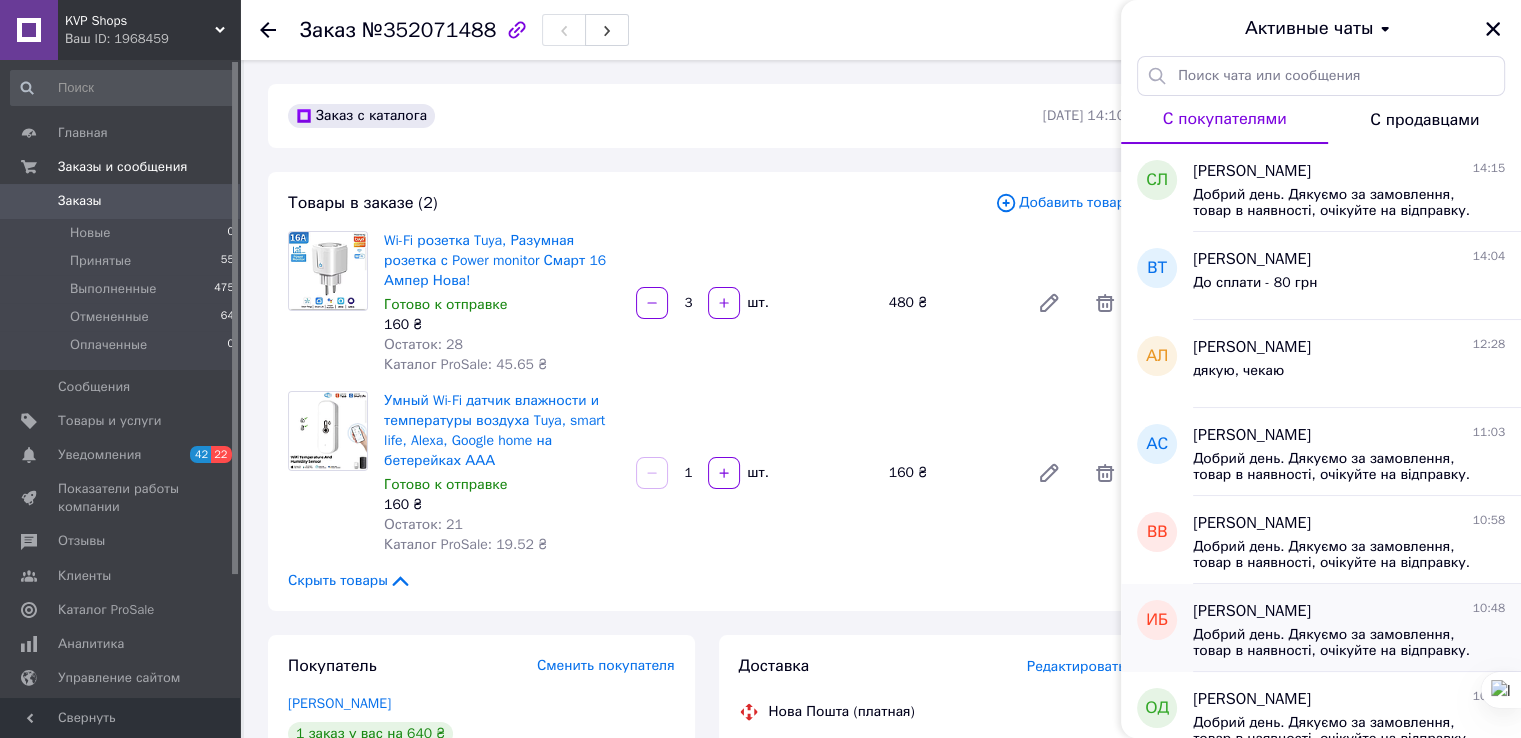 type 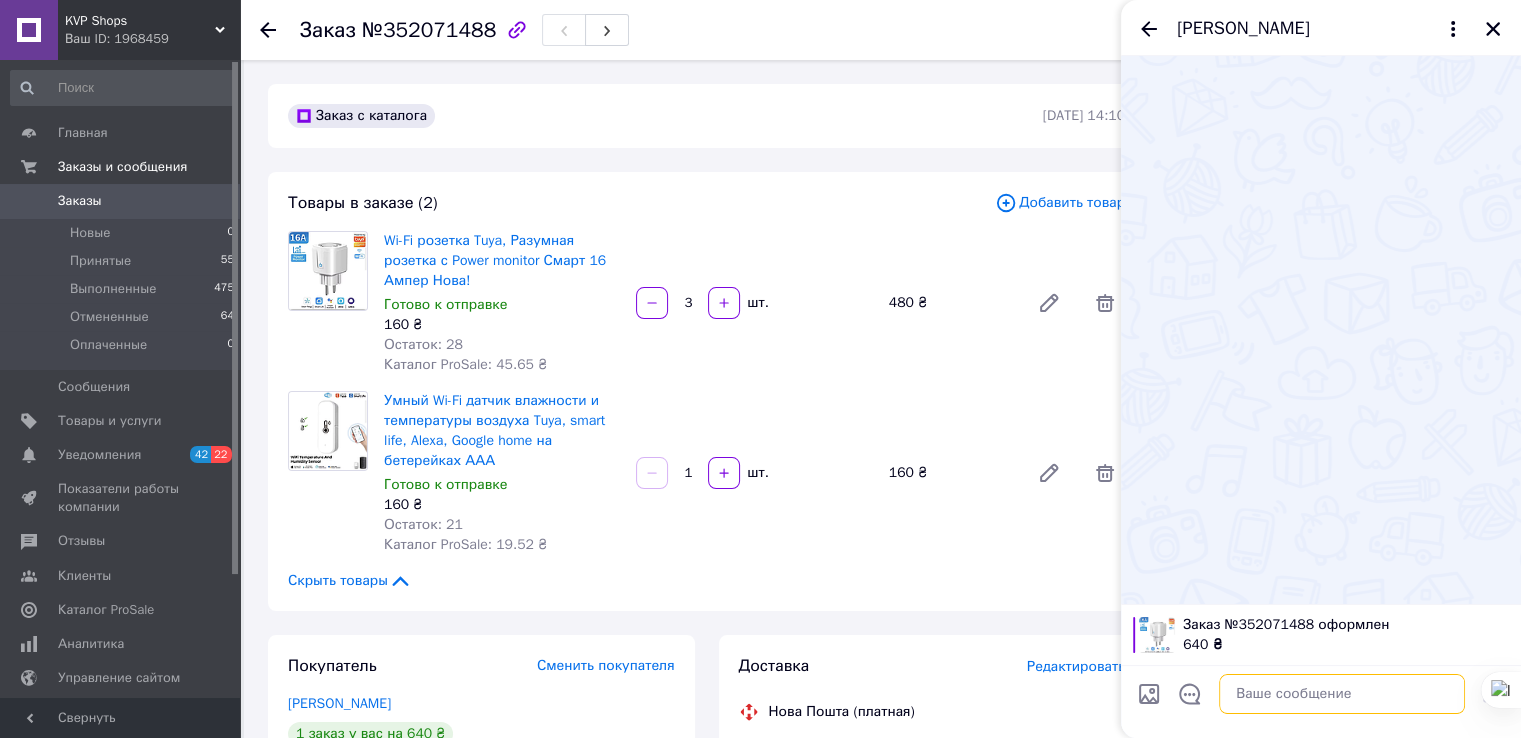 click at bounding box center [1342, 694] 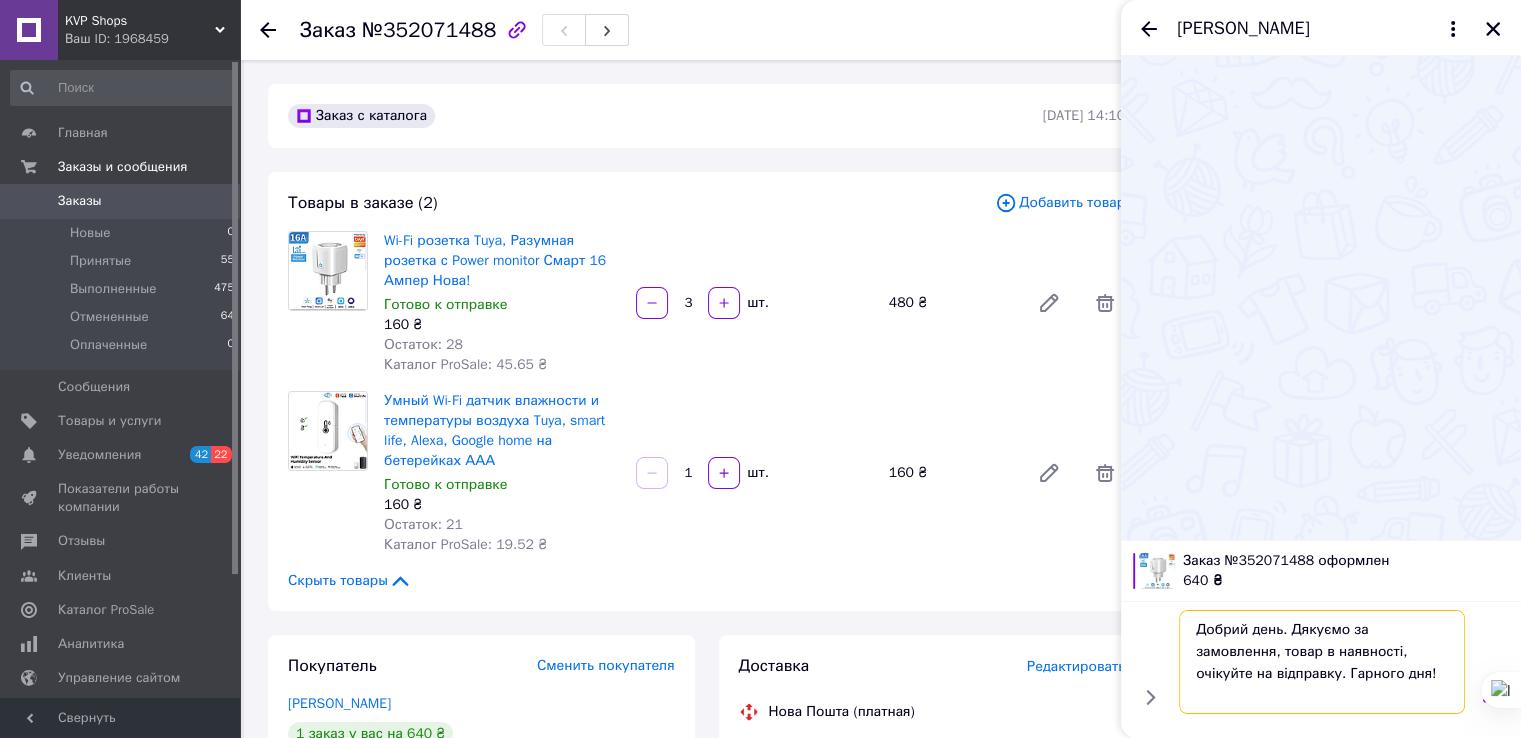 type 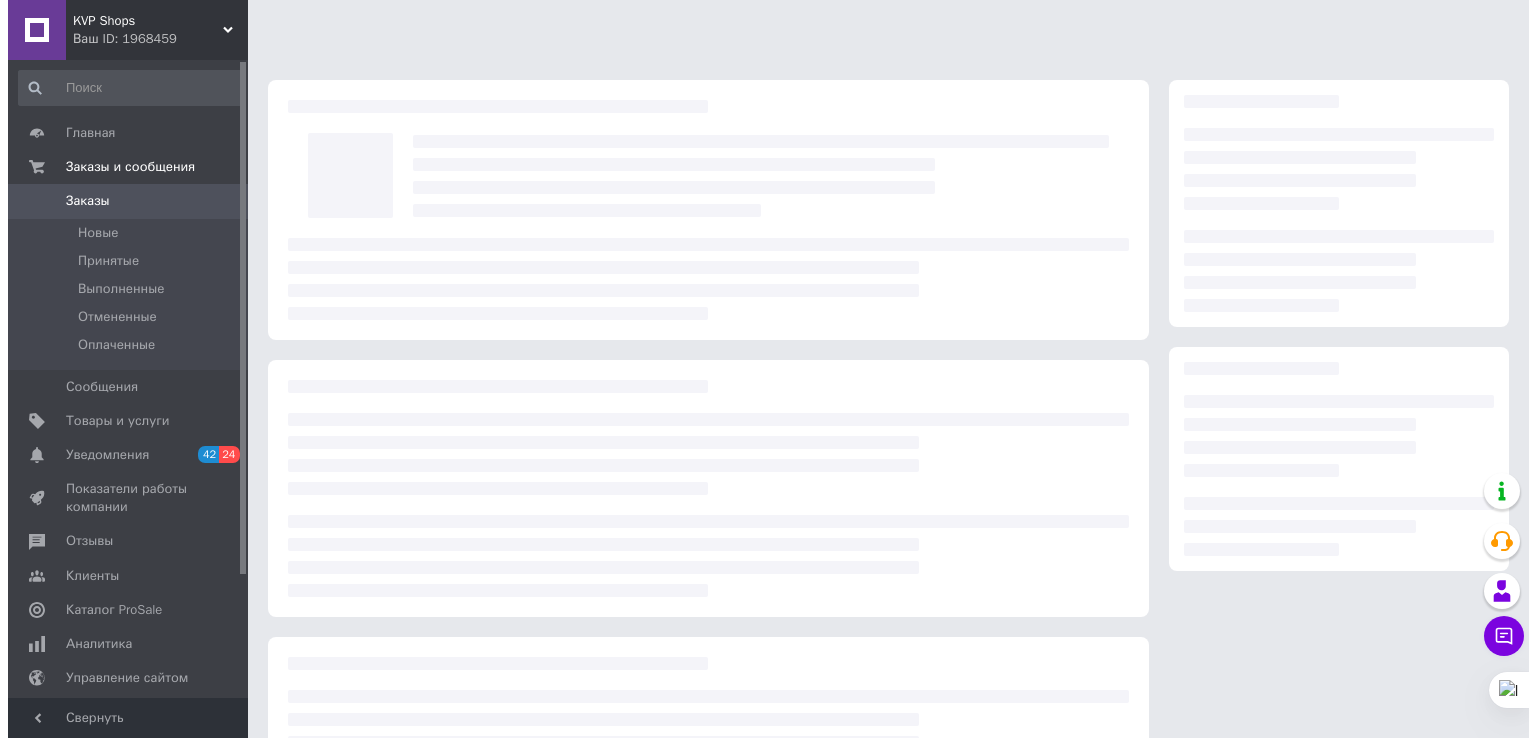 scroll, scrollTop: 0, scrollLeft: 0, axis: both 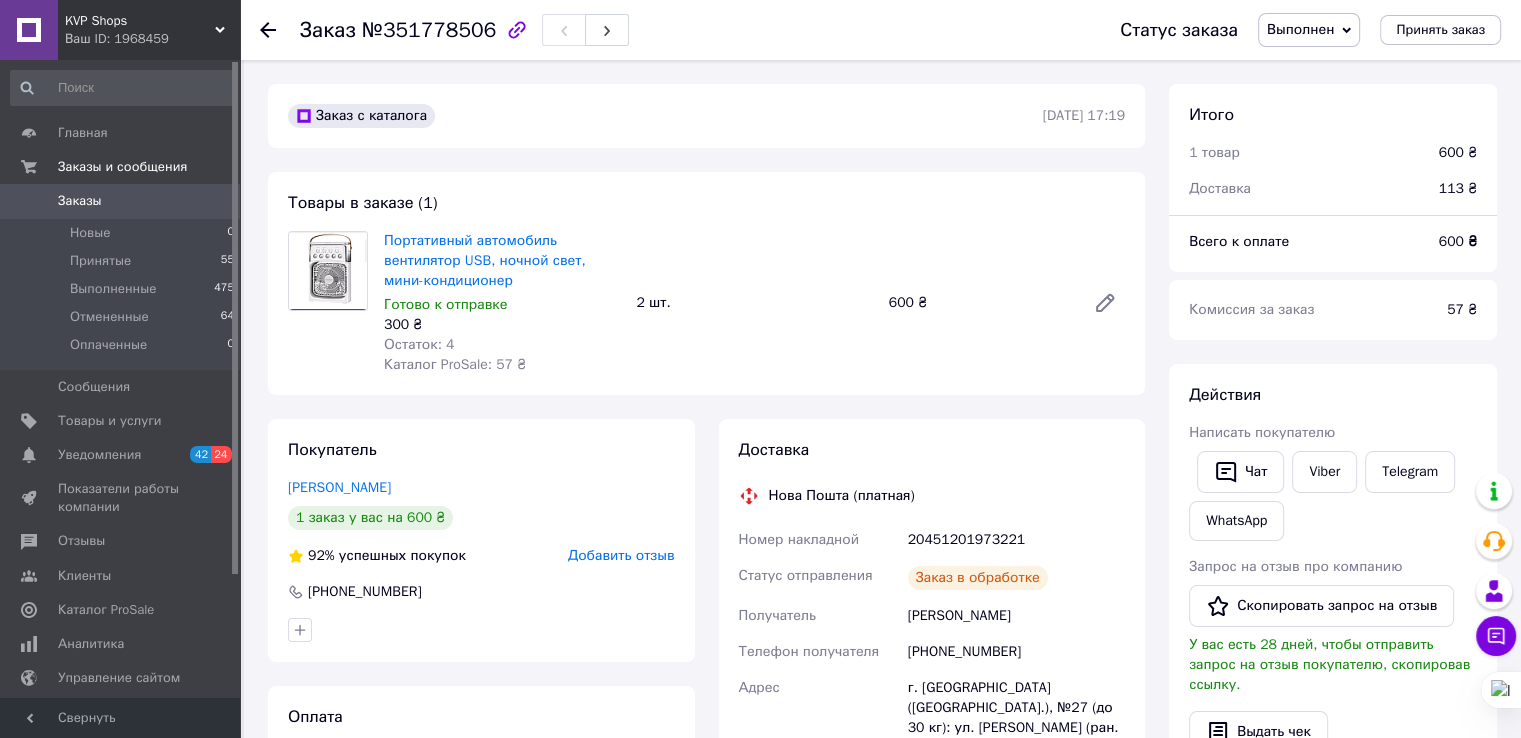 click on "Добавить отзыв" at bounding box center (621, 555) 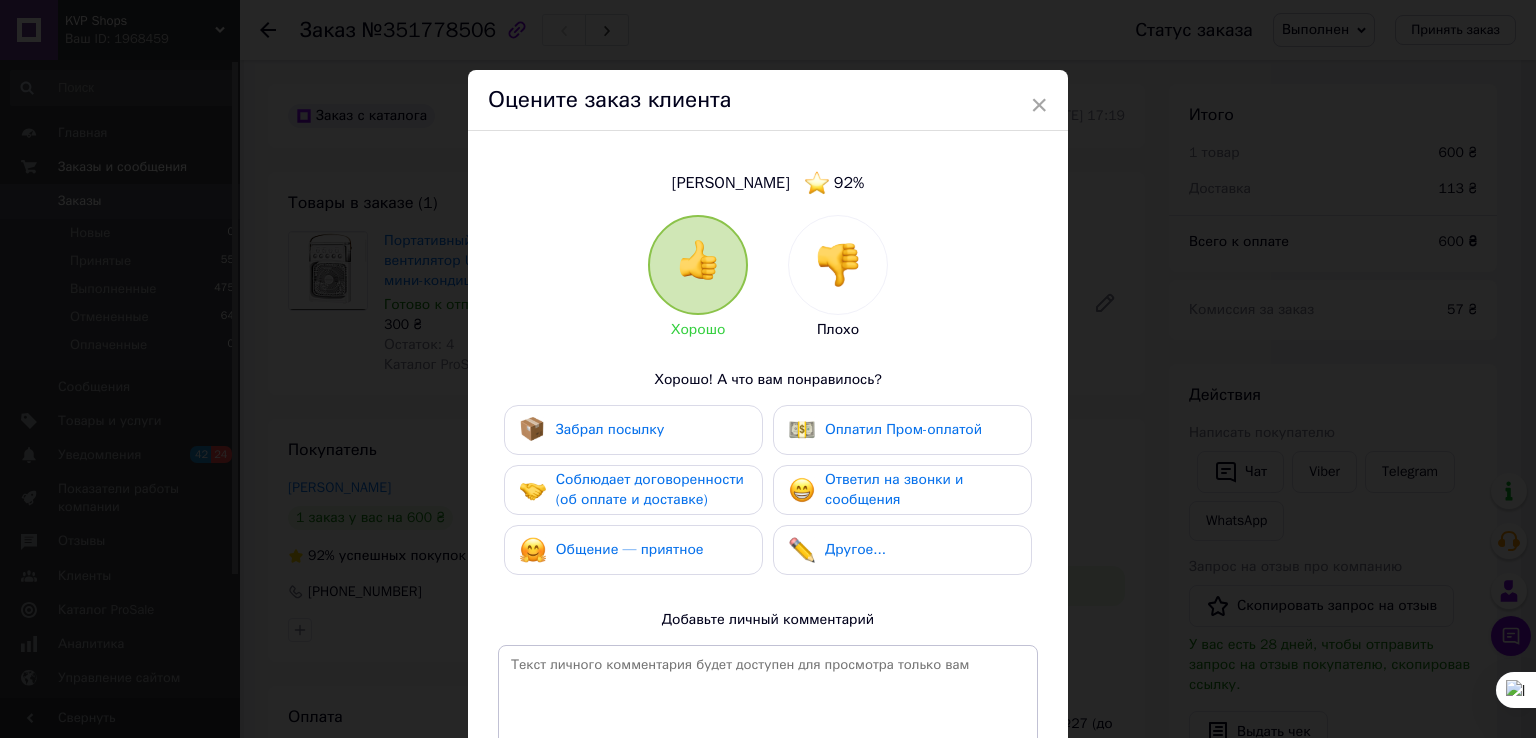 drag, startPoint x: 658, startPoint y: 421, endPoint x: 658, endPoint y: 468, distance: 47 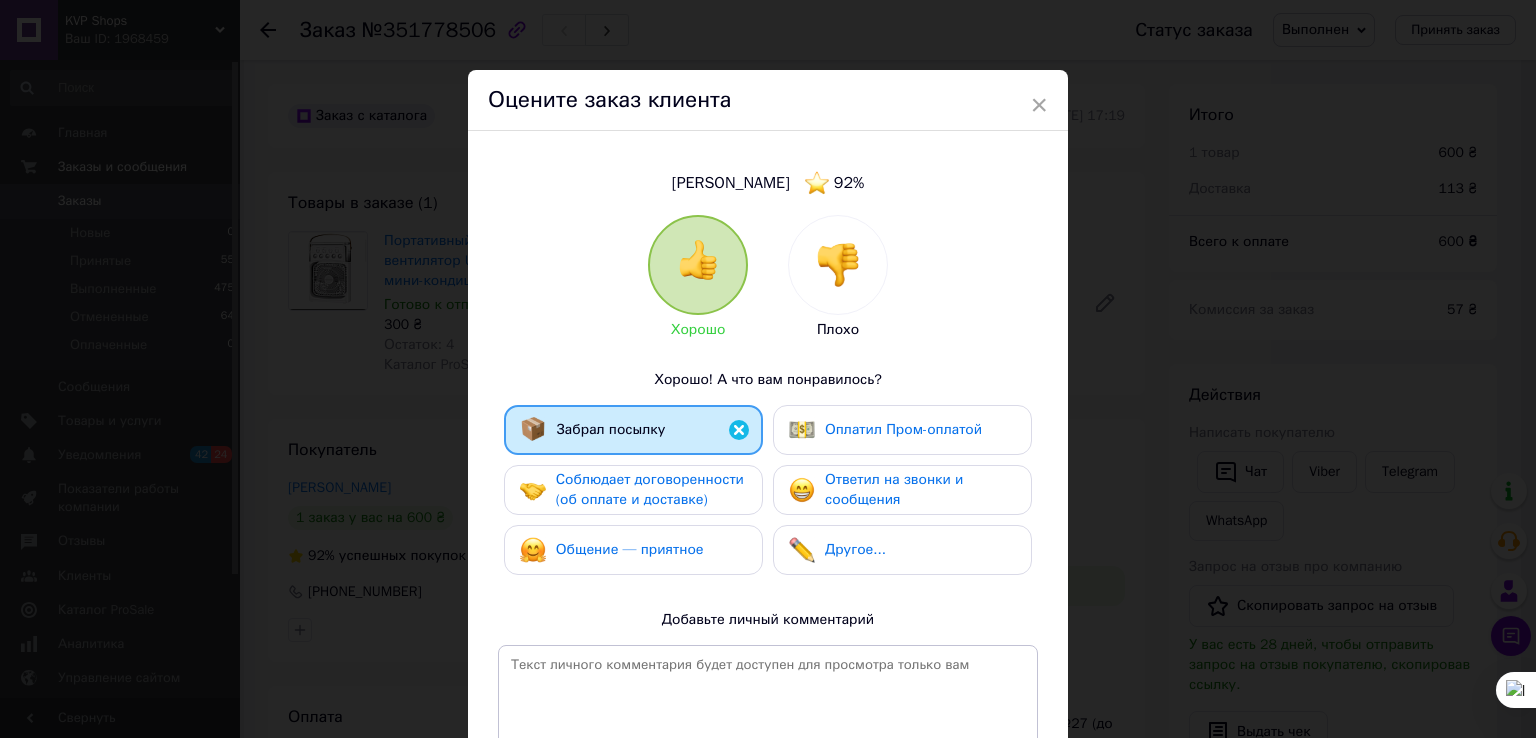 click on "Соблюдает договоренности (об оплате и доставке)" at bounding box center (650, 489) 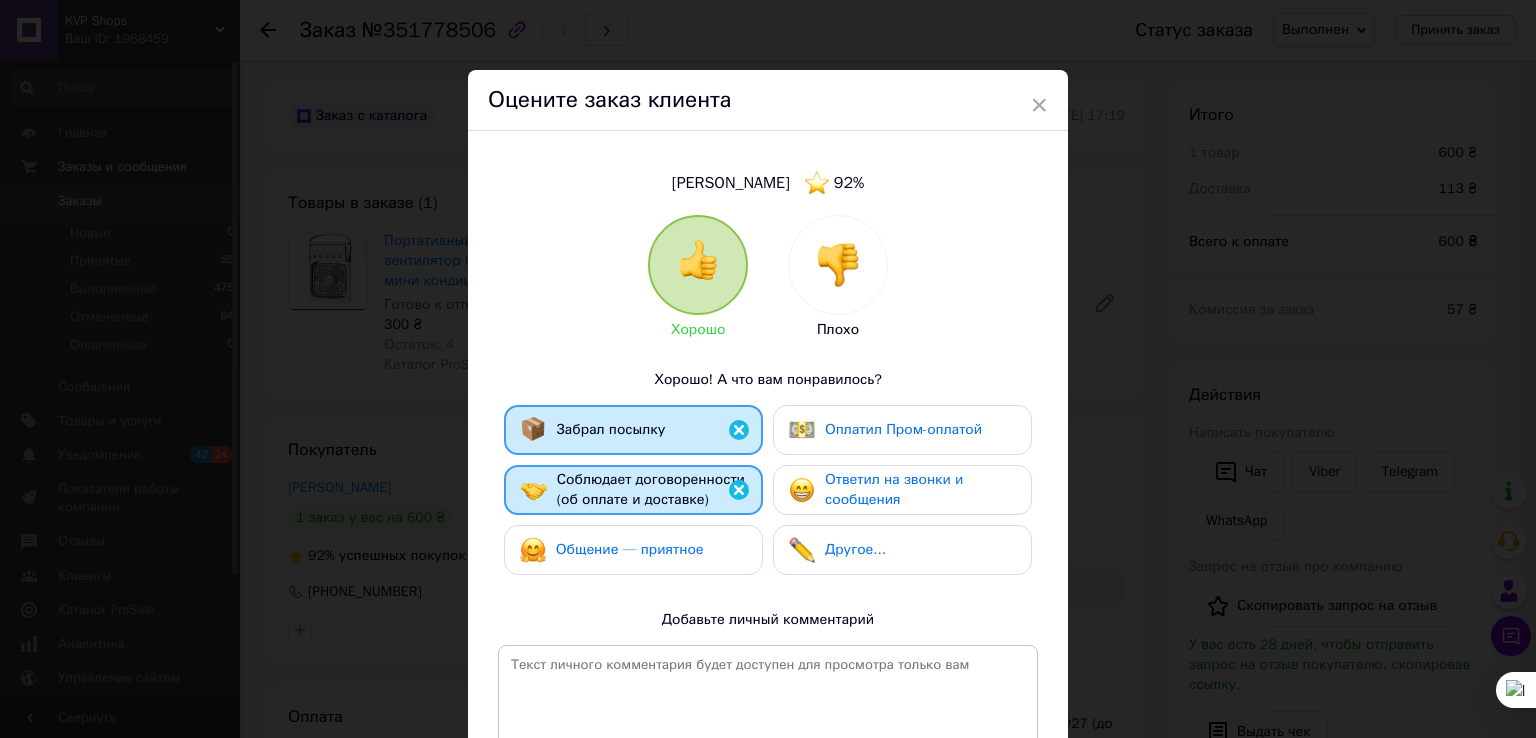click on "Общение — приятное" at bounding box center (630, 549) 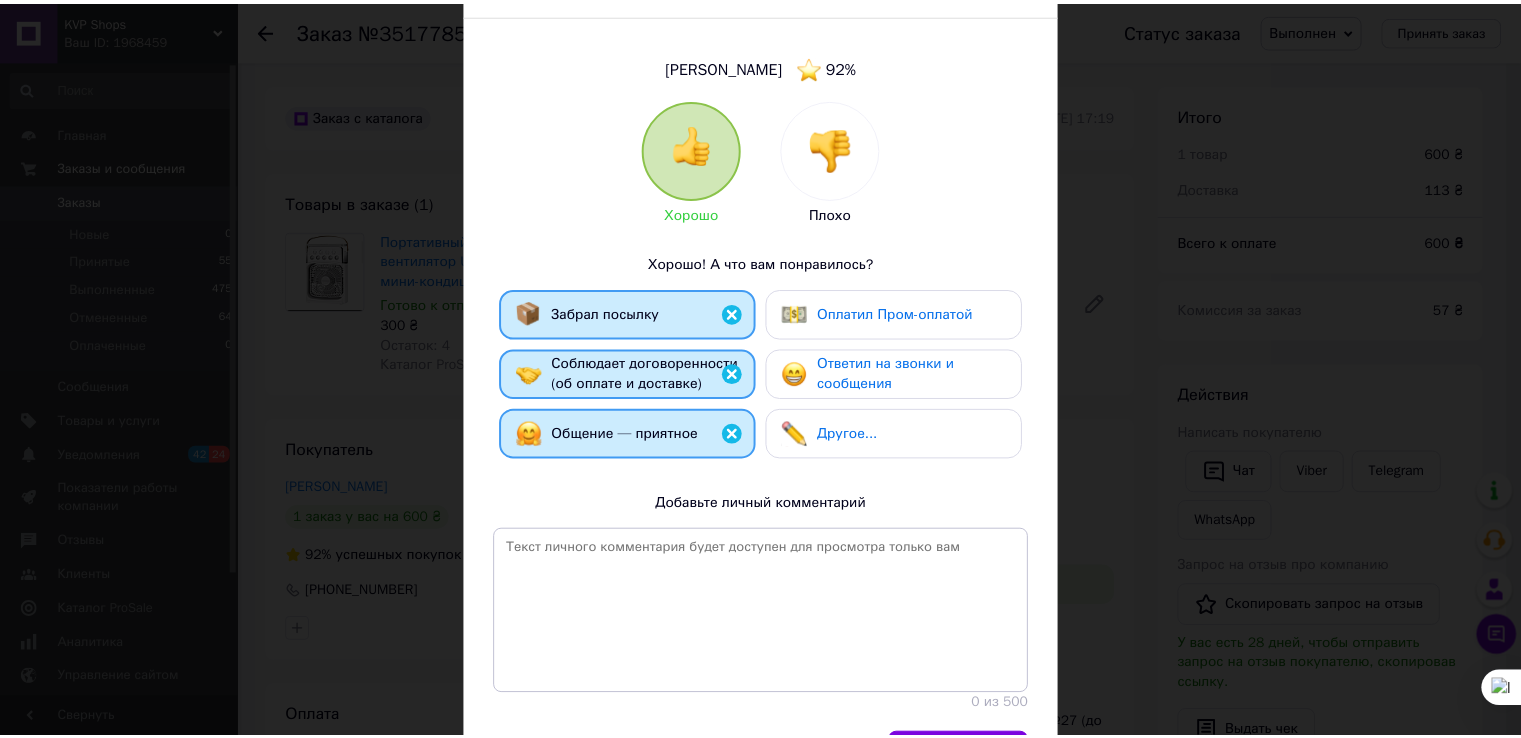 scroll, scrollTop: 240, scrollLeft: 0, axis: vertical 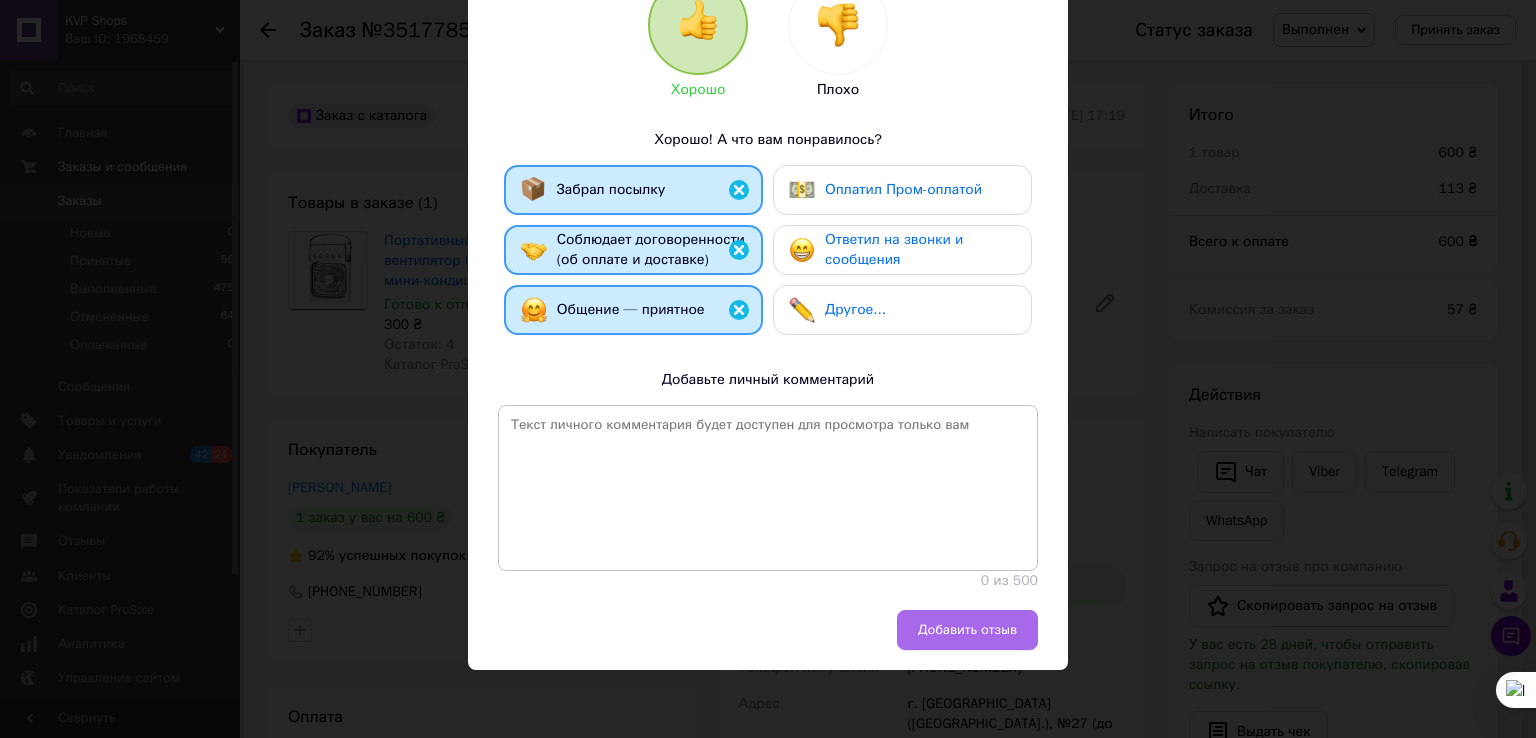 click on "Добавить отзыв" at bounding box center [967, 630] 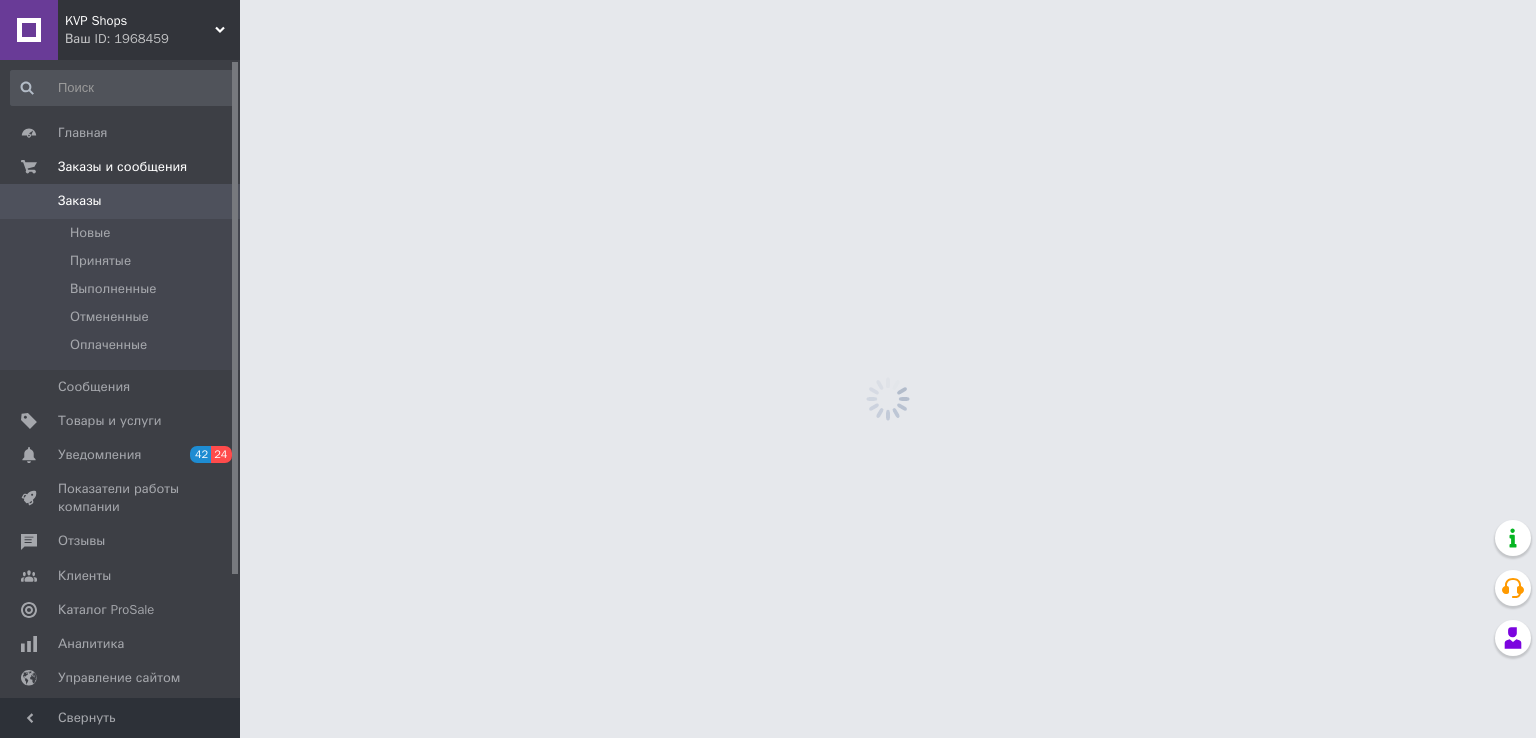 scroll, scrollTop: 0, scrollLeft: 0, axis: both 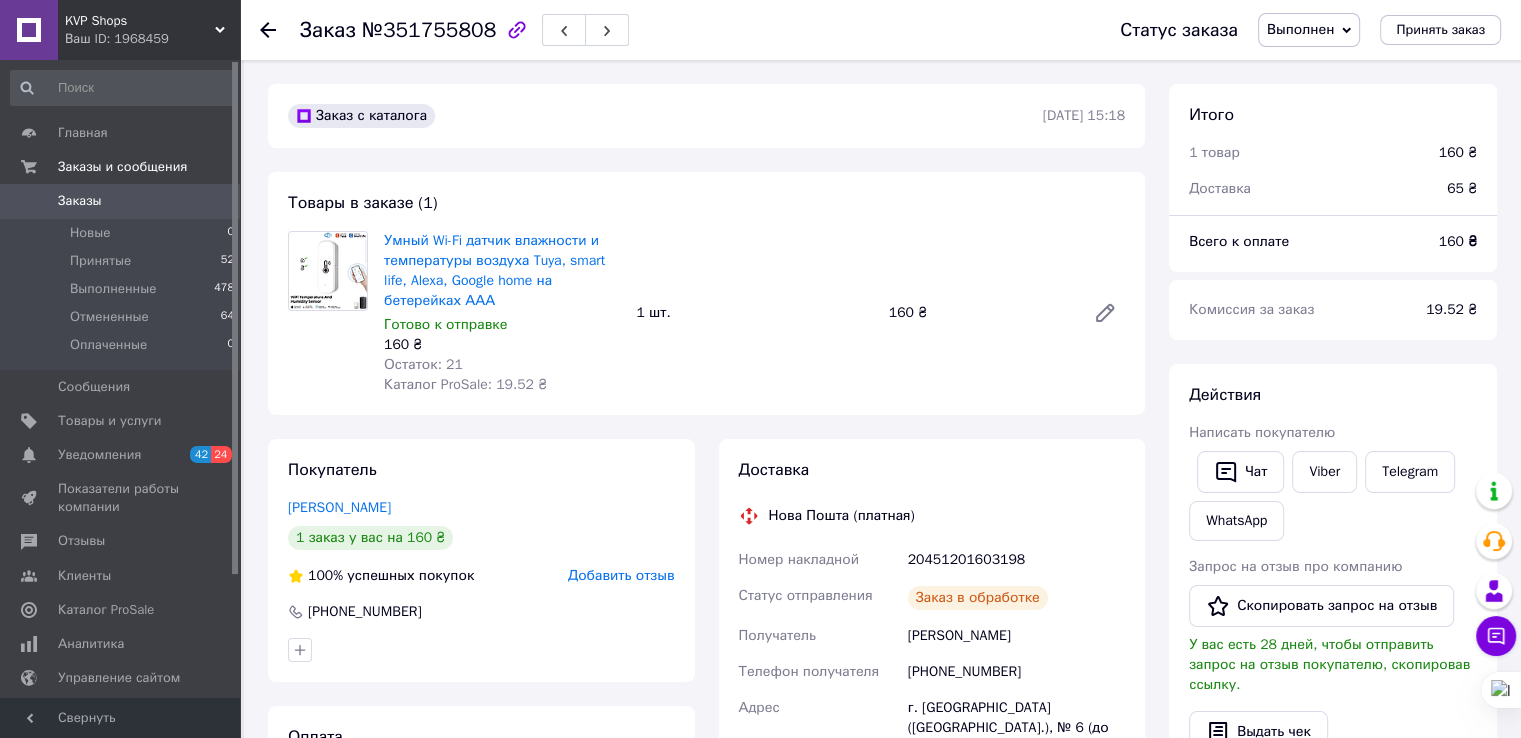 click on "Добавить отзыв" at bounding box center [621, 575] 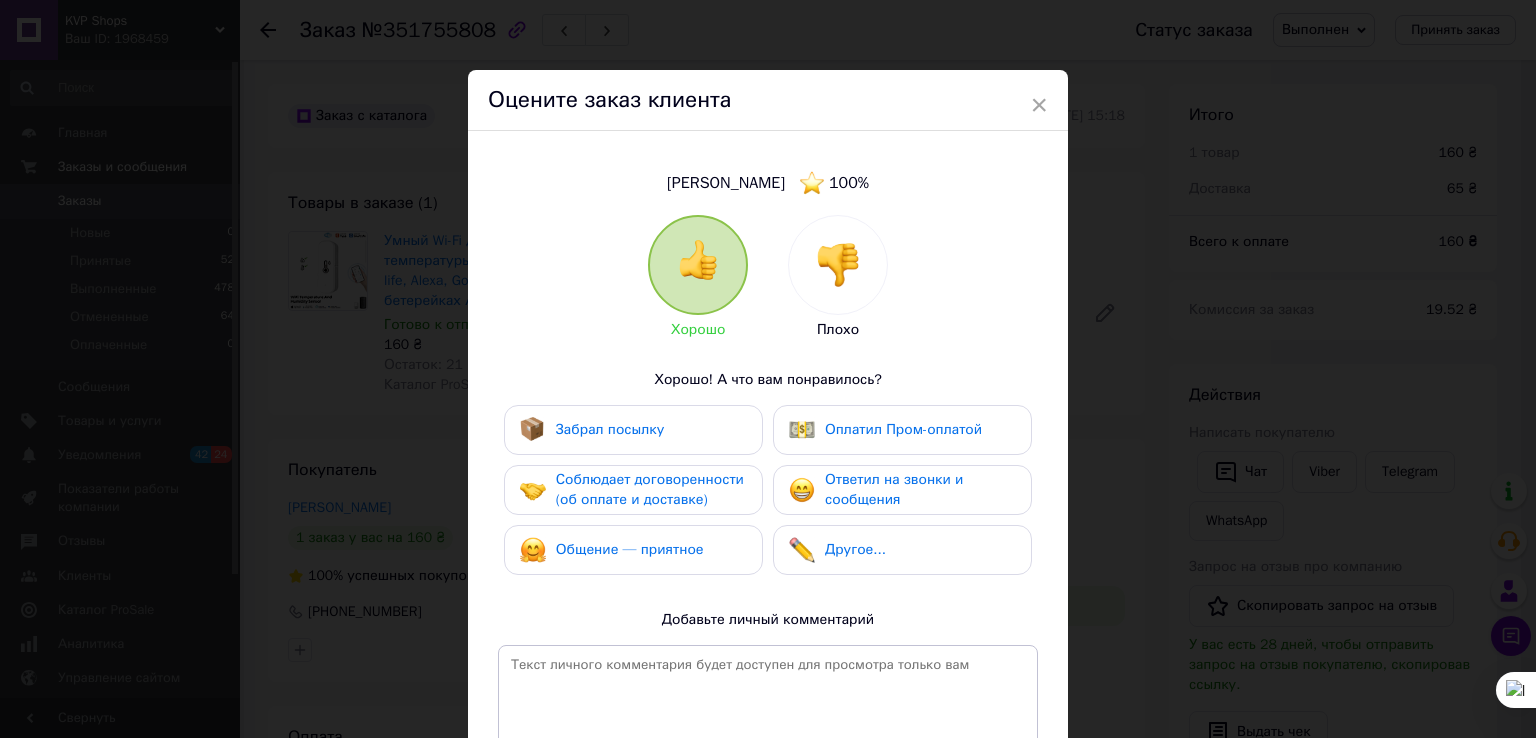 click on "Забрал посылку" at bounding box center [610, 429] 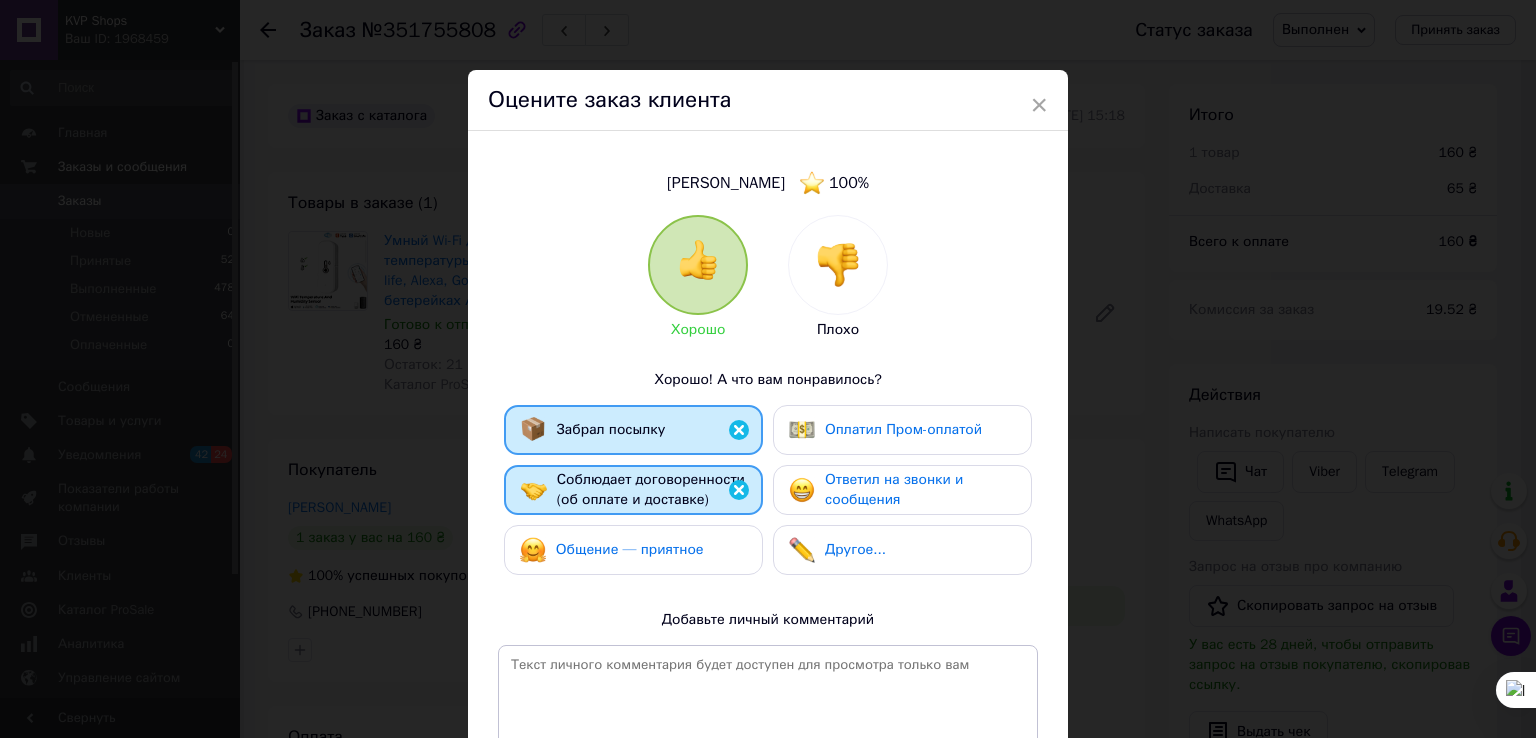 click on "Общение — приятное" at bounding box center (612, 550) 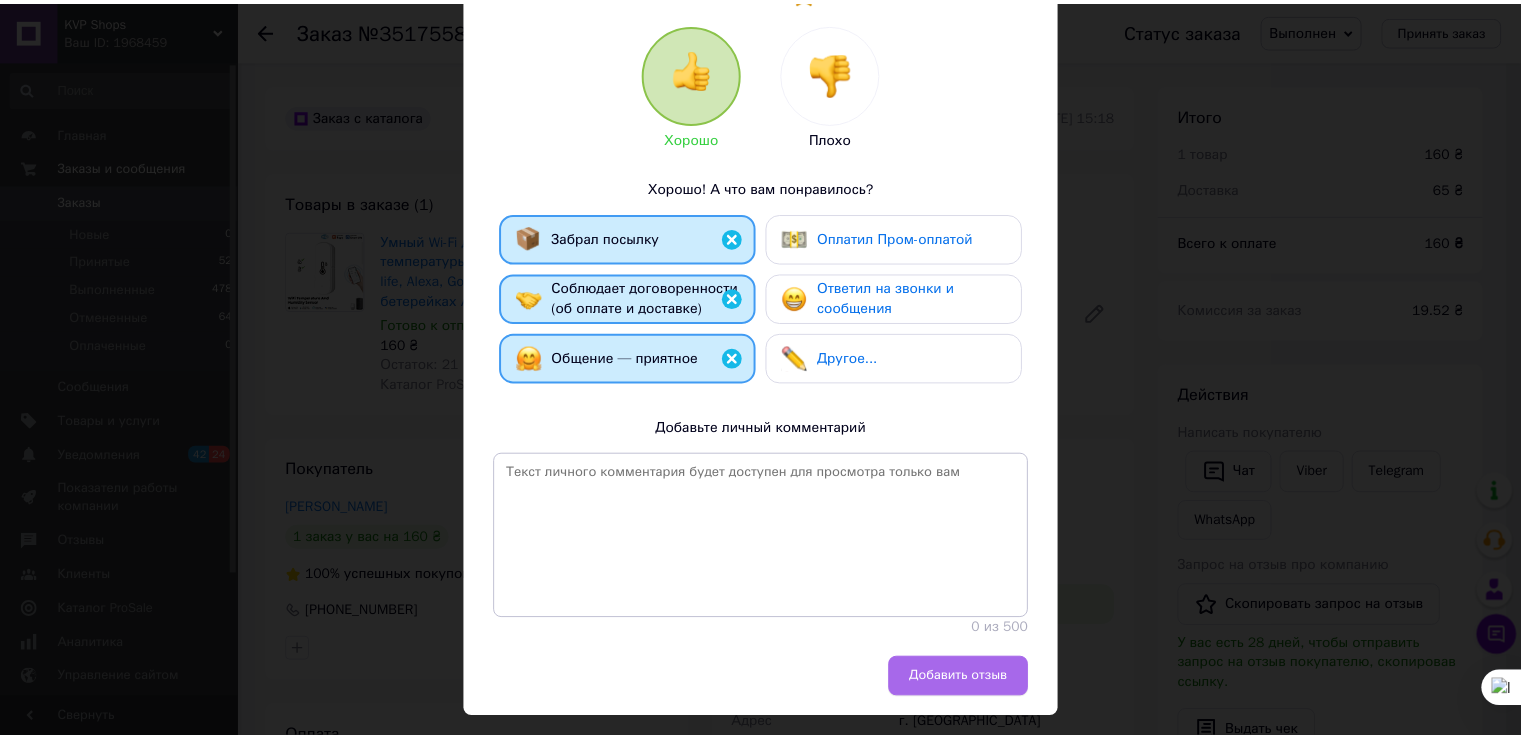 scroll, scrollTop: 200, scrollLeft: 0, axis: vertical 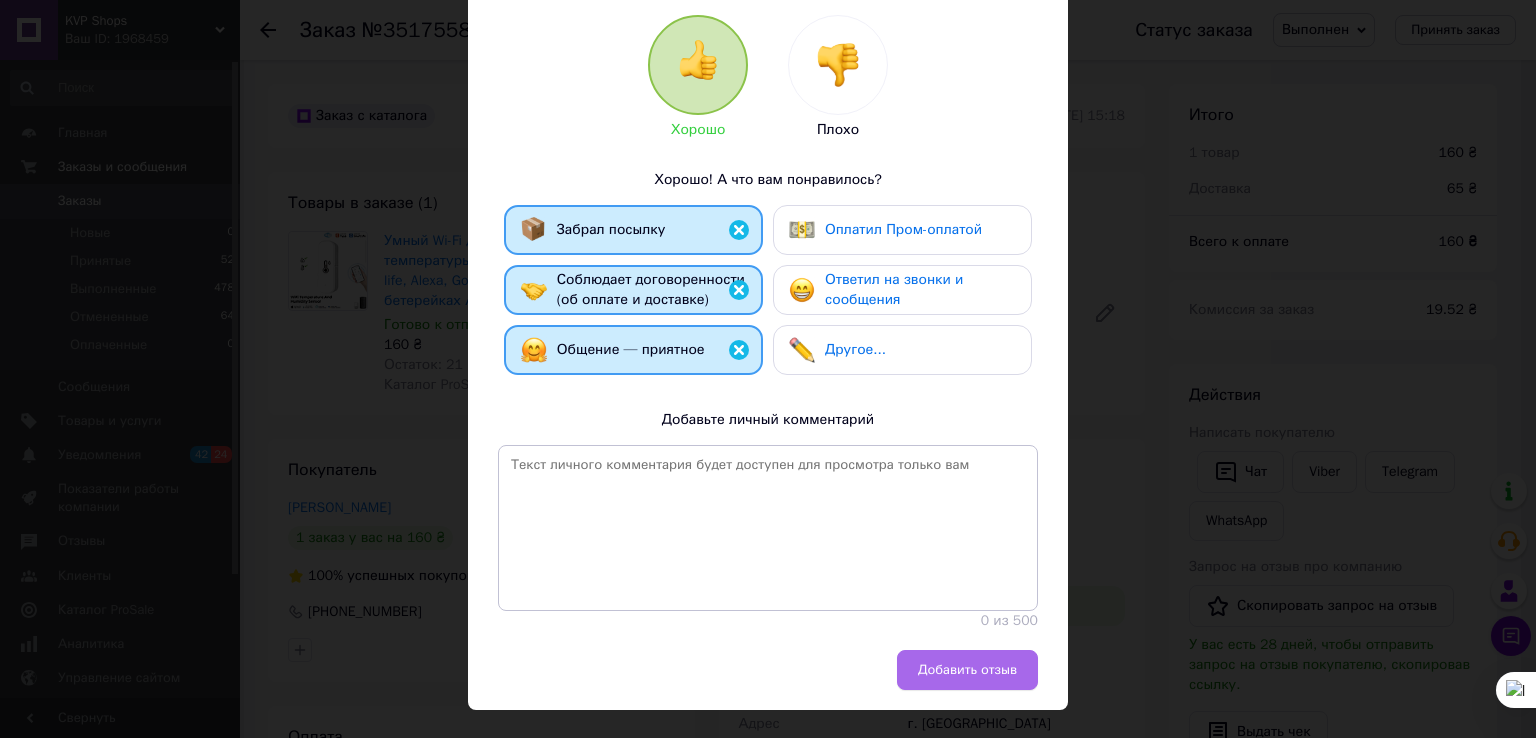 click on "Добавить отзыв" at bounding box center [967, 670] 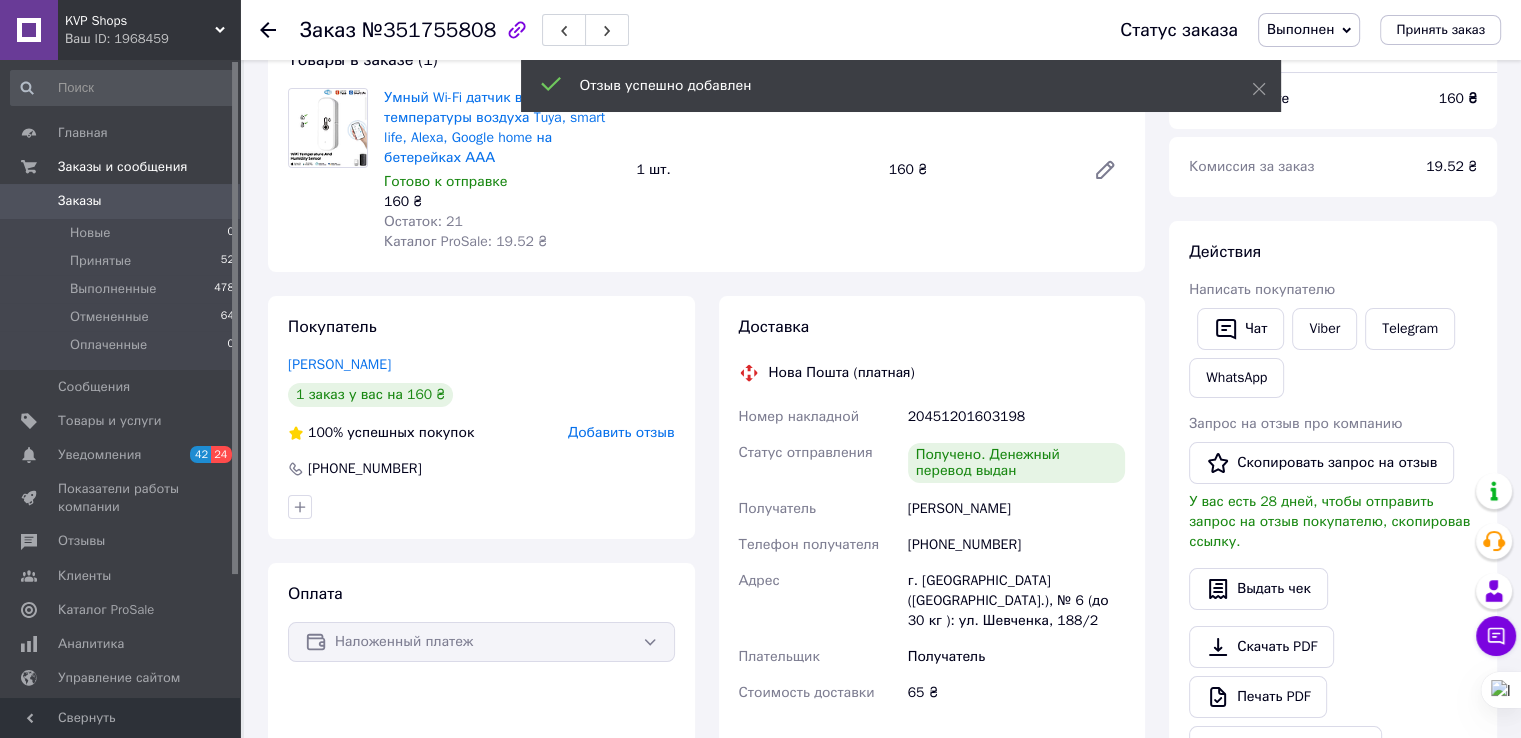 scroll, scrollTop: 200, scrollLeft: 0, axis: vertical 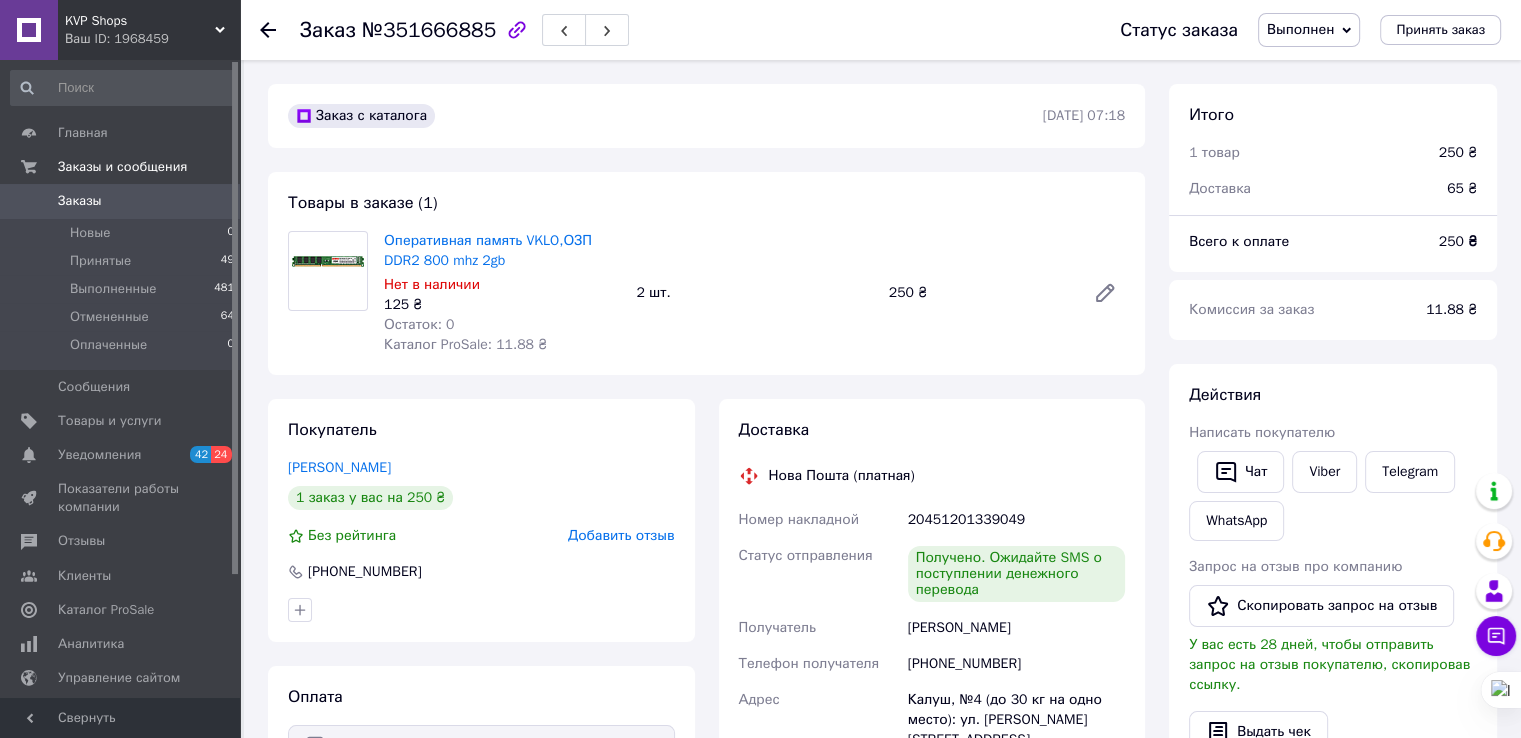 click on "Добавить отзыв" at bounding box center [621, 535] 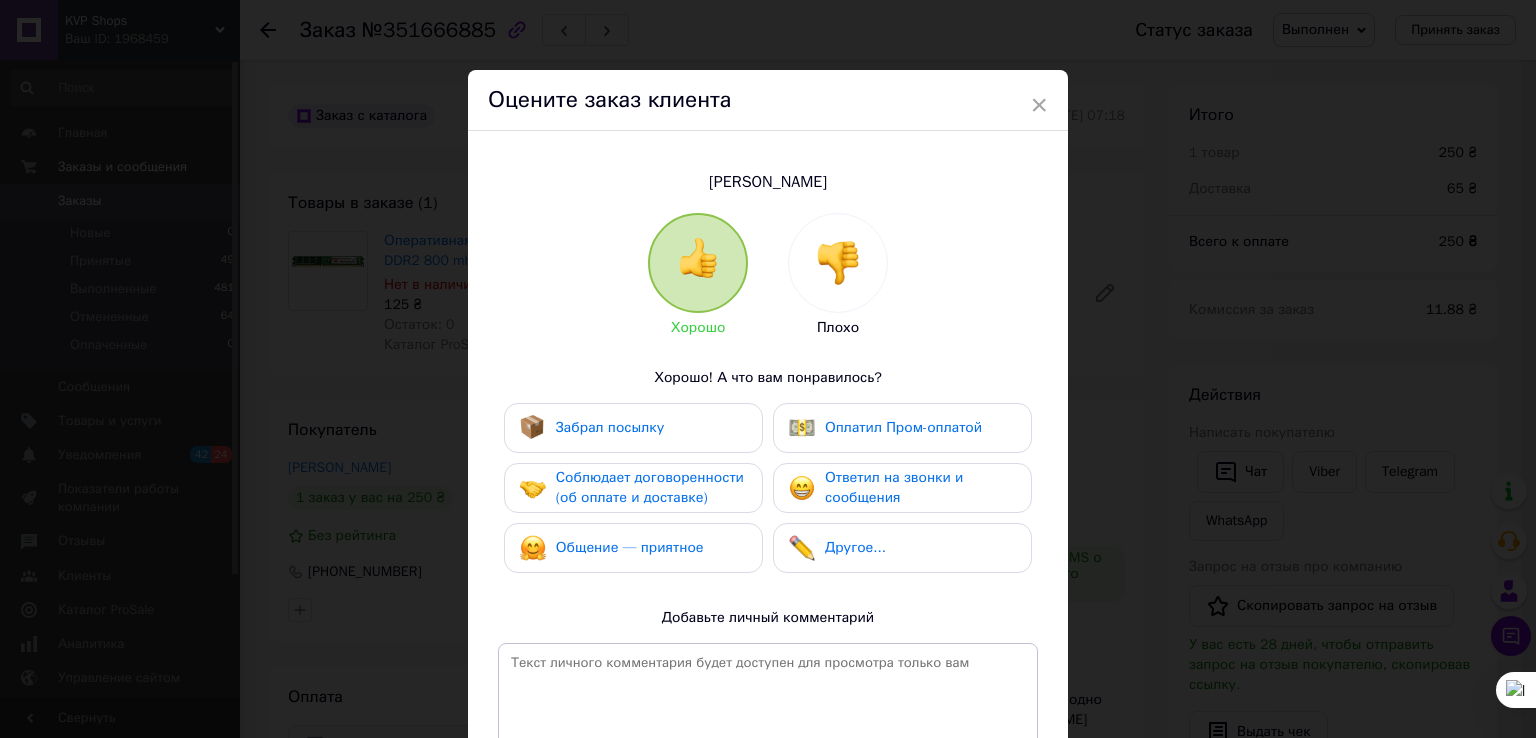 click on "Забрал посылку" at bounding box center (633, 428) 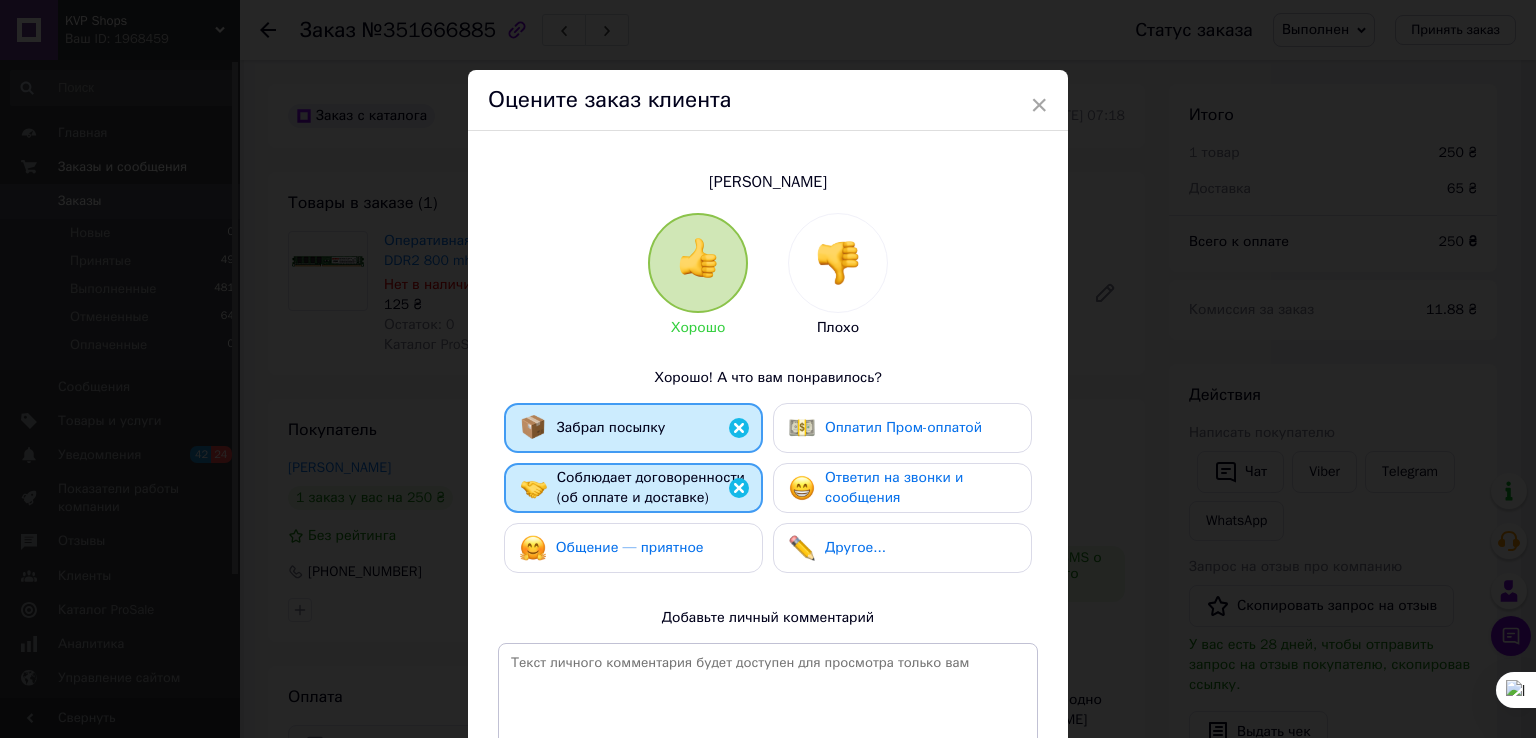 click on "Общение — приятное" at bounding box center (612, 548) 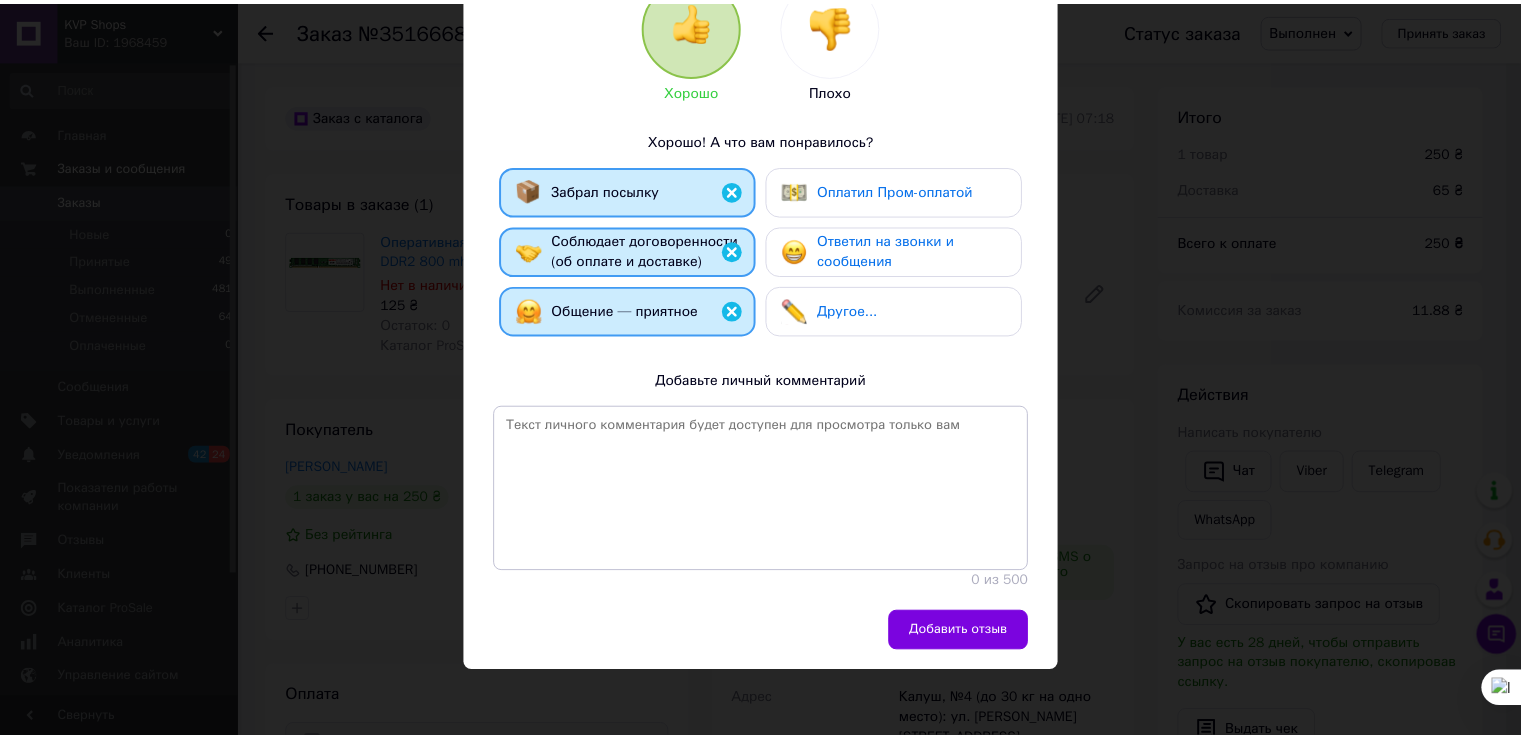 scroll, scrollTop: 238, scrollLeft: 0, axis: vertical 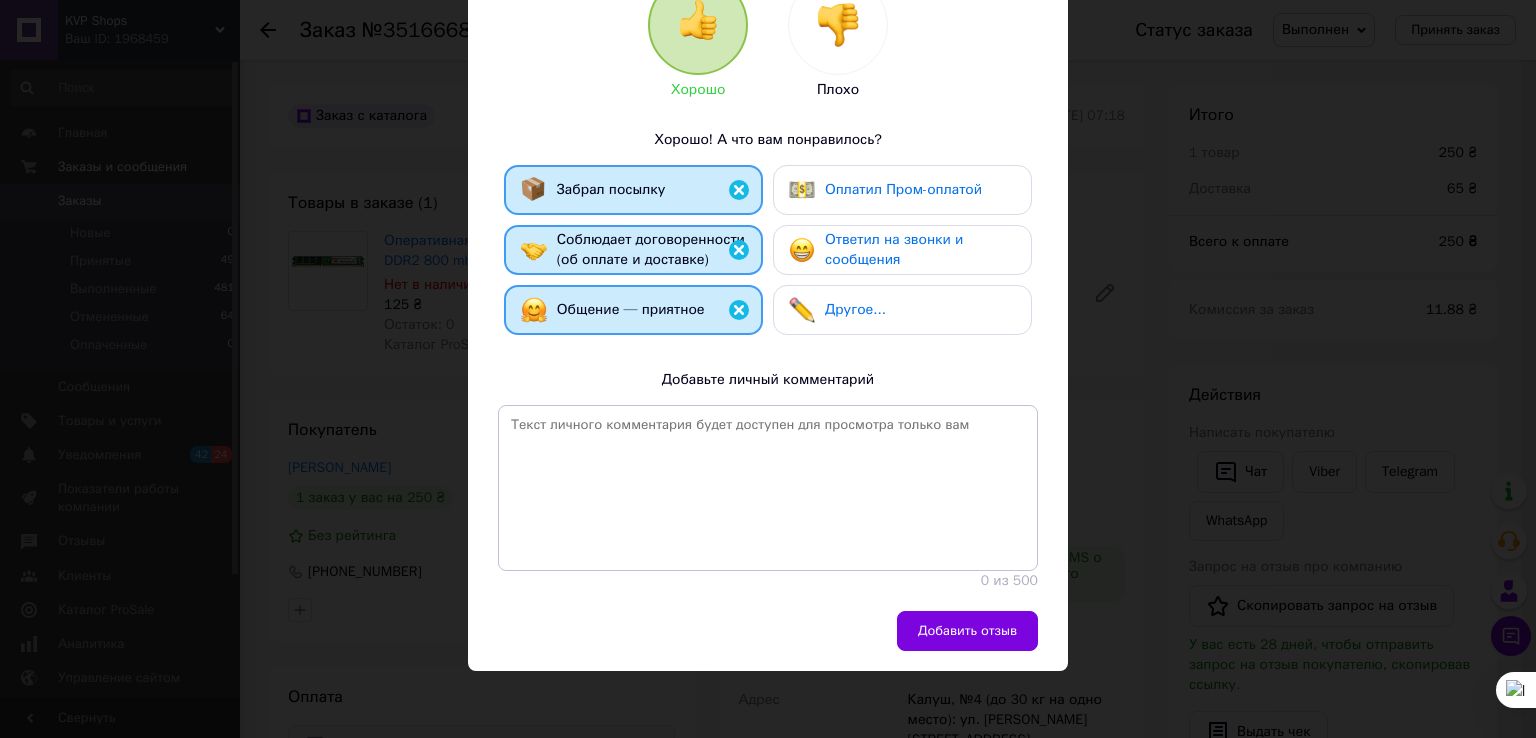click on "Добавить отзыв" at bounding box center (967, 631) 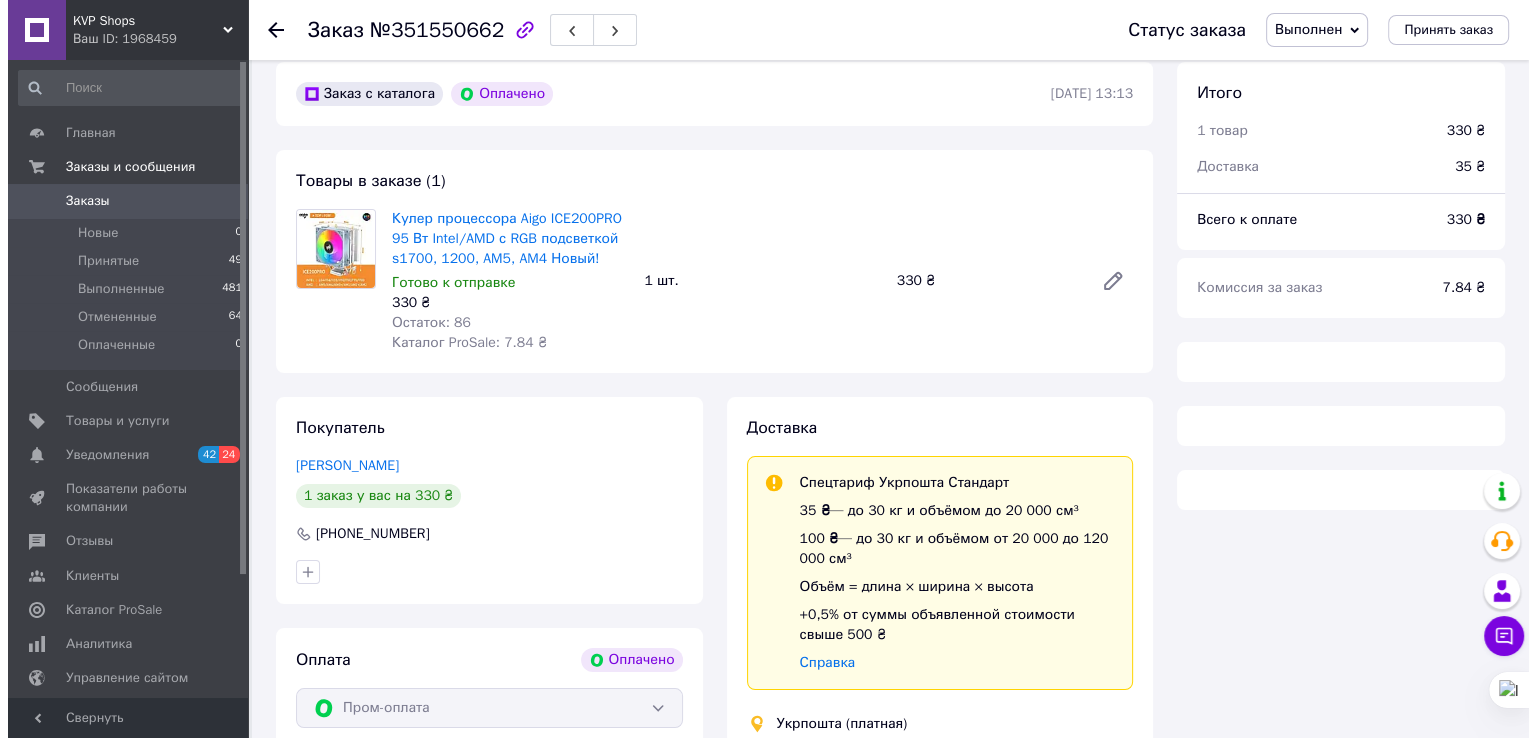 scroll, scrollTop: 185, scrollLeft: 0, axis: vertical 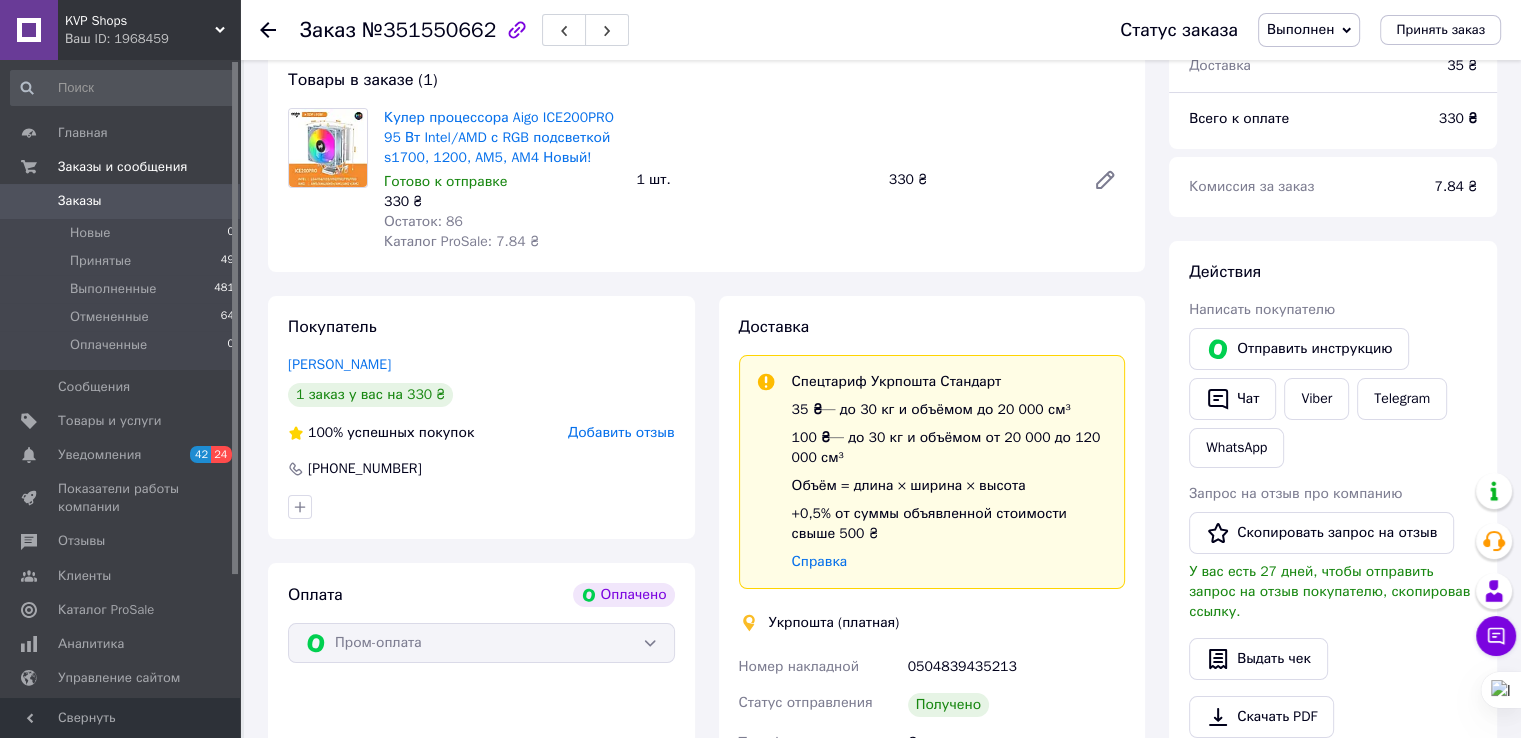 click on "Добавить отзыв" at bounding box center [621, 432] 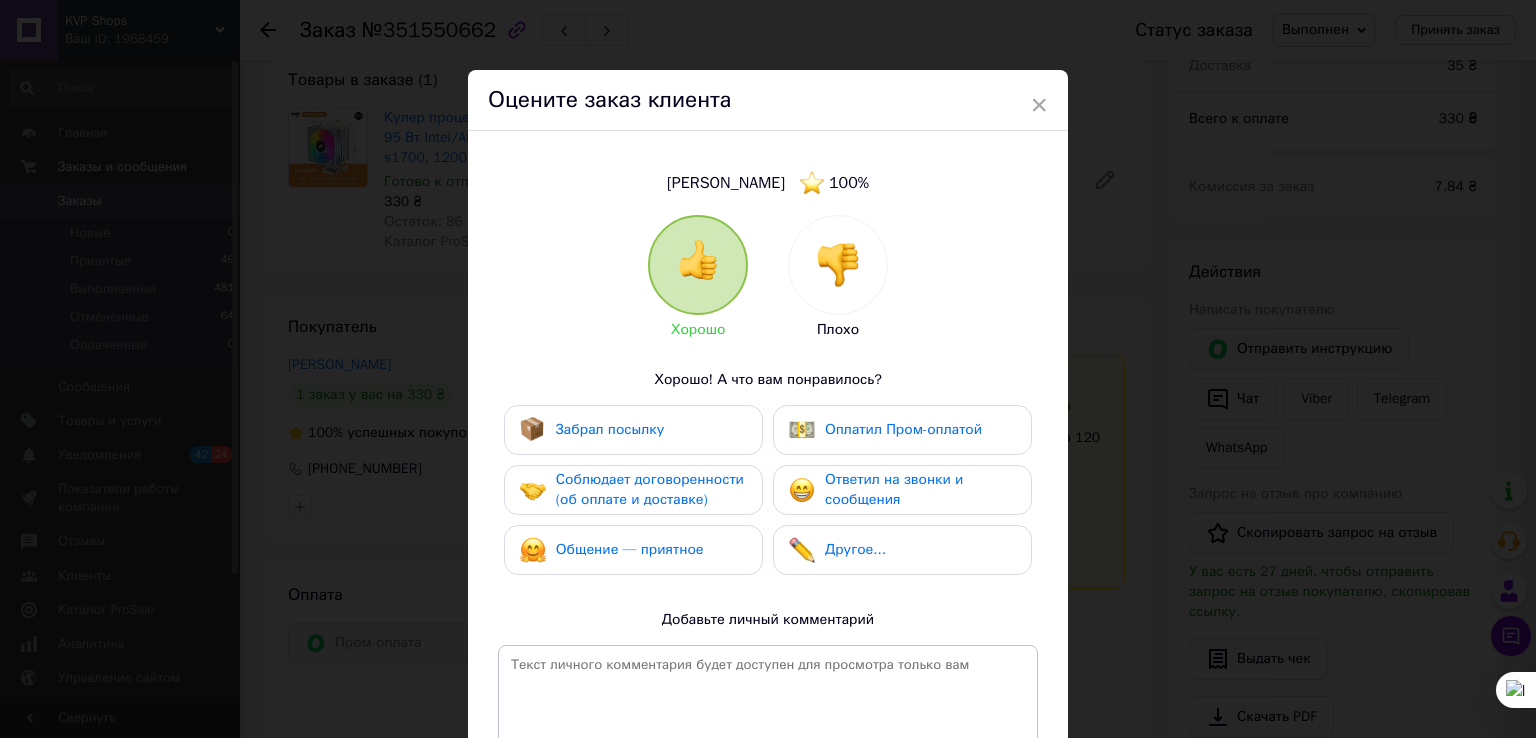 click on "Забрал посылку" at bounding box center [633, 430] 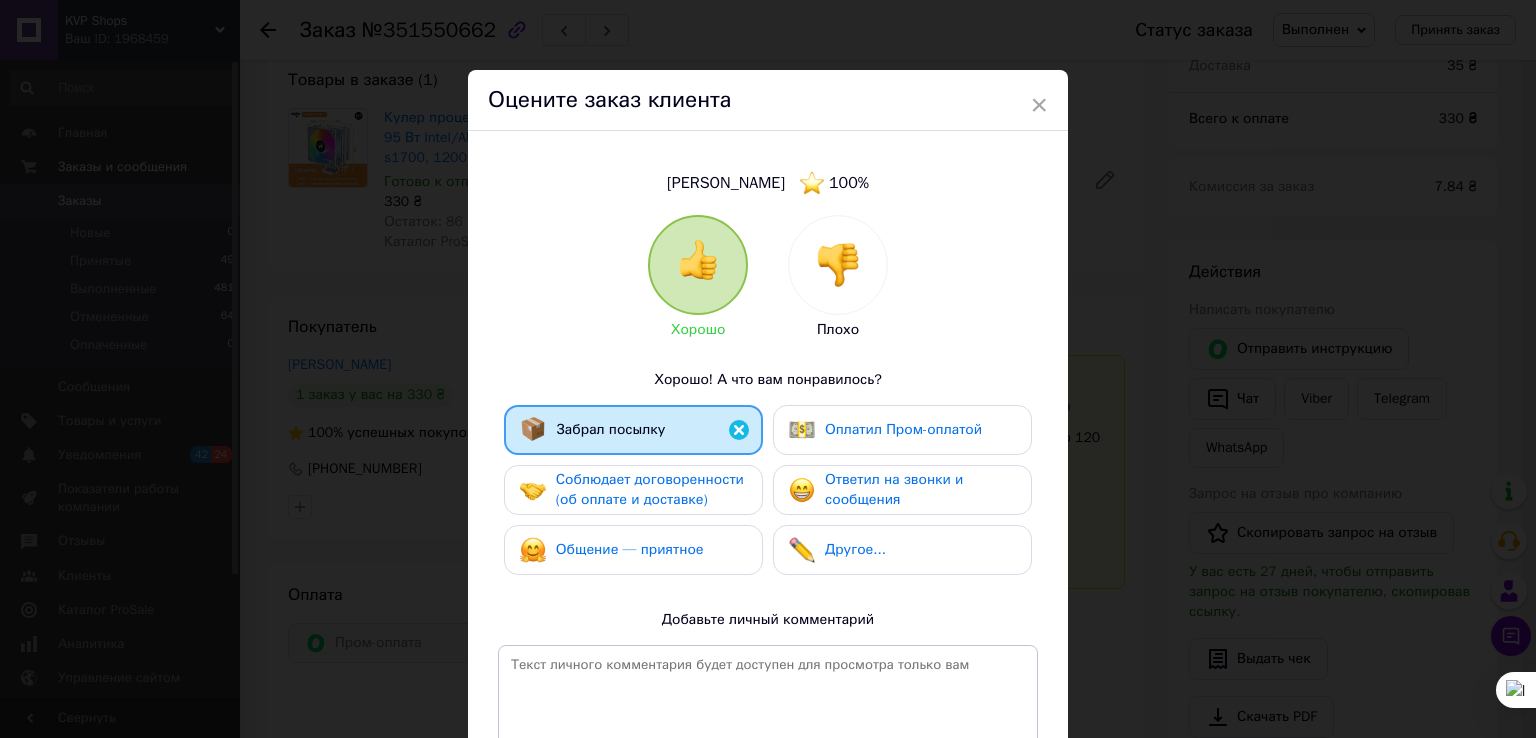 drag, startPoint x: 662, startPoint y: 501, endPoint x: 671, endPoint y: 545, distance: 44.911022 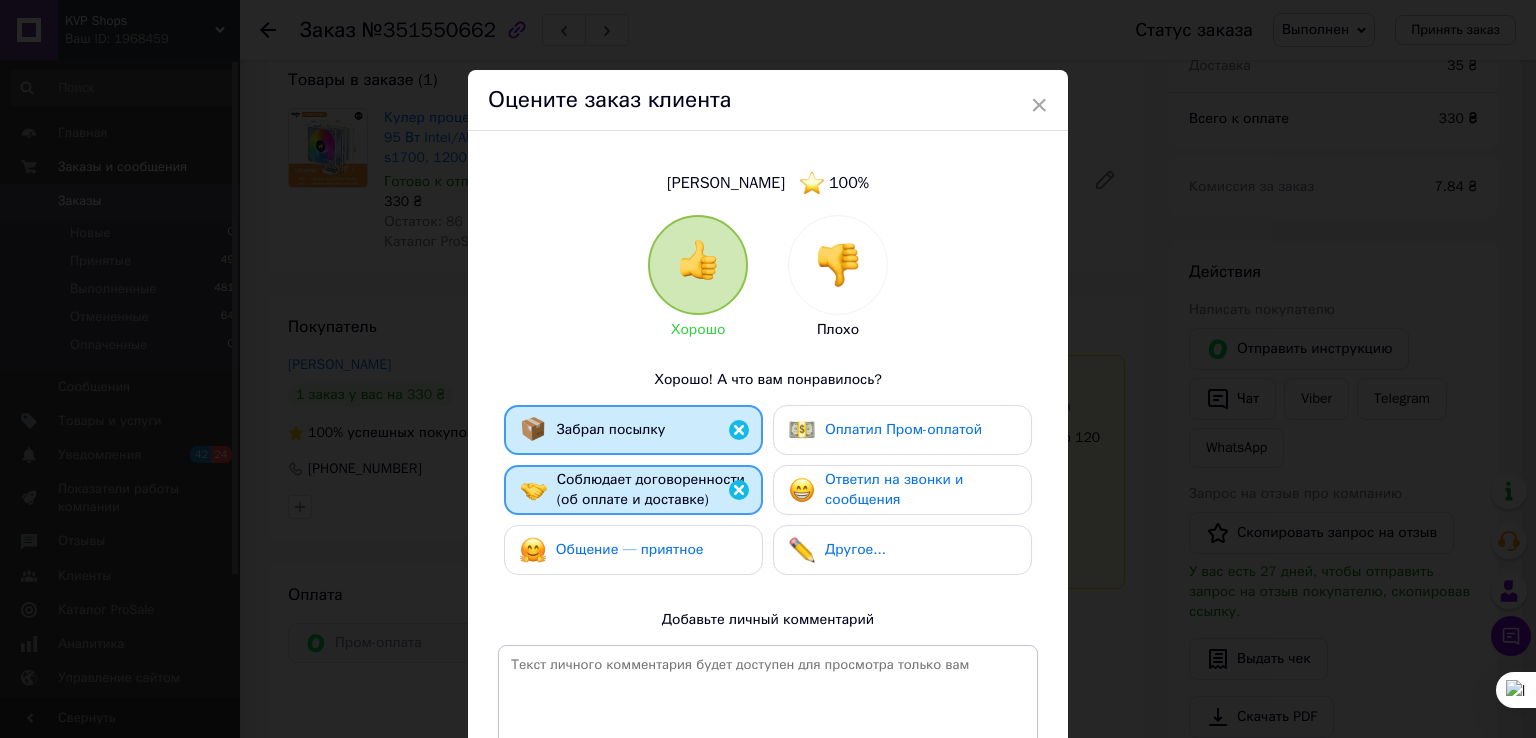 click on "Общение — приятное" at bounding box center (630, 549) 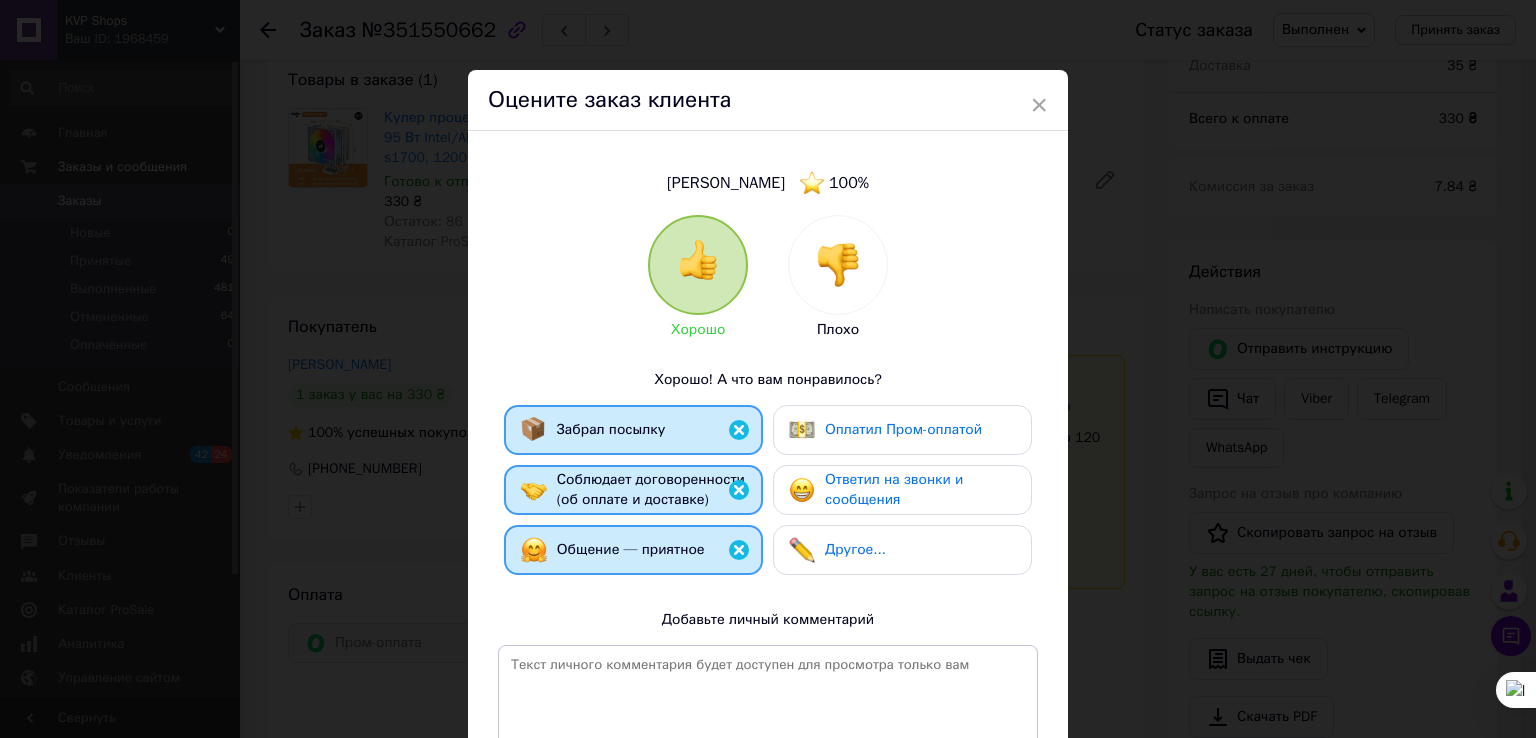 click on "Оплатил Пром-оплатой" at bounding box center (903, 429) 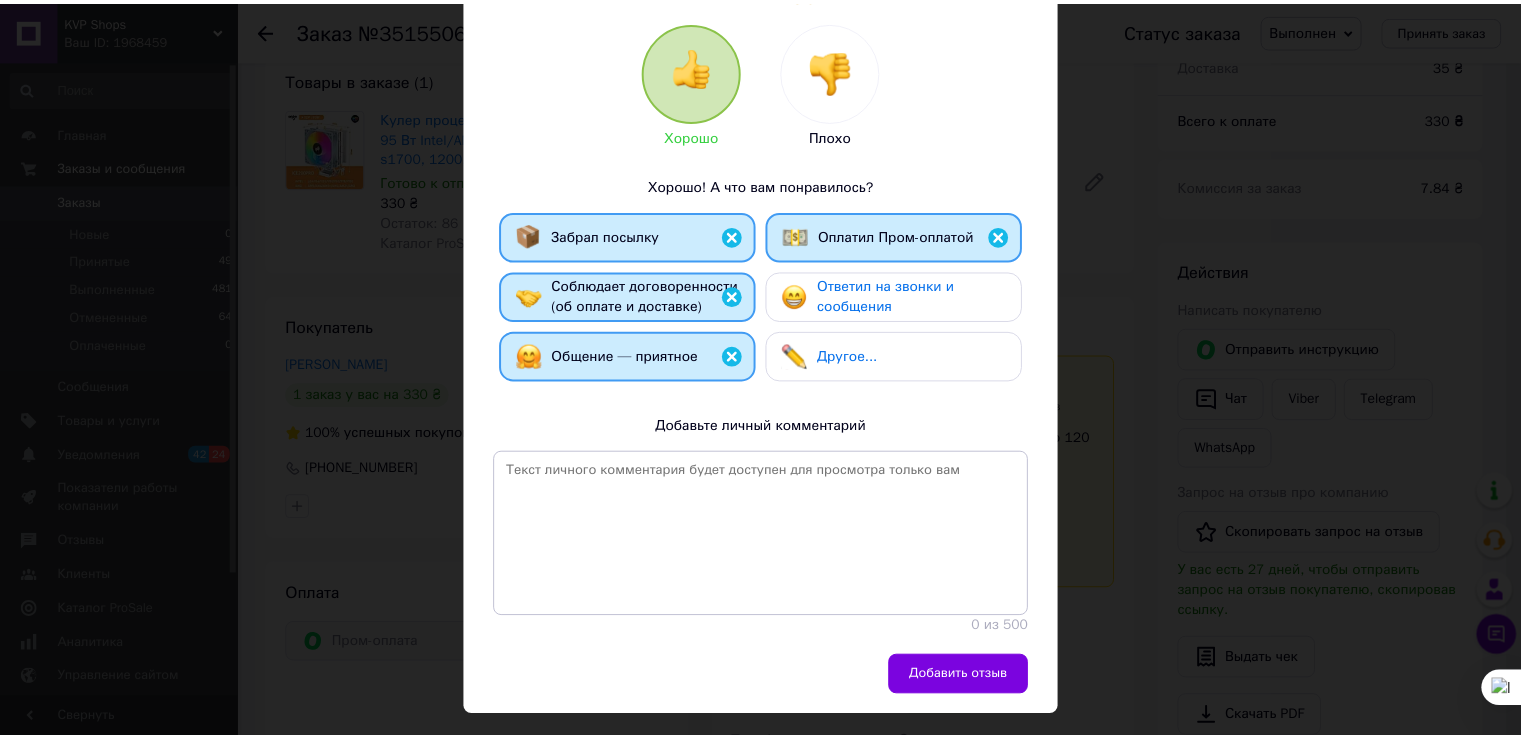scroll, scrollTop: 240, scrollLeft: 0, axis: vertical 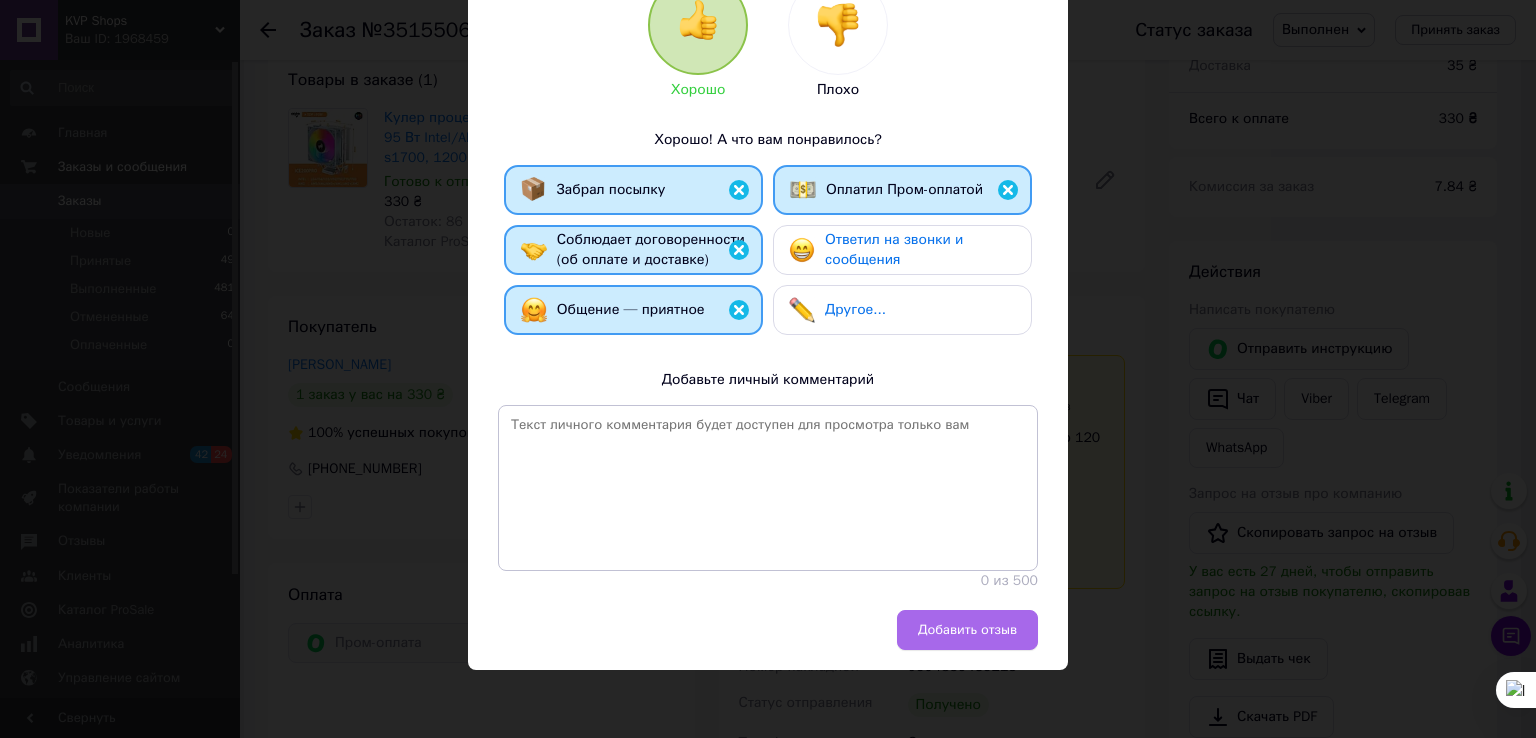 click on "Добавить отзыв" at bounding box center (967, 630) 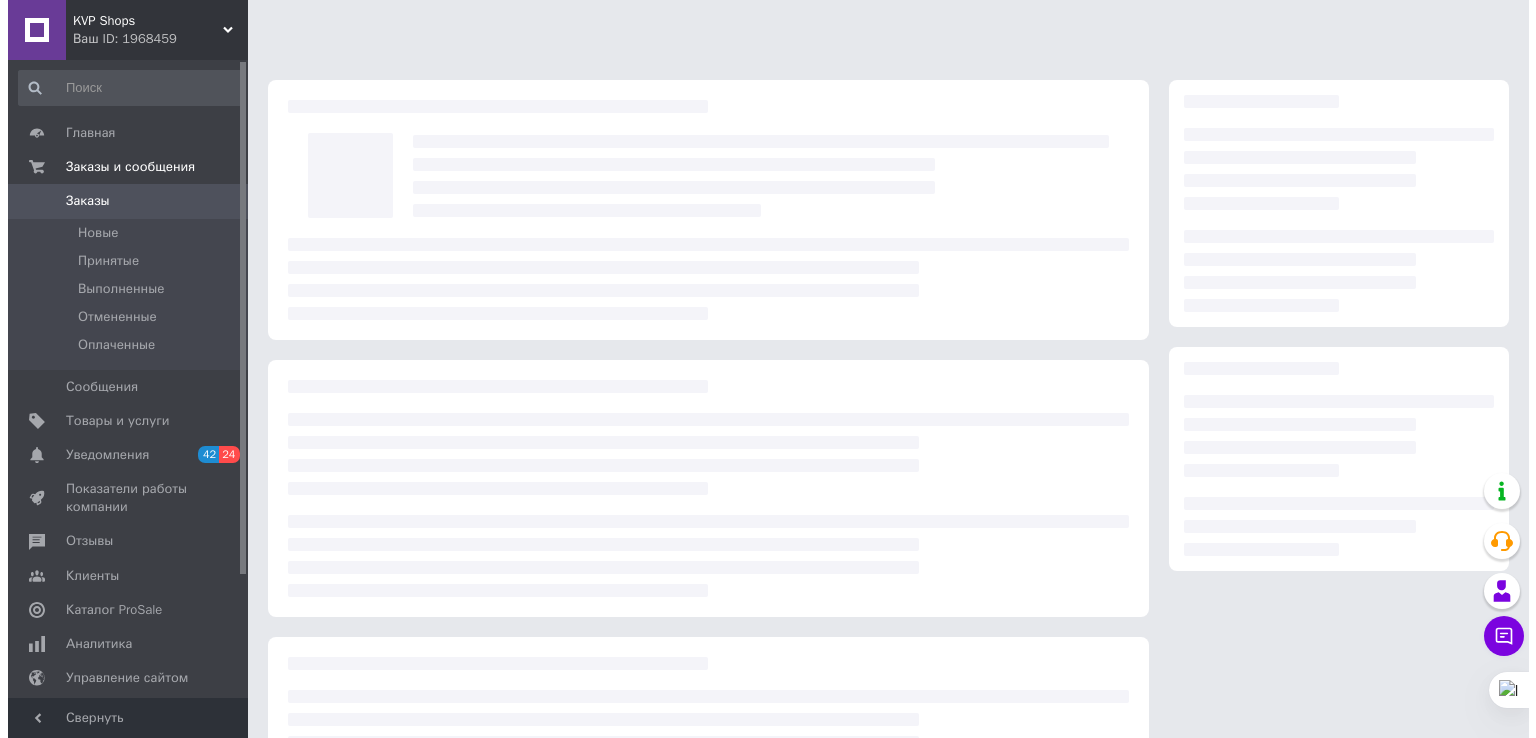 scroll, scrollTop: 0, scrollLeft: 0, axis: both 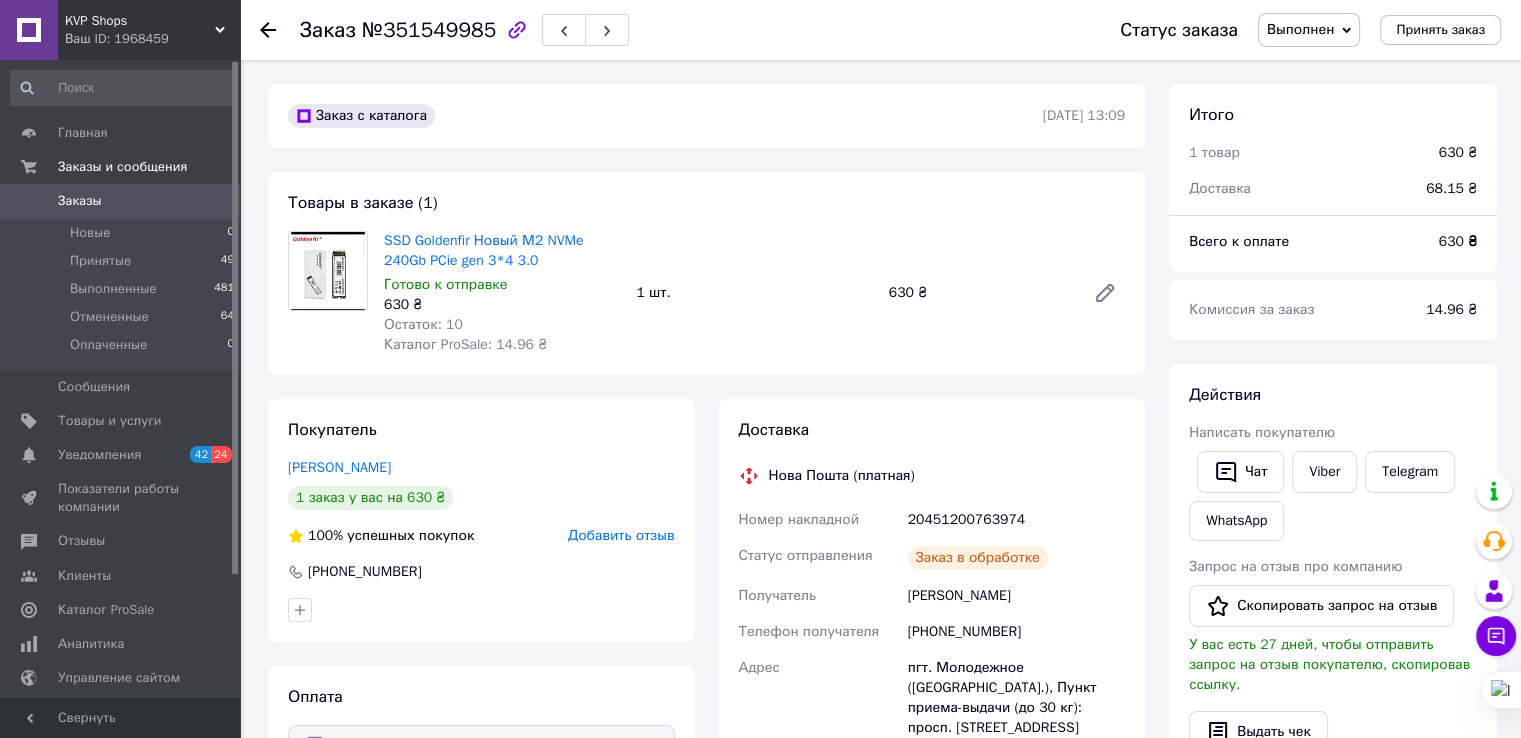 click on "Добавить отзыв" at bounding box center [621, 535] 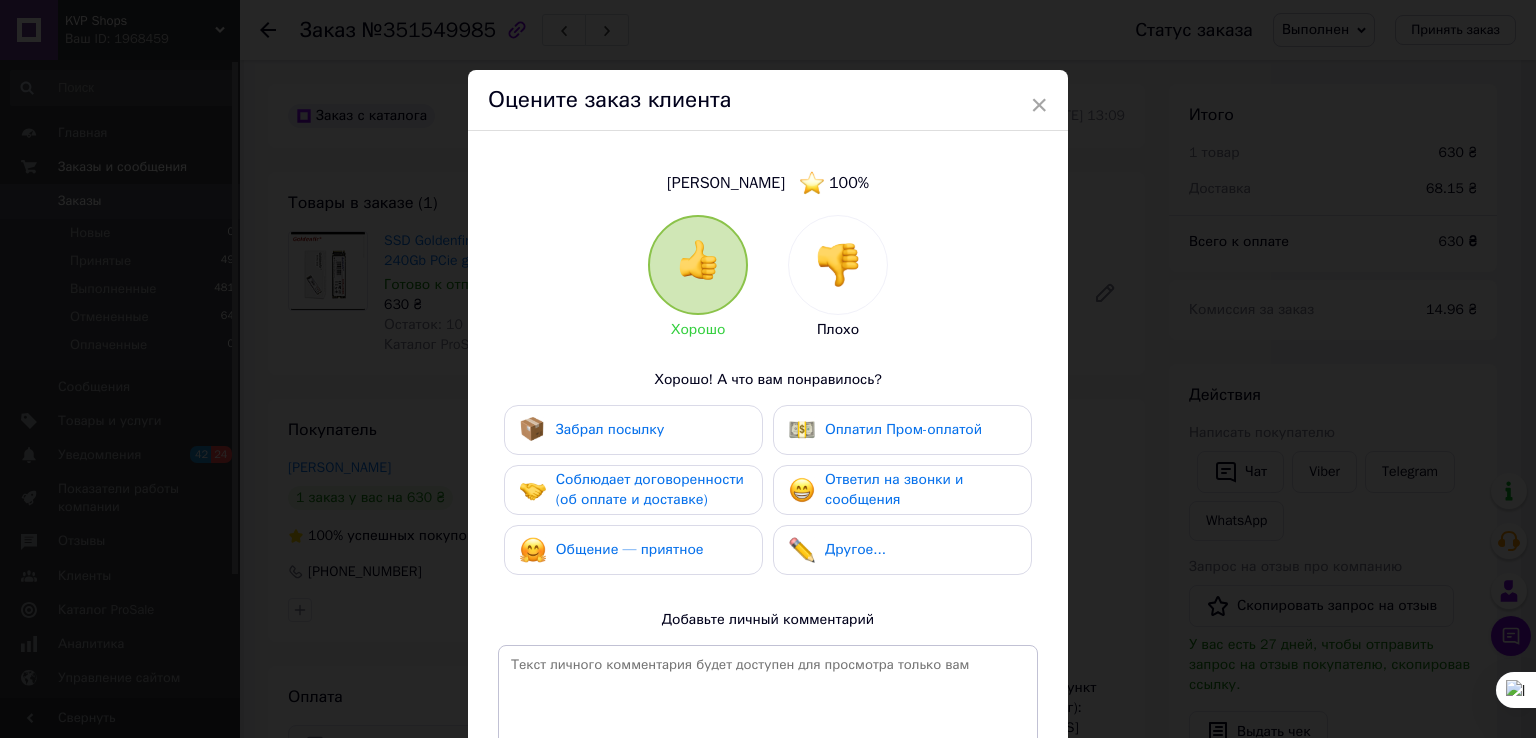 click on "Забрал посылку" at bounding box center [592, 430] 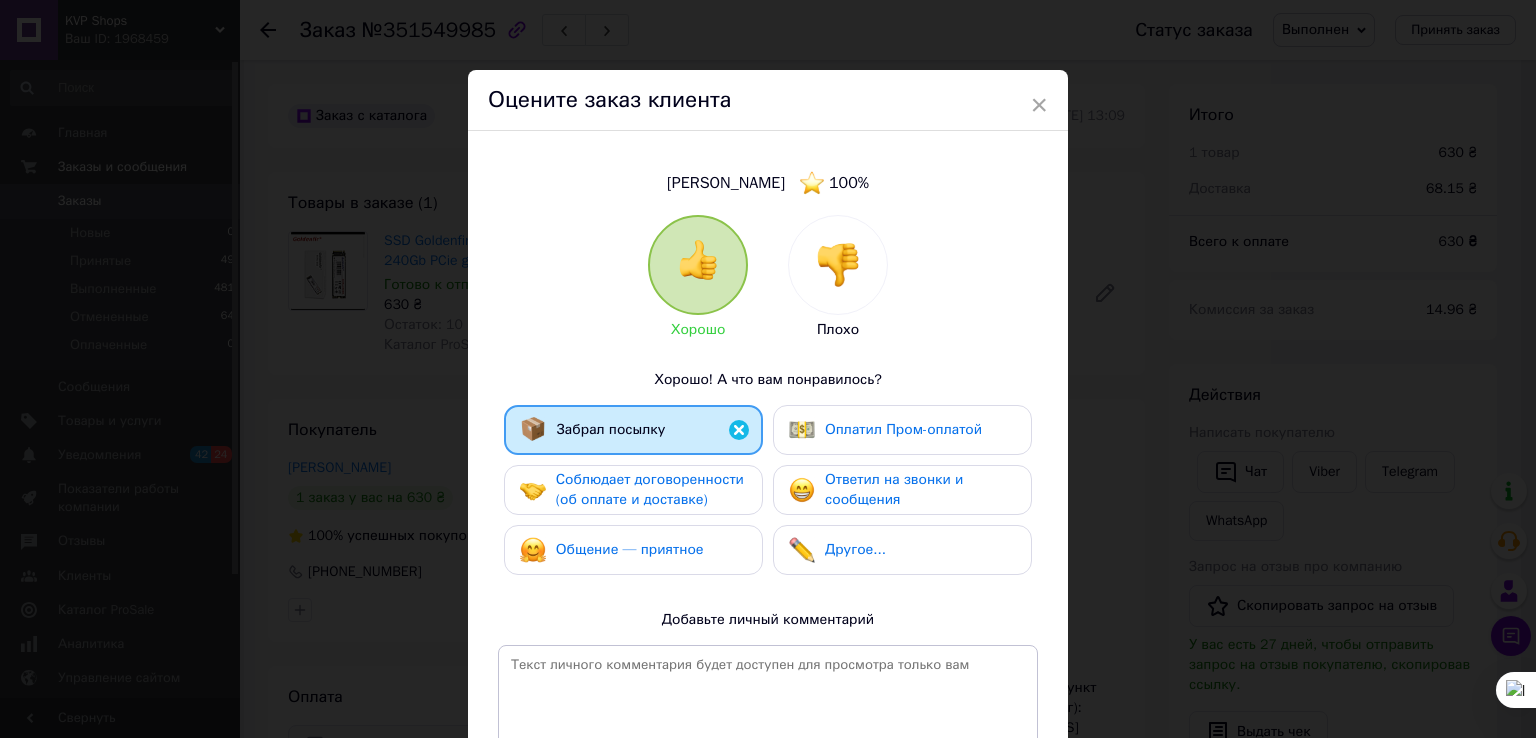 drag, startPoint x: 668, startPoint y: 493, endPoint x: 676, endPoint y: 537, distance: 44.72136 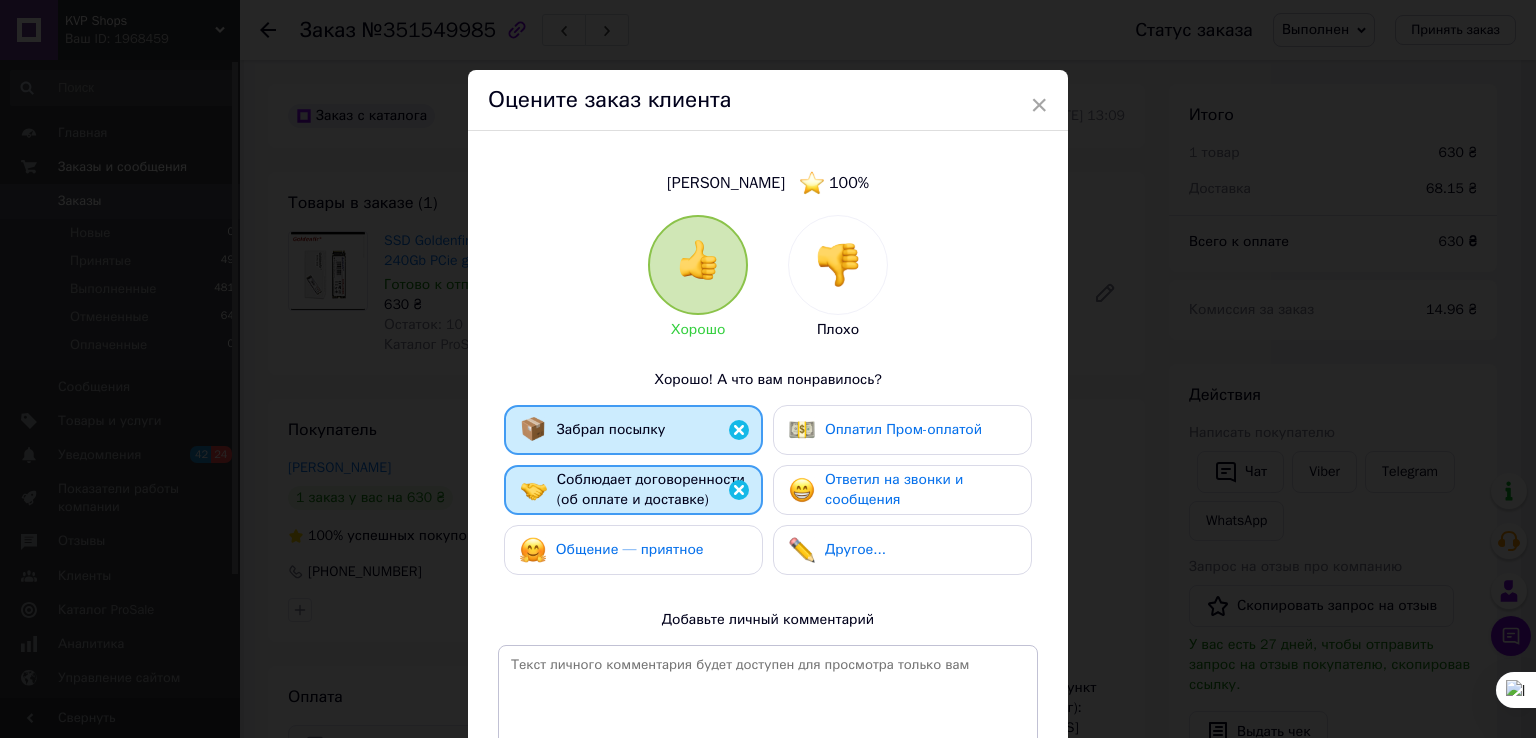 click on "Общение — приятное" at bounding box center [630, 549] 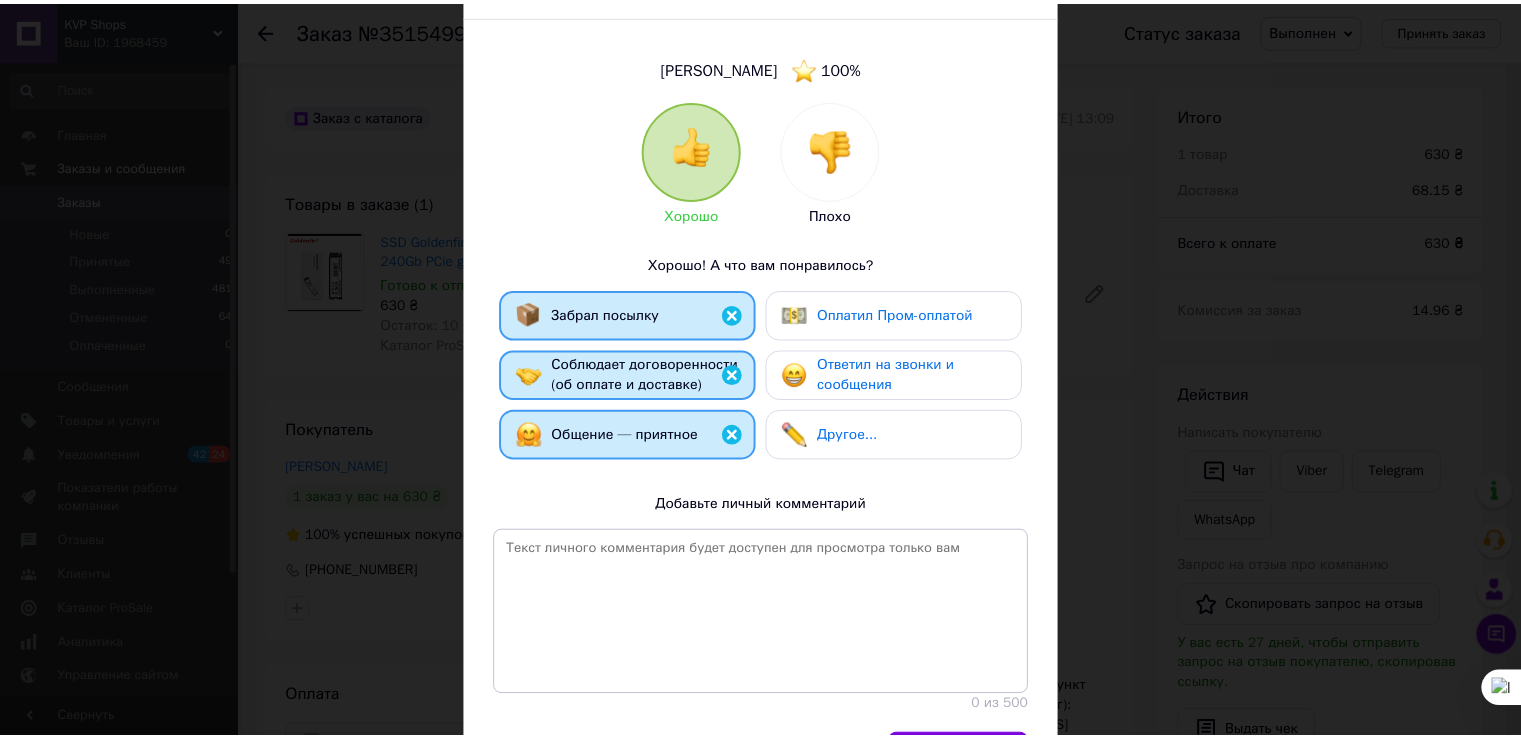 scroll, scrollTop: 240, scrollLeft: 0, axis: vertical 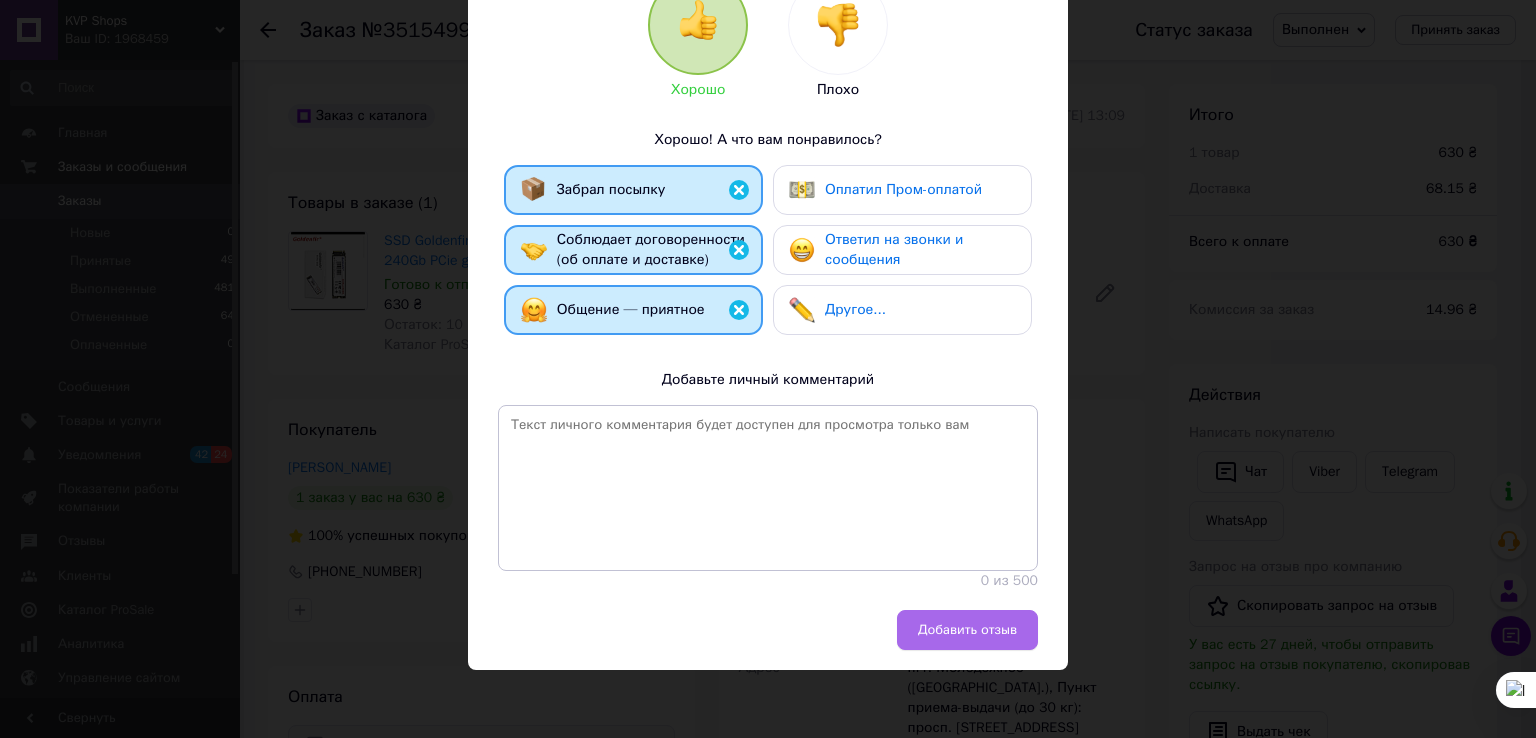 click on "Добавить отзыв" at bounding box center [967, 630] 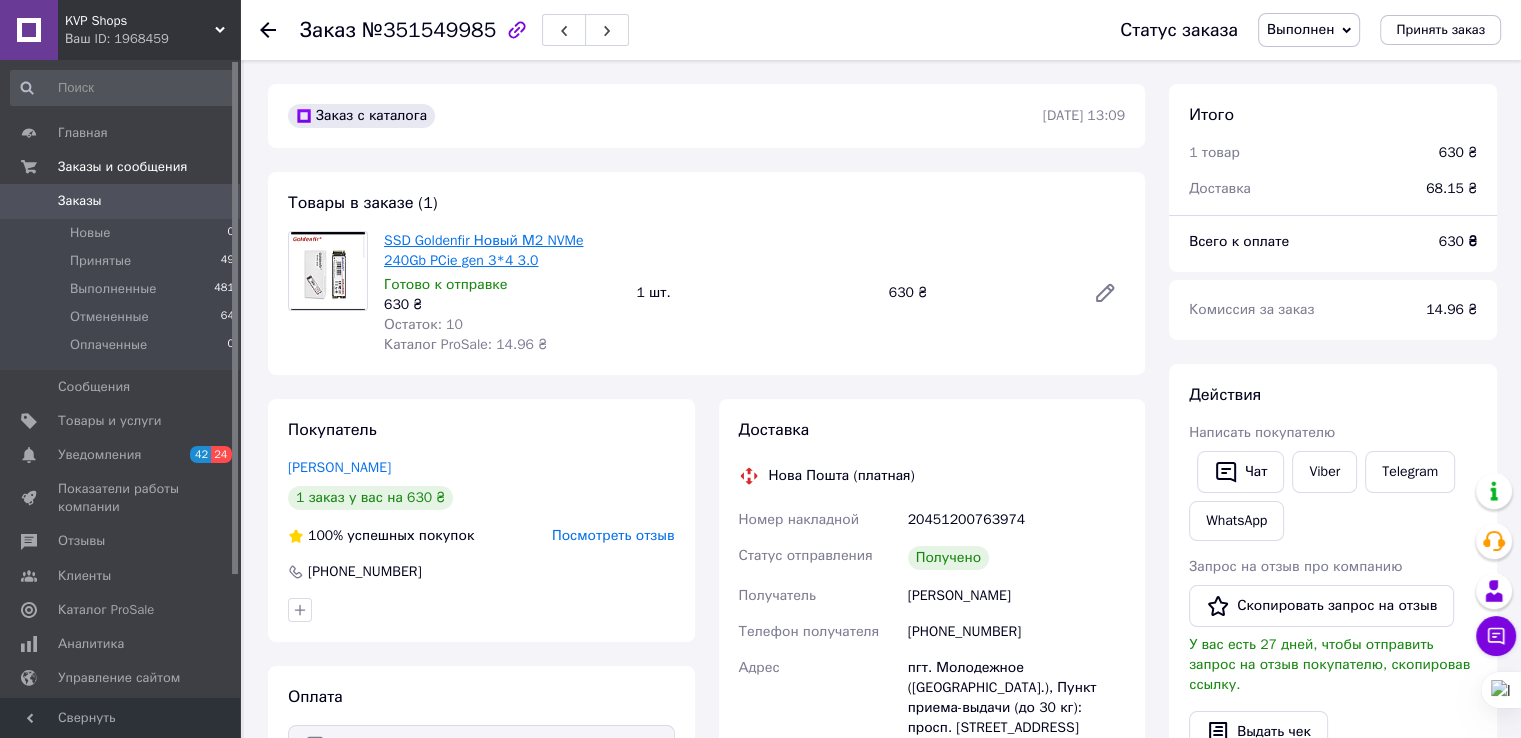 click on "SSD Goldenfir Новый М2 NVMe 240Gb PCie gen 3*4 3.0" at bounding box center [483, 250] 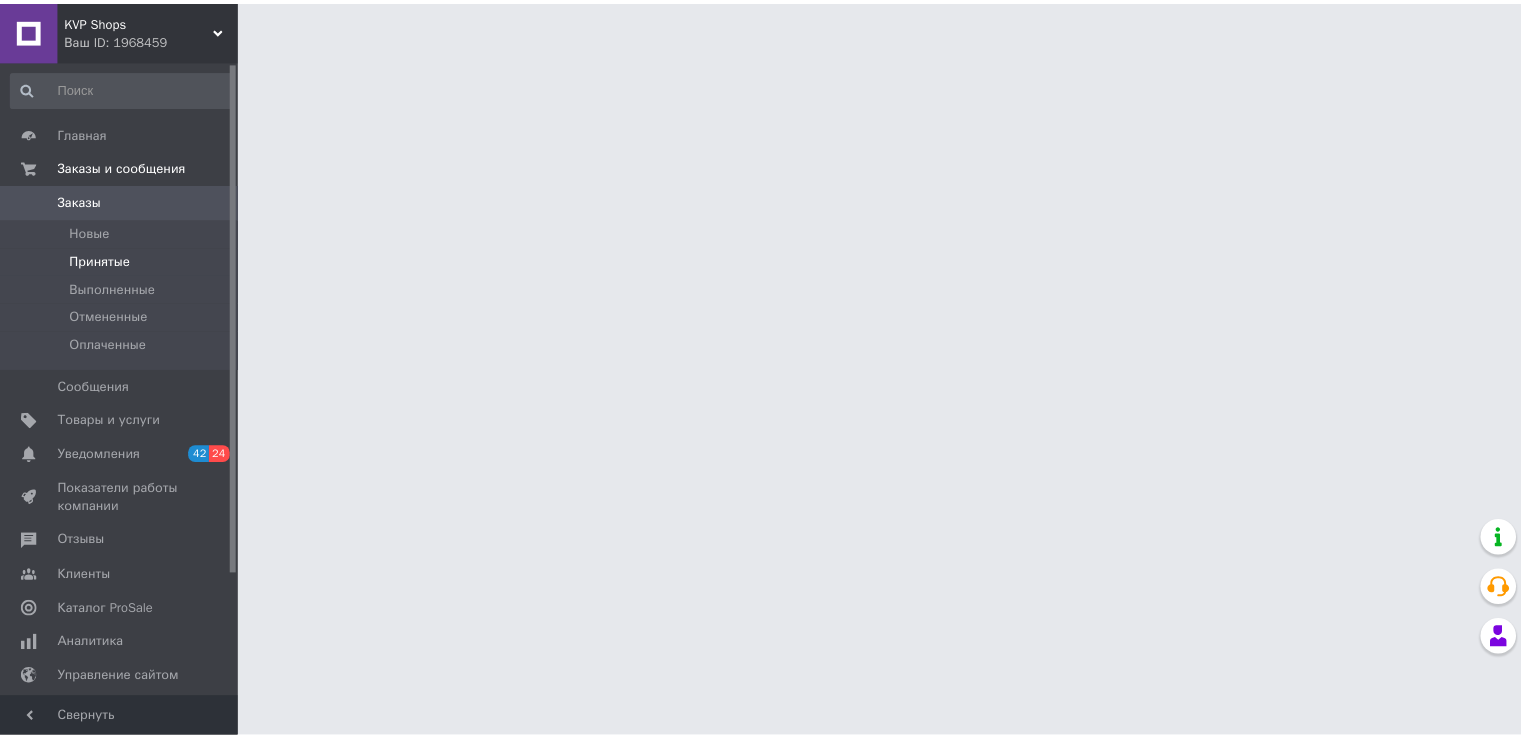 scroll, scrollTop: 0, scrollLeft: 0, axis: both 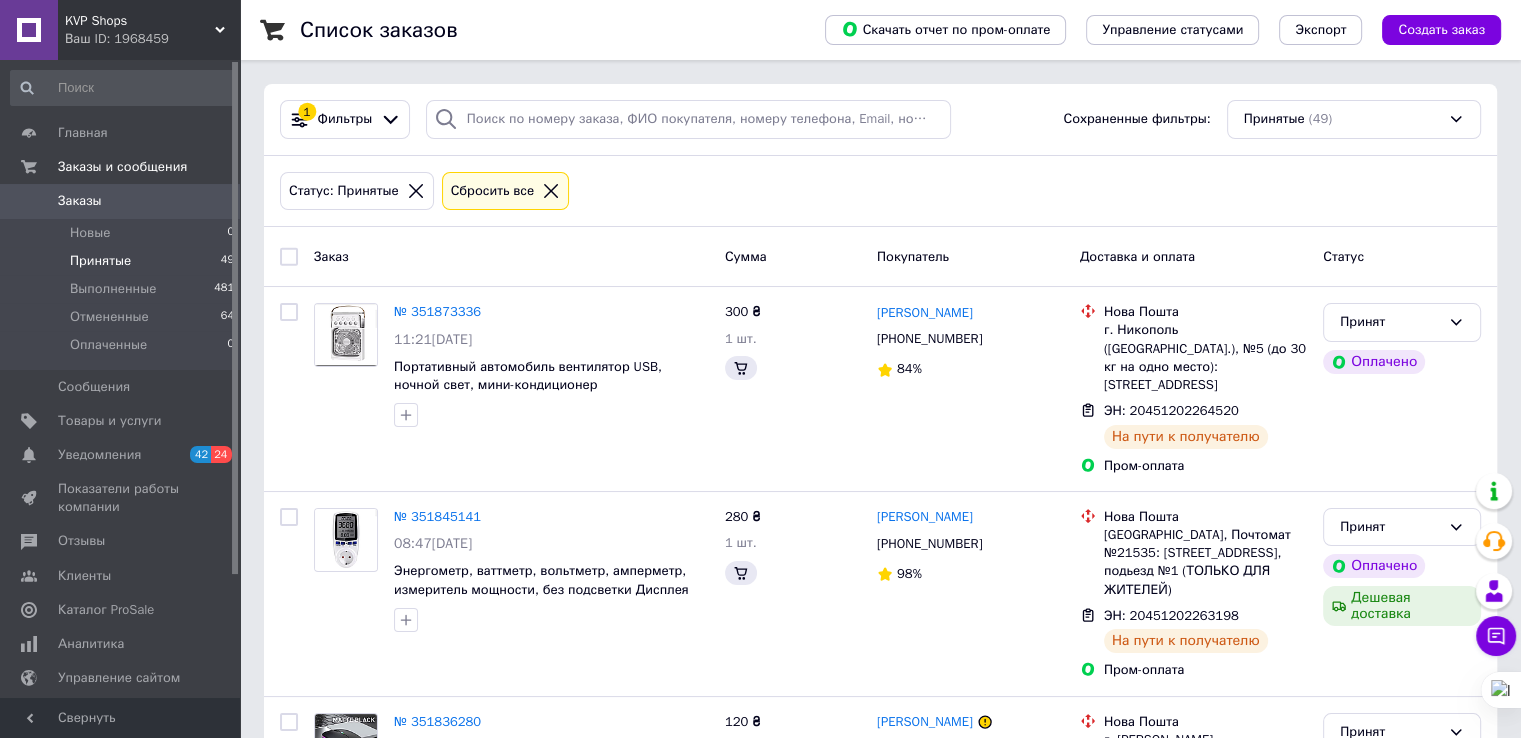 click on "Принятые" at bounding box center (100, 261) 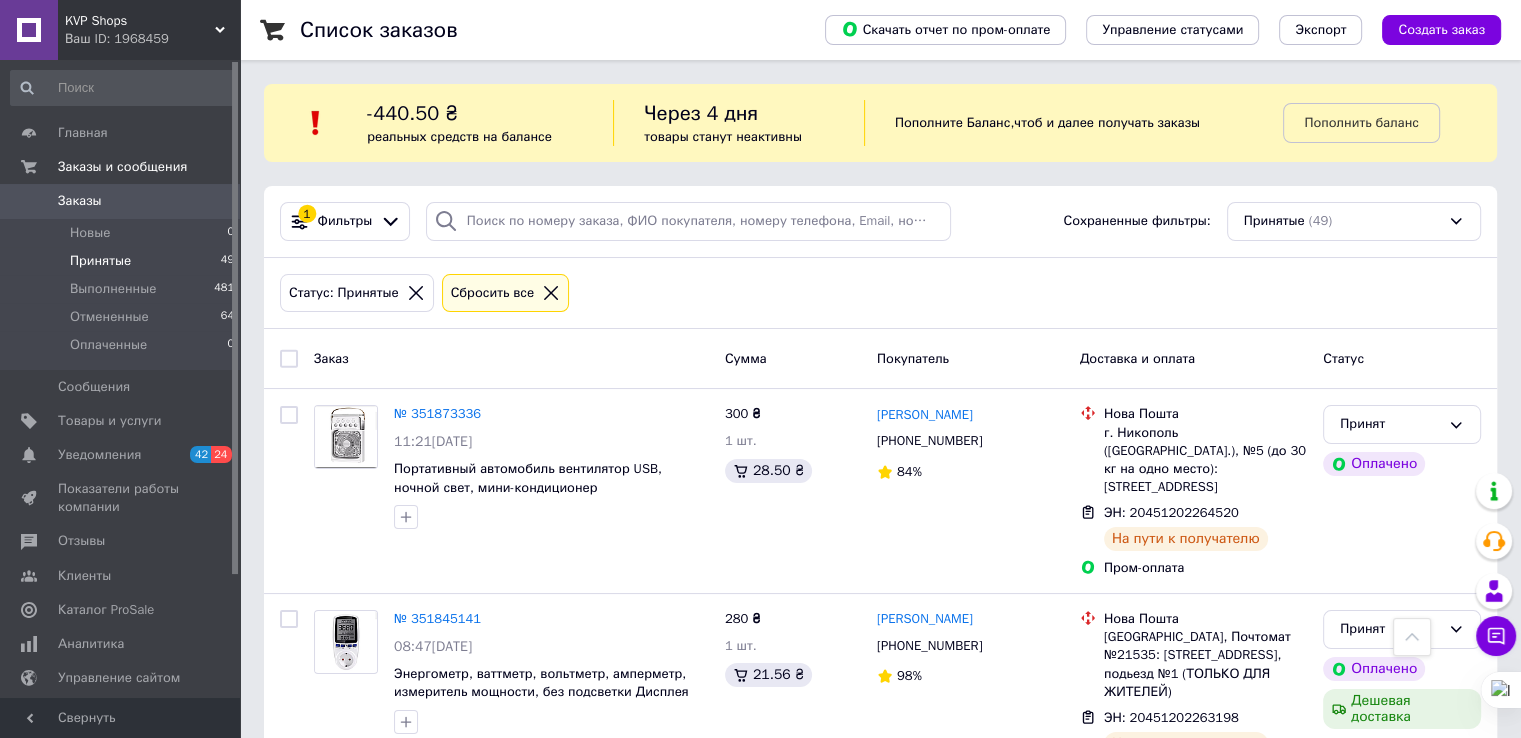 scroll, scrollTop: 3400, scrollLeft: 0, axis: vertical 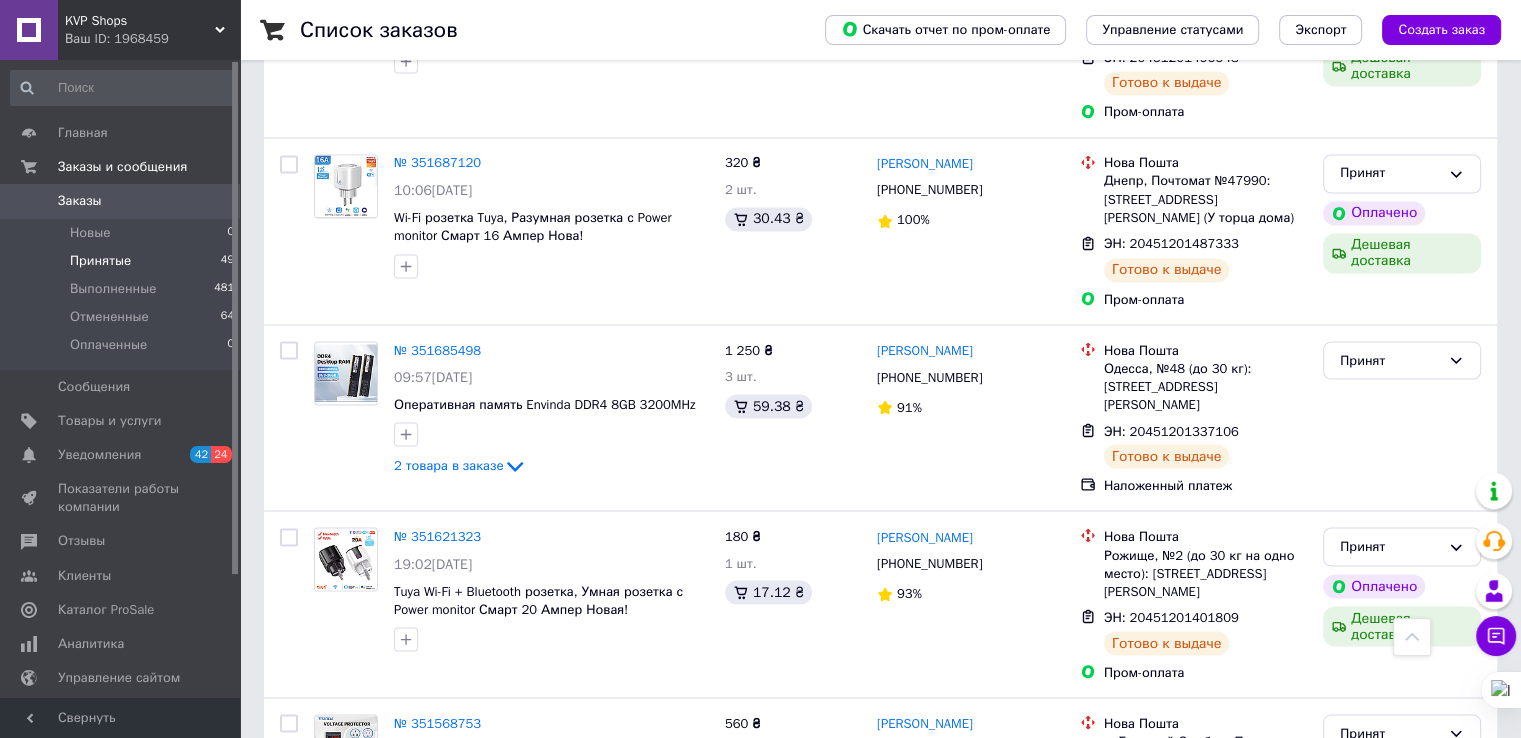 click on "1" at bounding box center [415, 928] 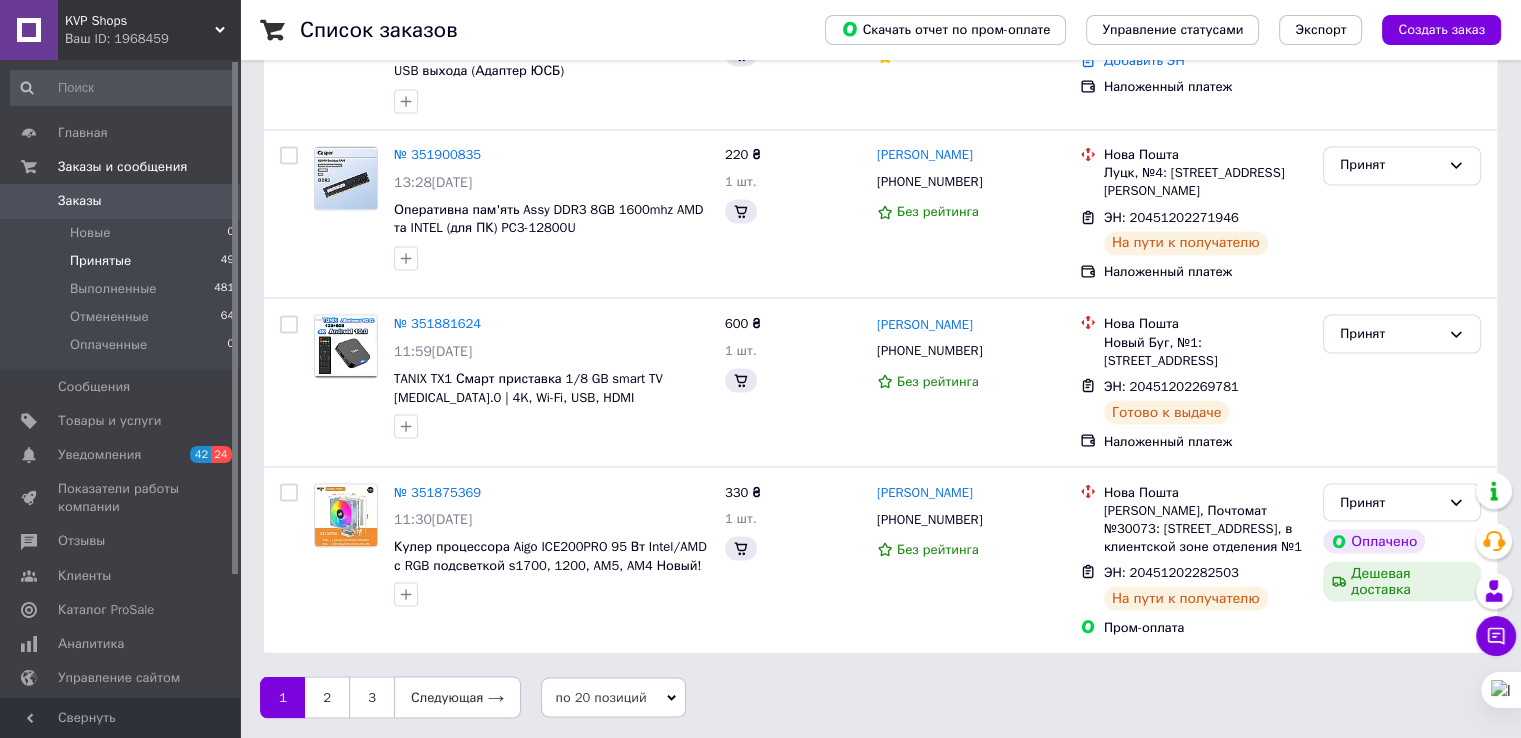 scroll, scrollTop: 0, scrollLeft: 0, axis: both 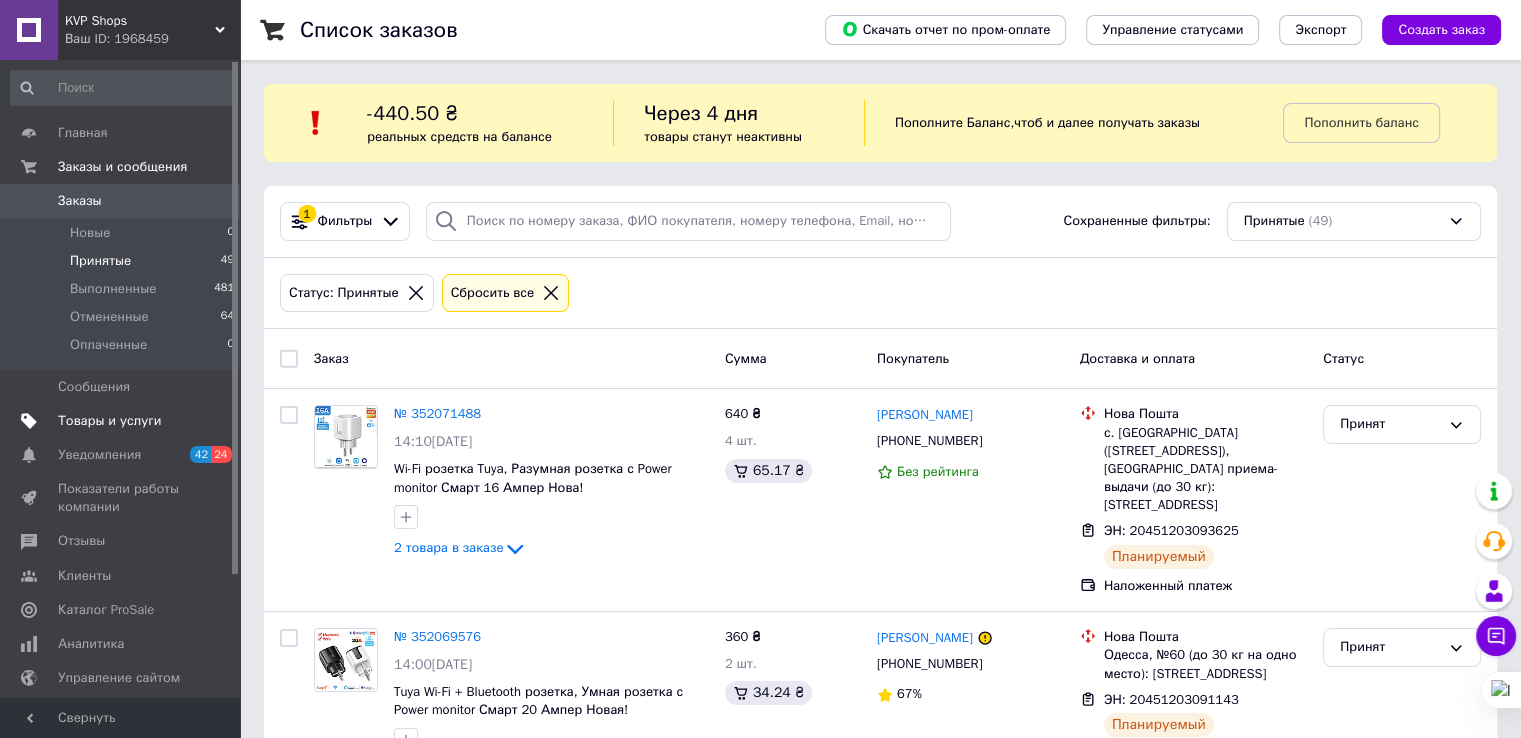click on "Товары и услуги" at bounding box center [110, 421] 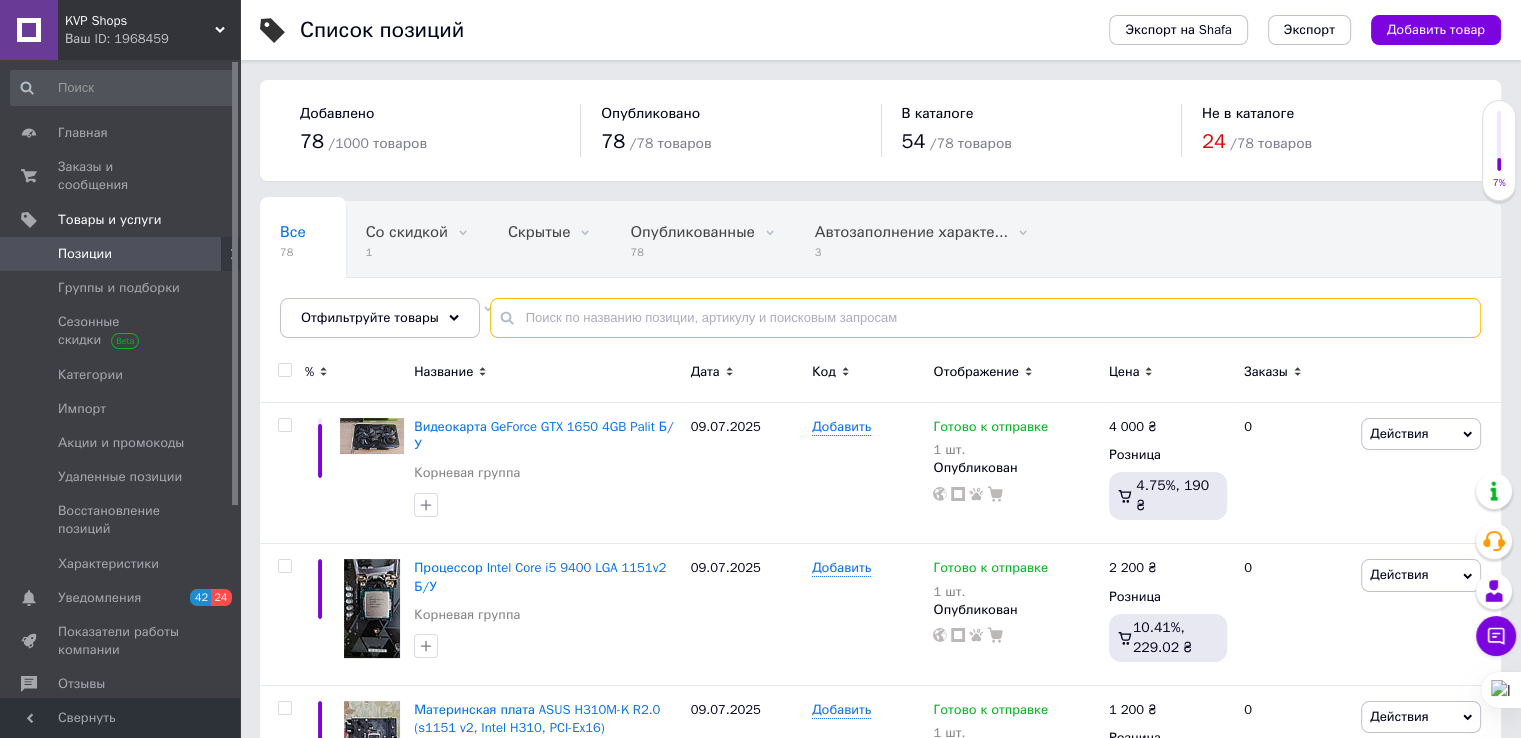 click at bounding box center [985, 318] 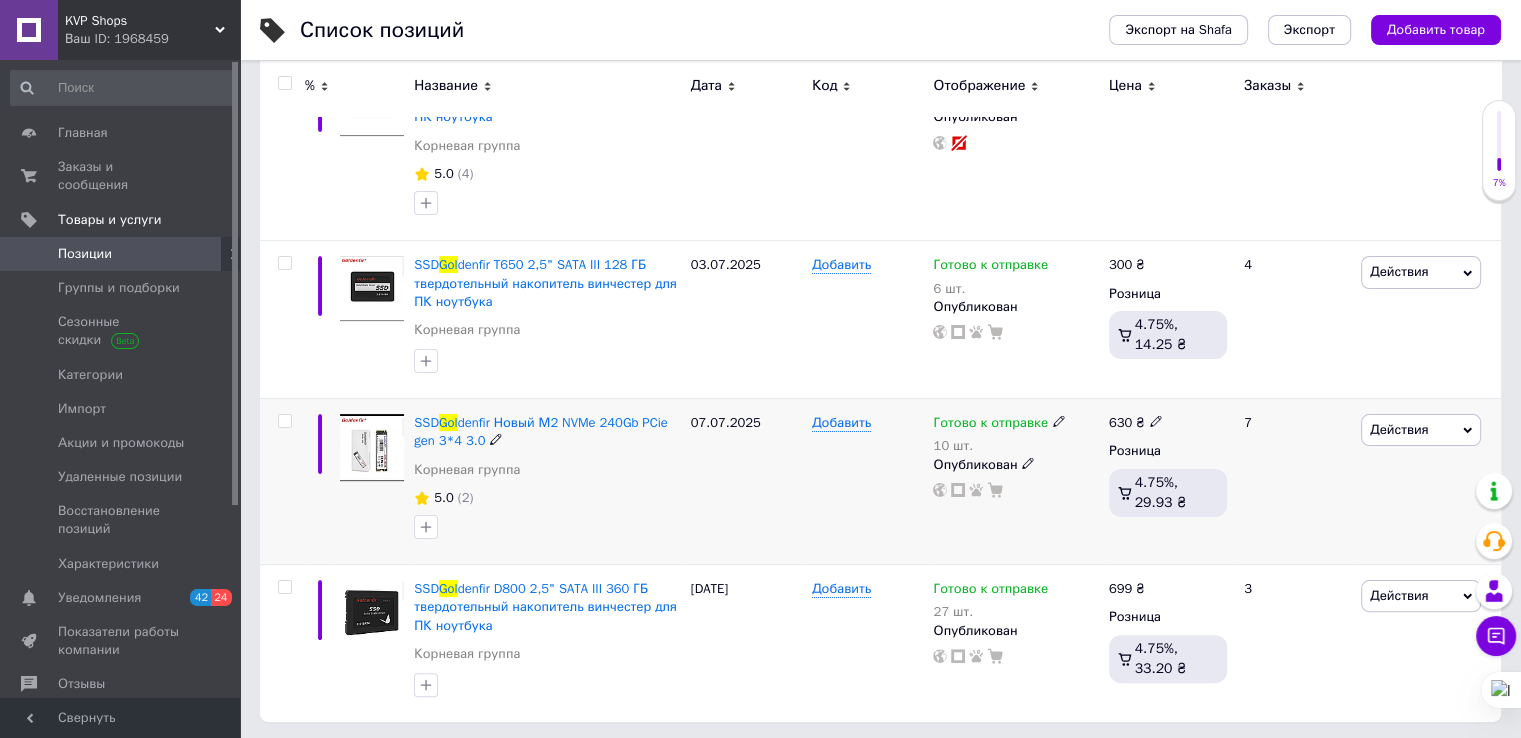 scroll, scrollTop: 348, scrollLeft: 0, axis: vertical 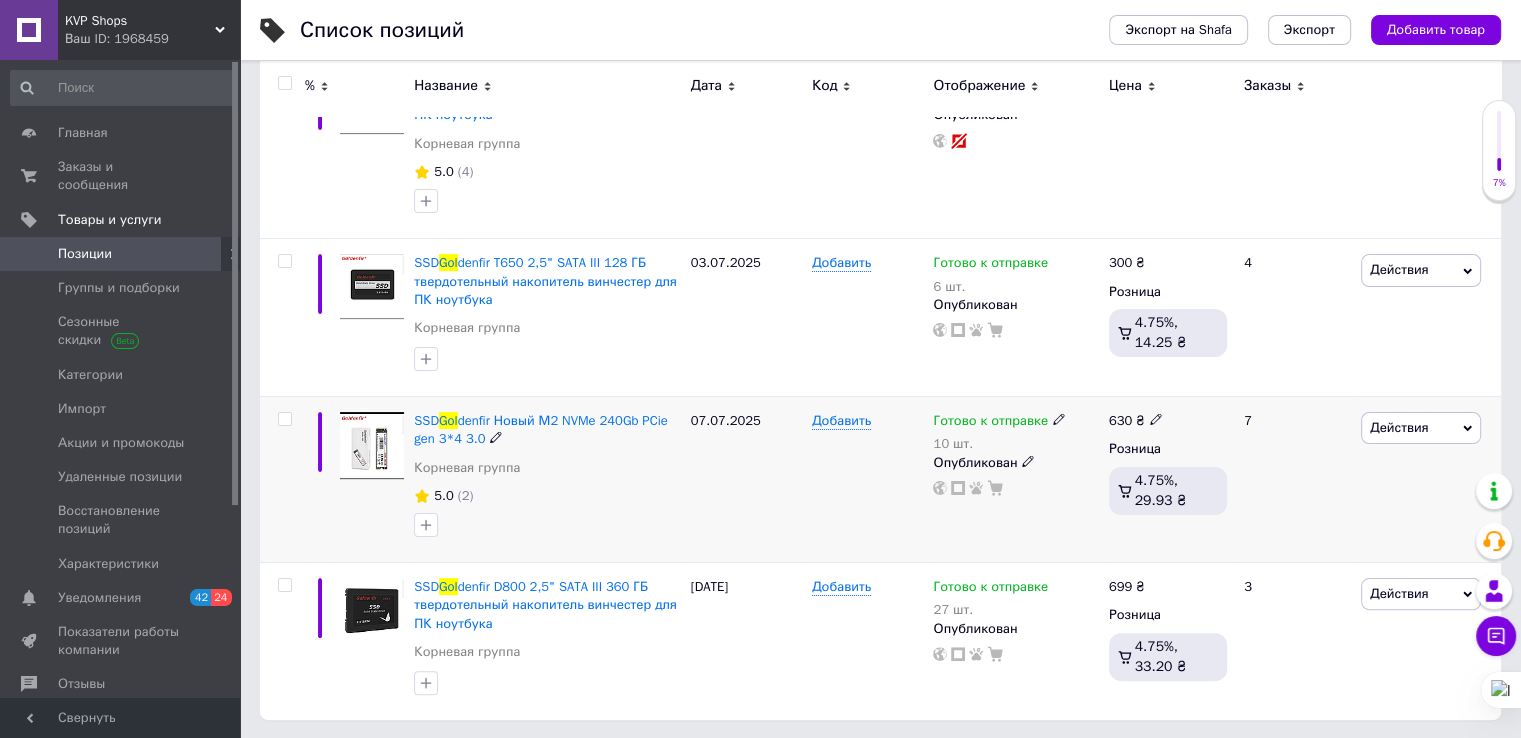 type on "gol" 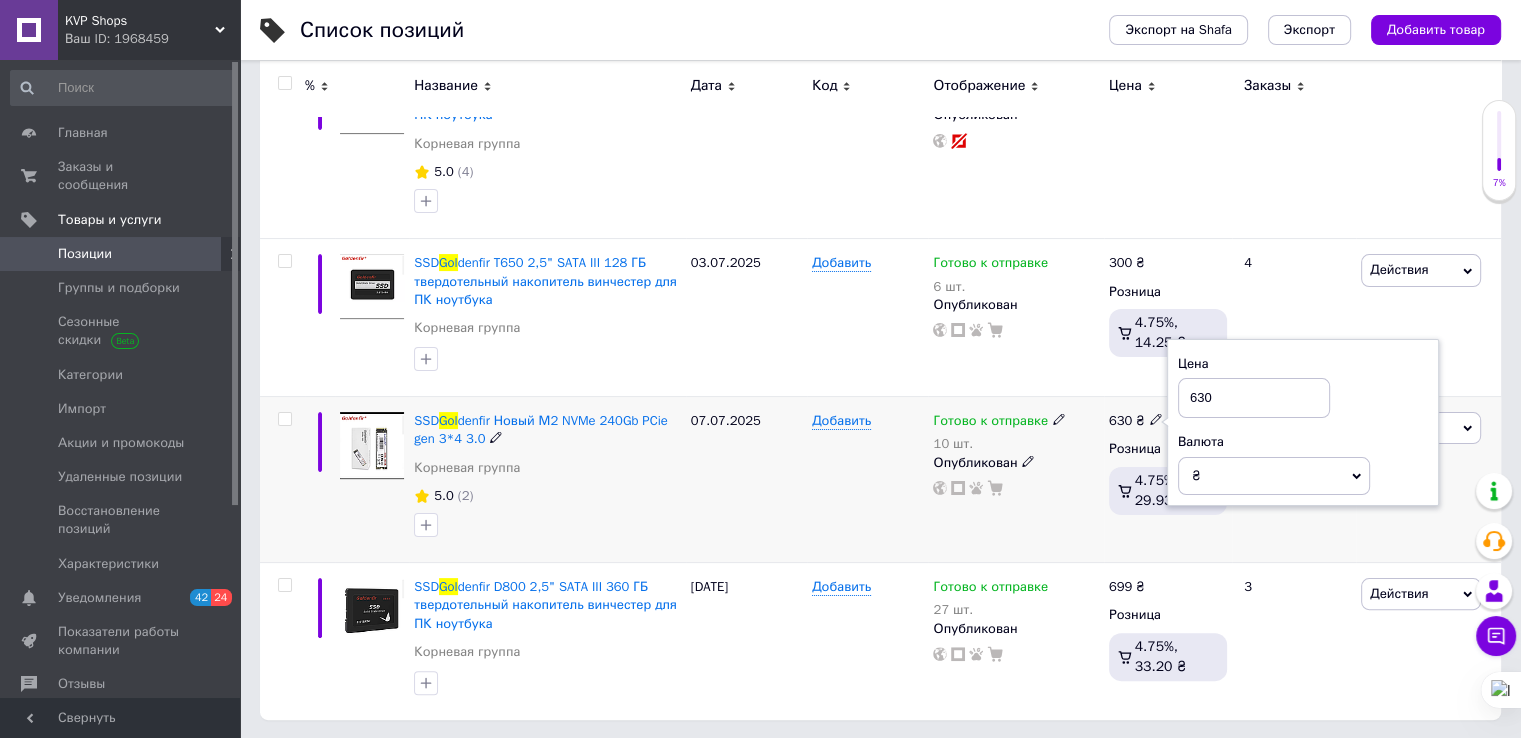 drag, startPoint x: 1241, startPoint y: 395, endPoint x: 1152, endPoint y: 397, distance: 89.02247 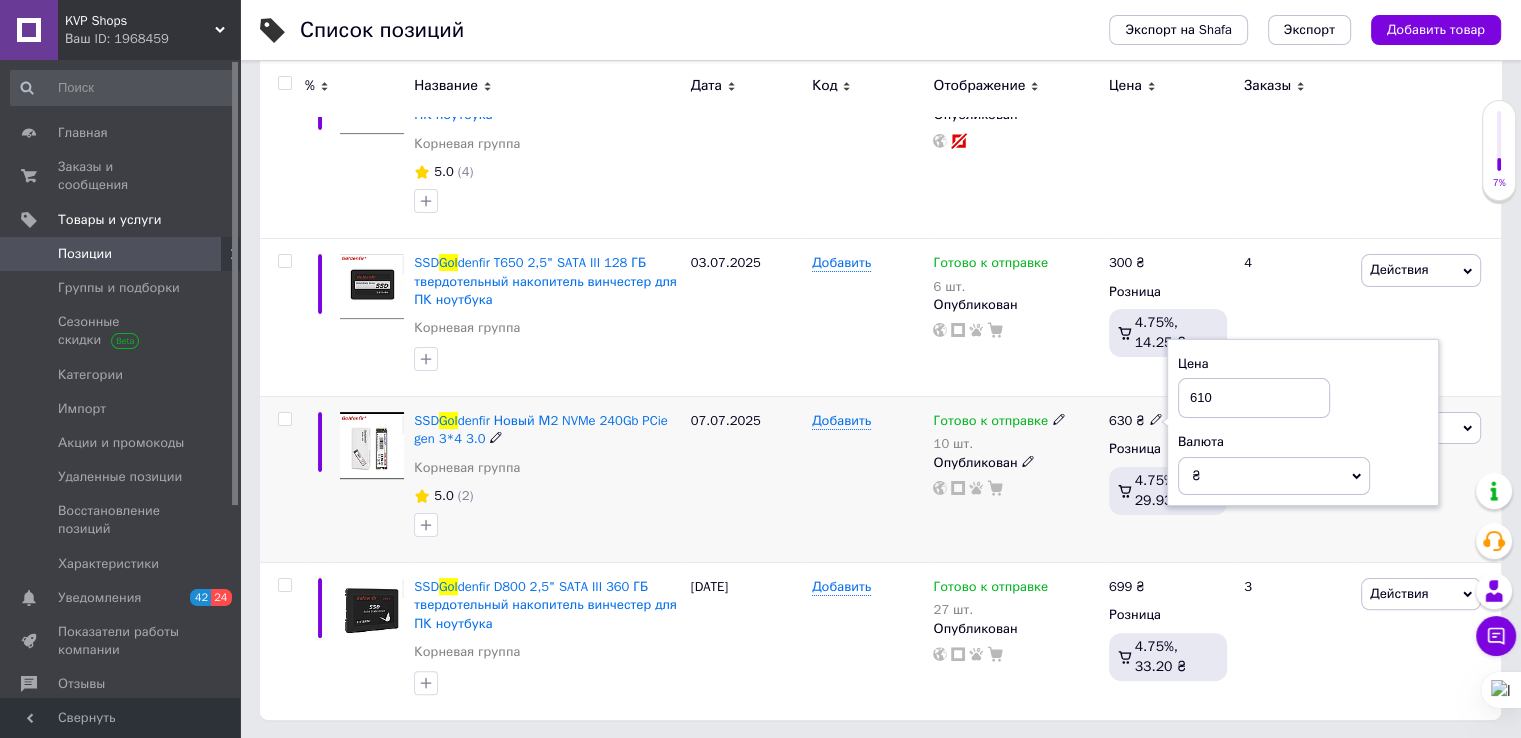 type on "610" 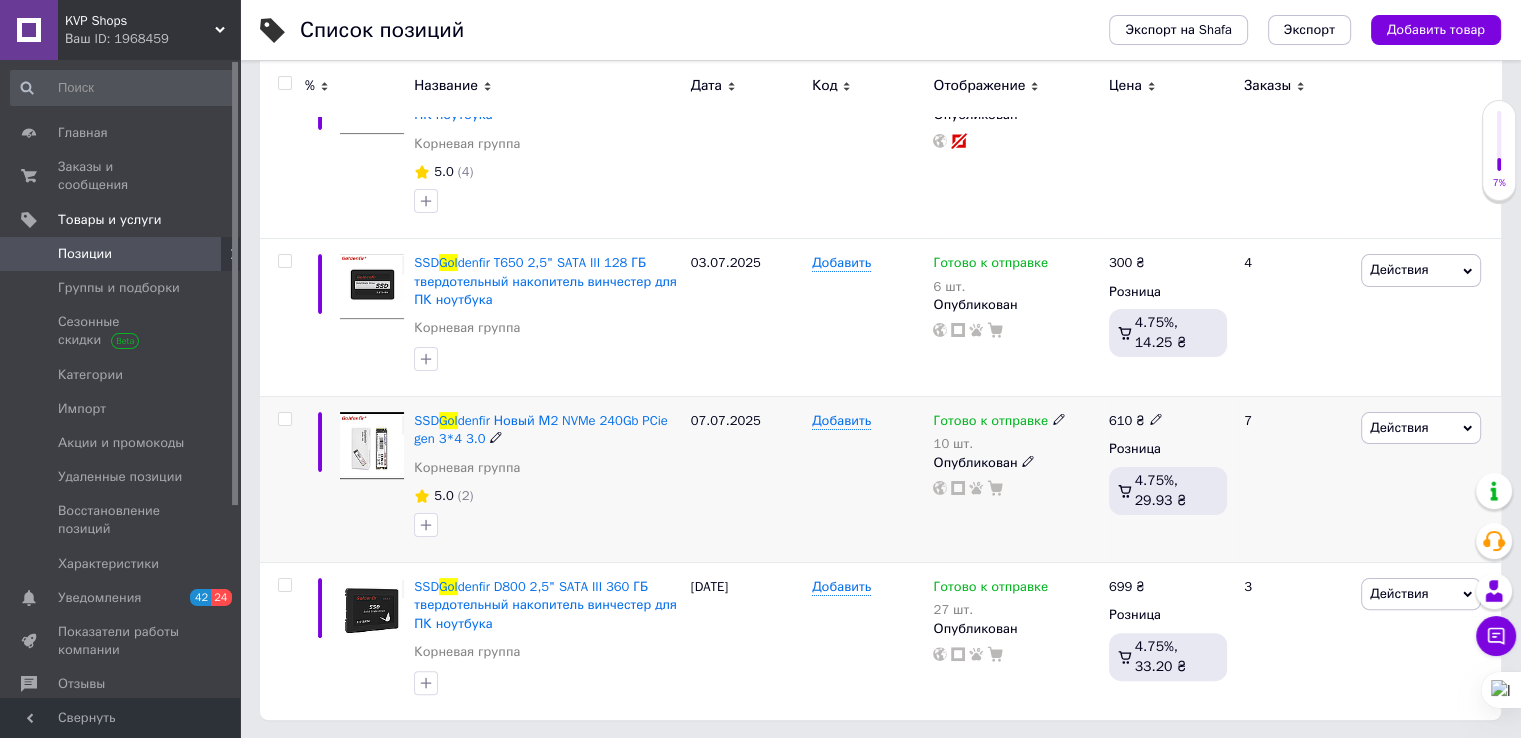 click 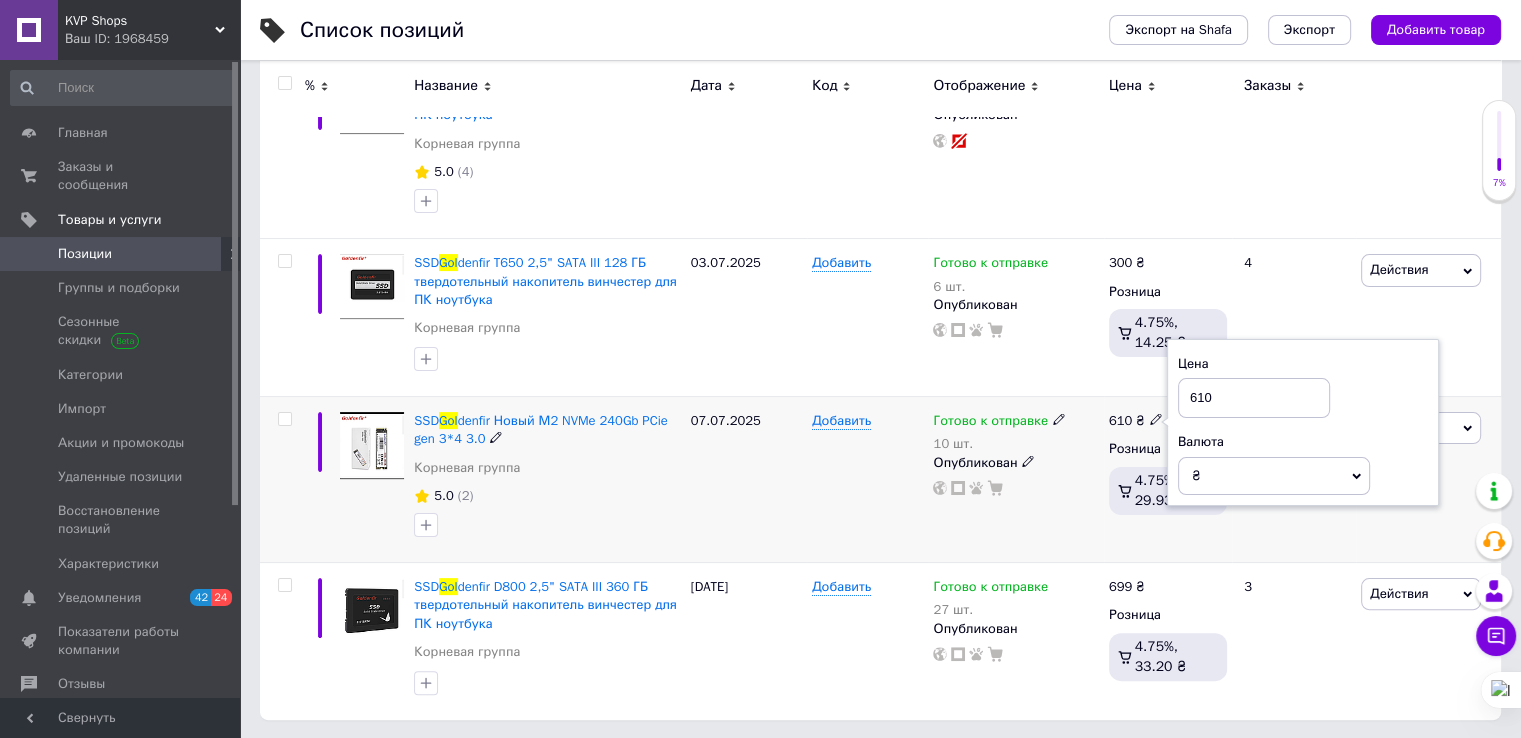 drag, startPoint x: 1177, startPoint y: 398, endPoint x: 1129, endPoint y: 398, distance: 48 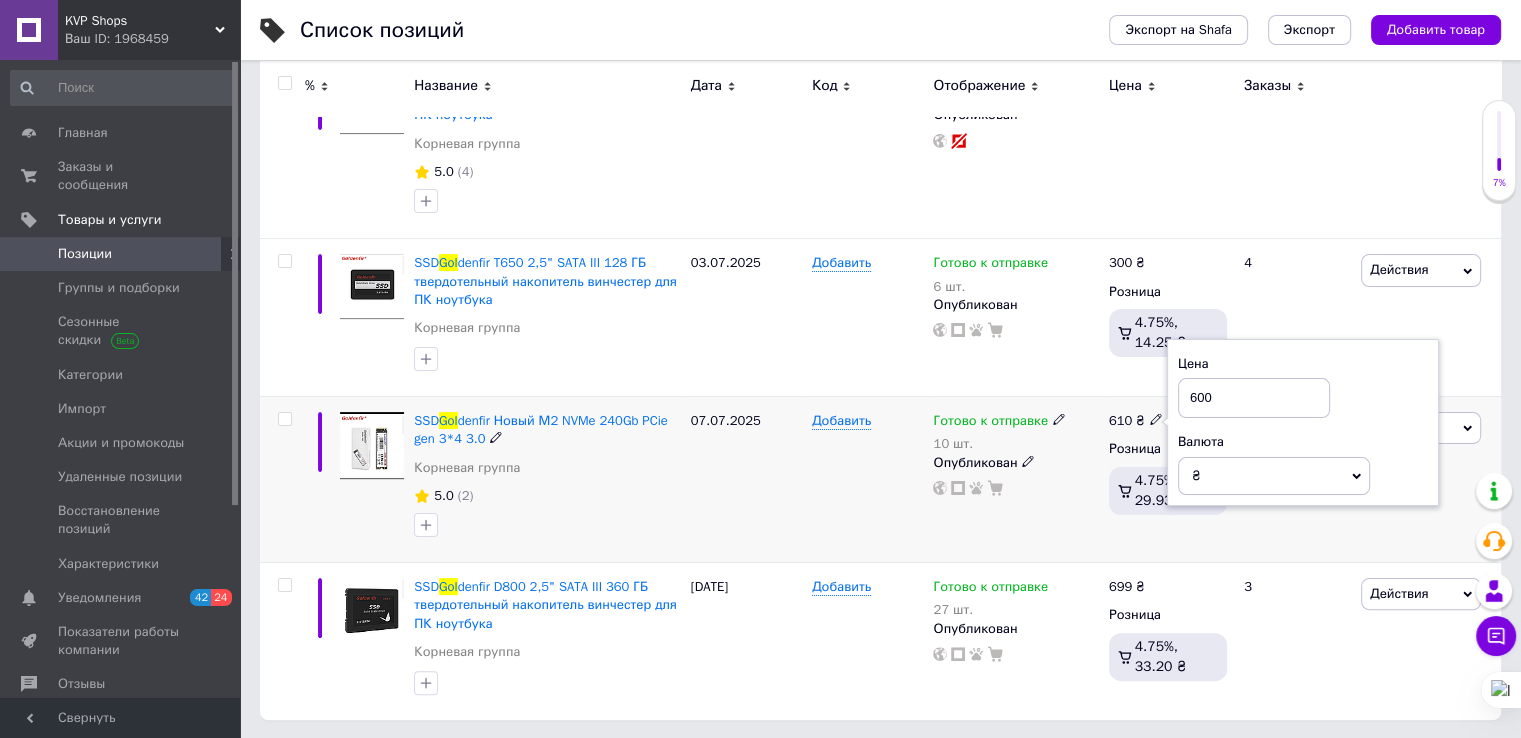 type on "600" 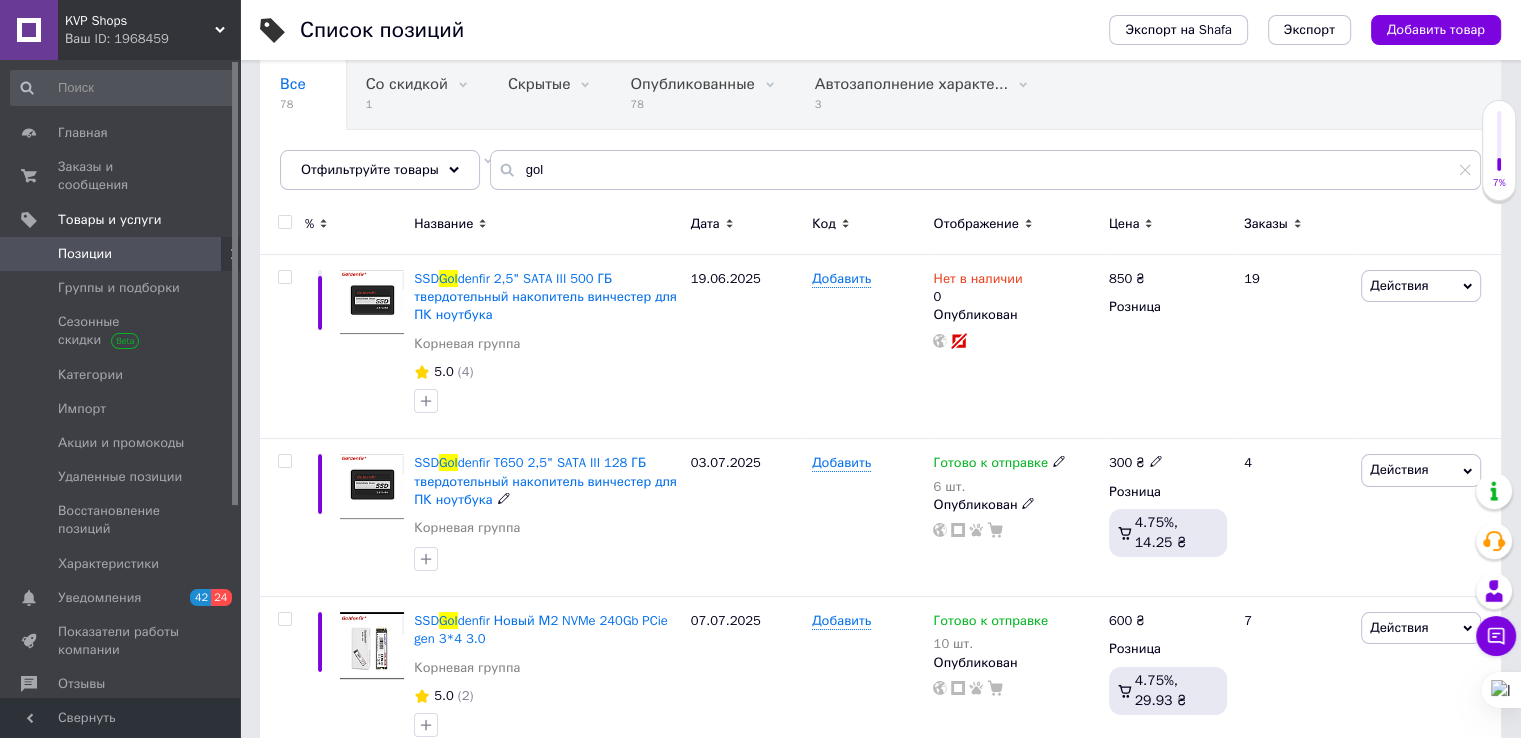 scroll, scrollTop: 48, scrollLeft: 0, axis: vertical 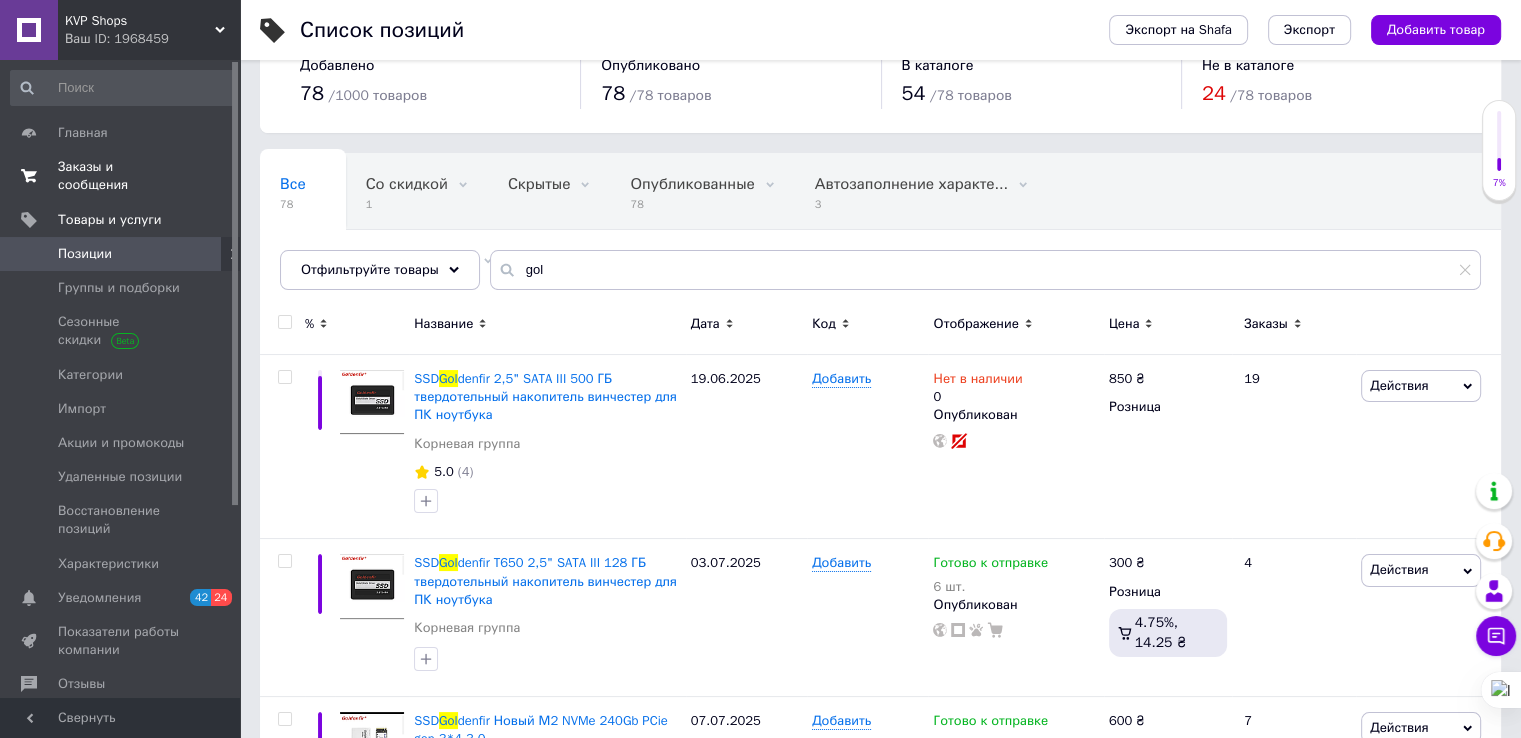 click on "Заказы и сообщения" at bounding box center (121, 176) 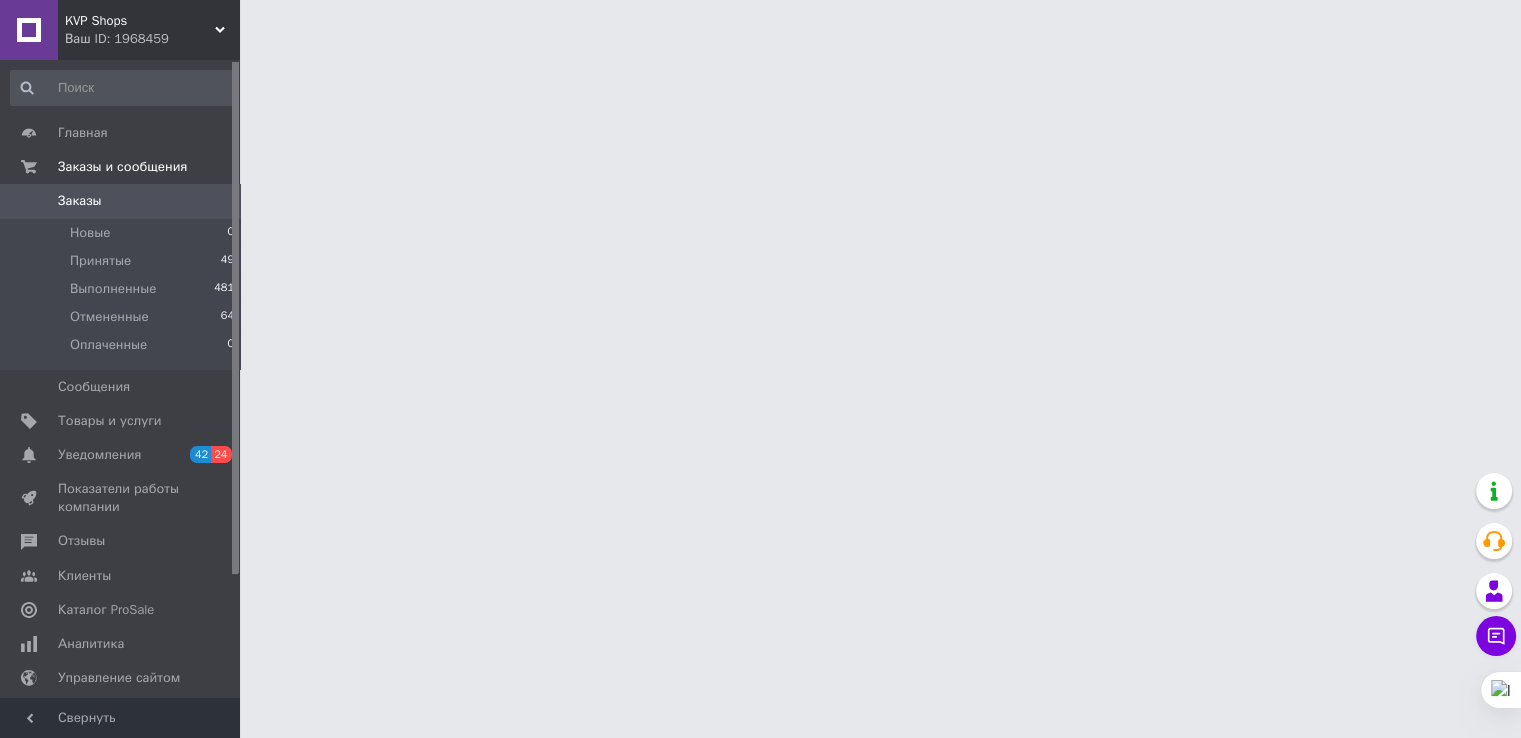 scroll, scrollTop: 0, scrollLeft: 0, axis: both 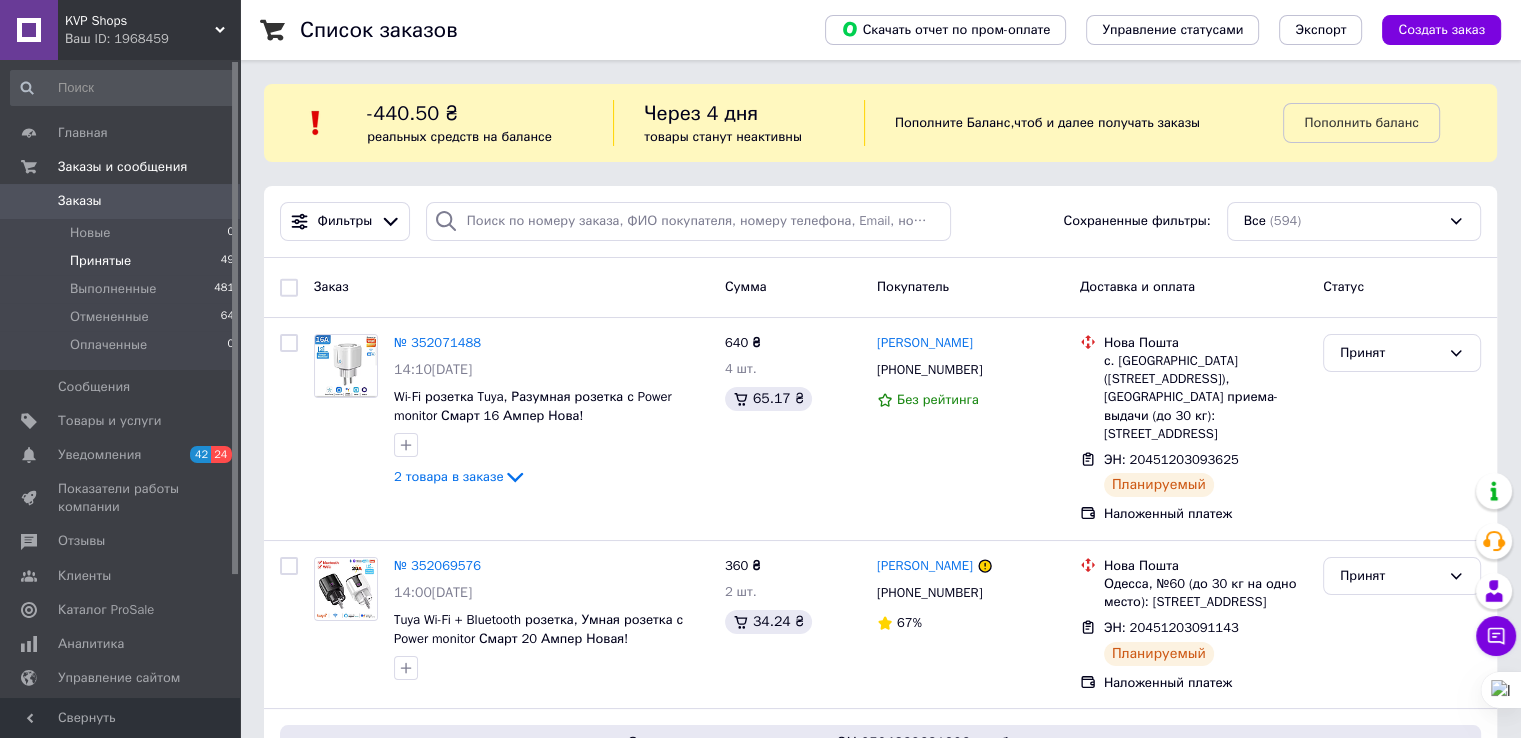 click on "Принятые 49" at bounding box center [123, 261] 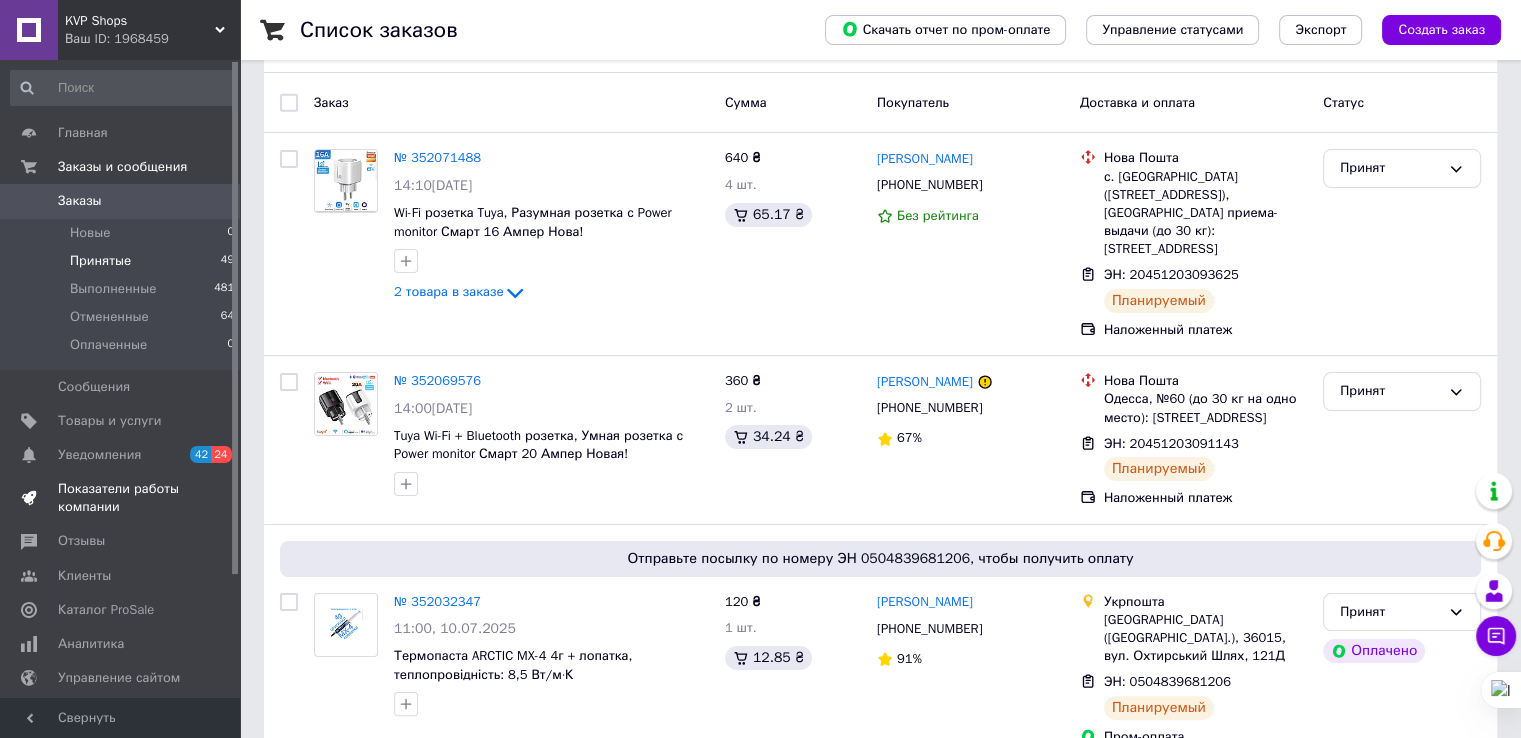 scroll, scrollTop: 300, scrollLeft: 0, axis: vertical 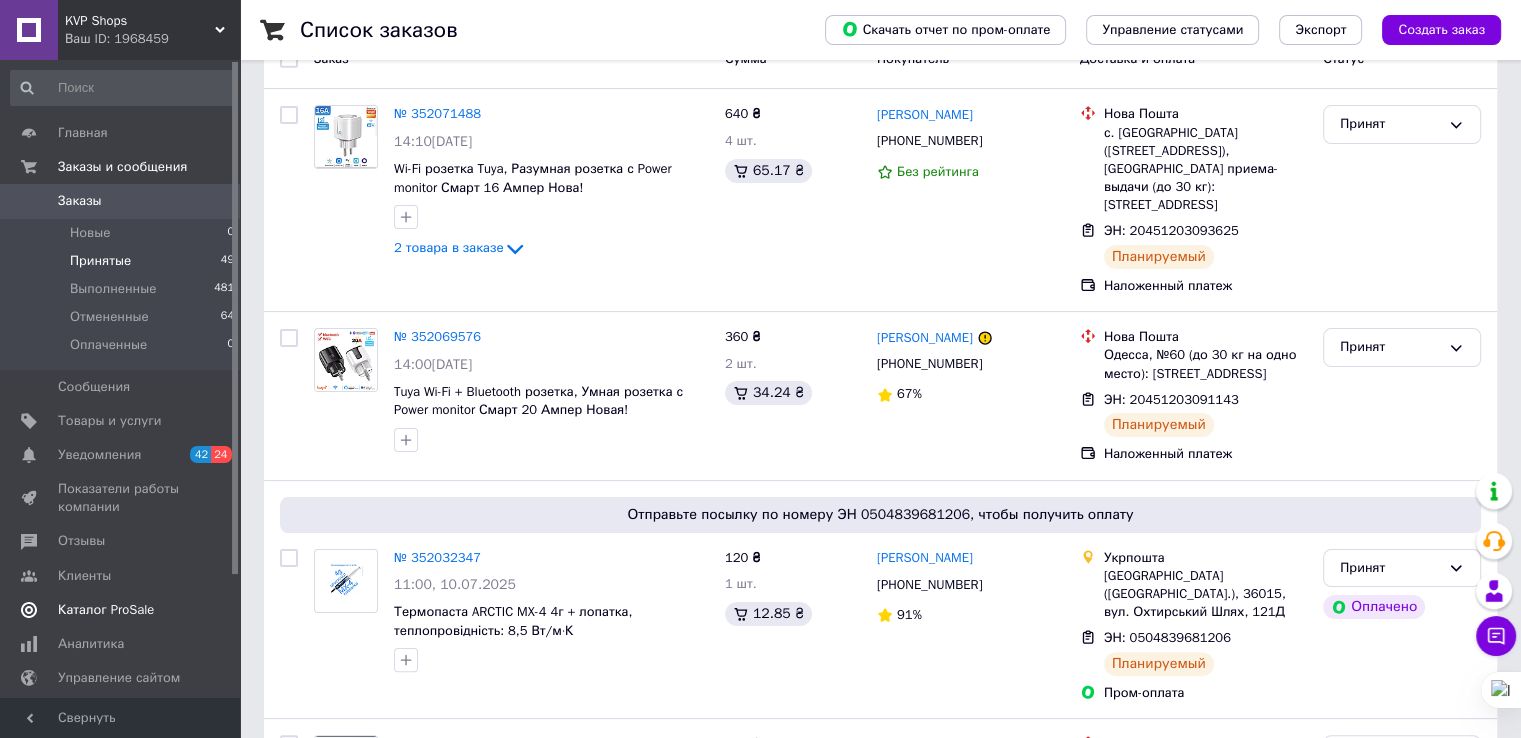 click on "Каталог ProSale" at bounding box center (121, 610) 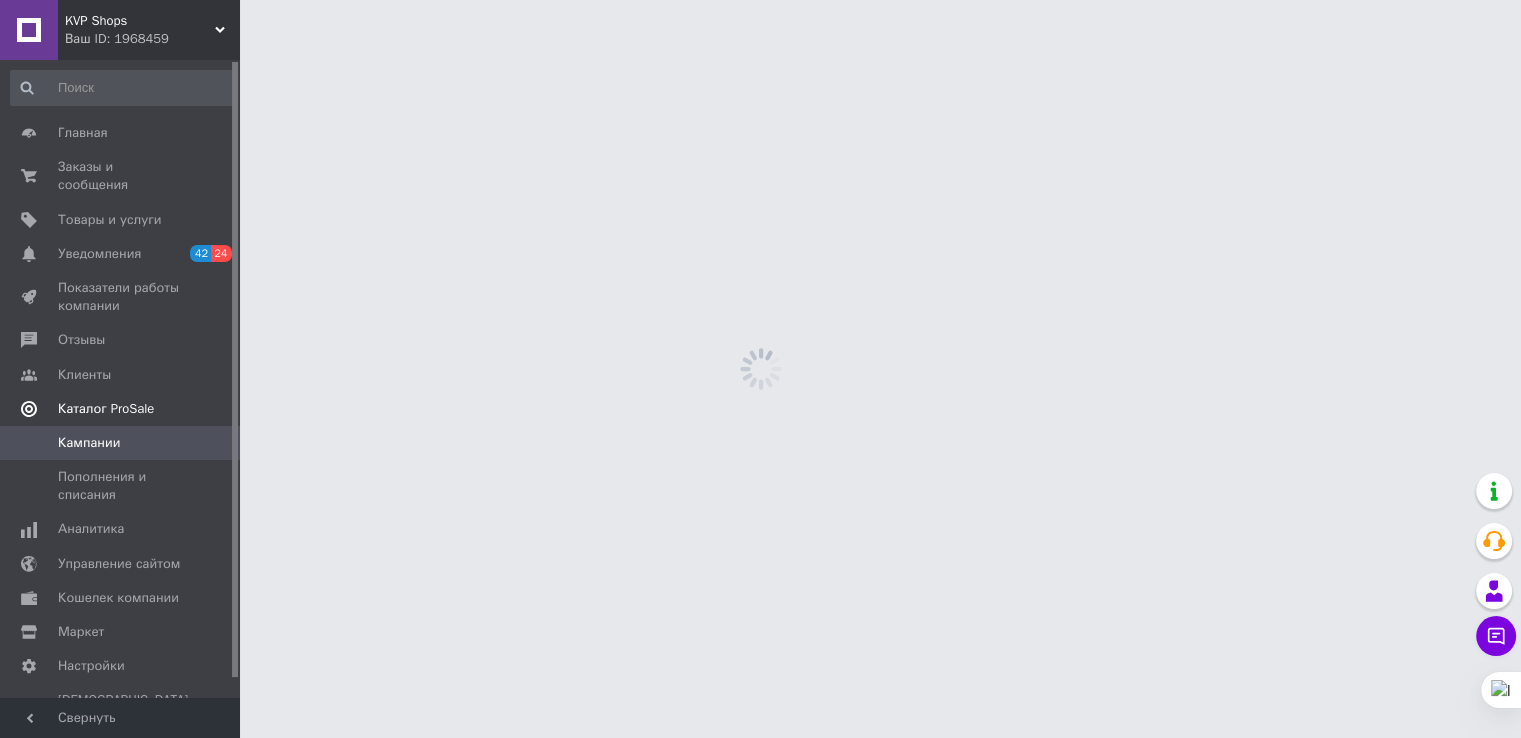 scroll, scrollTop: 0, scrollLeft: 0, axis: both 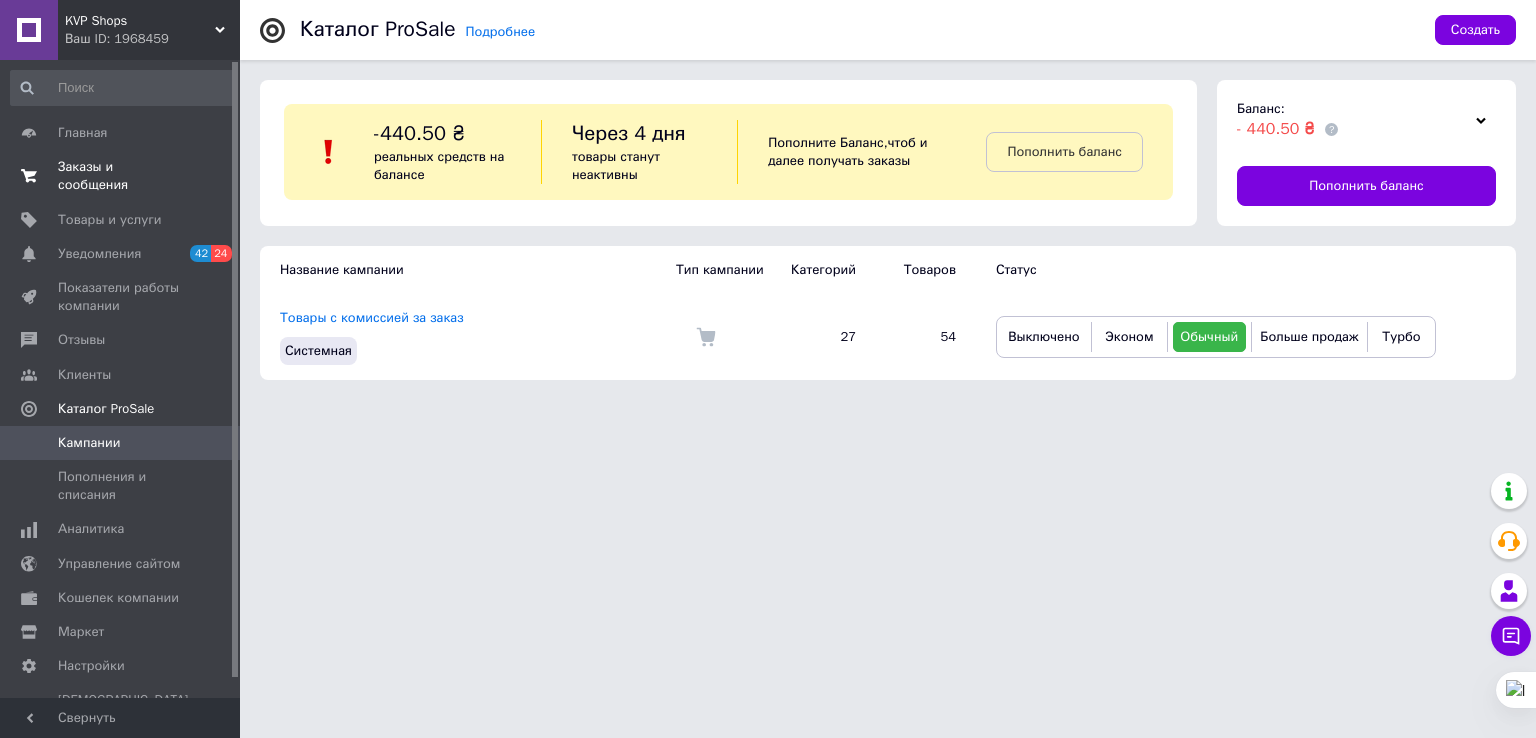click on "Заказы и сообщения" at bounding box center (121, 176) 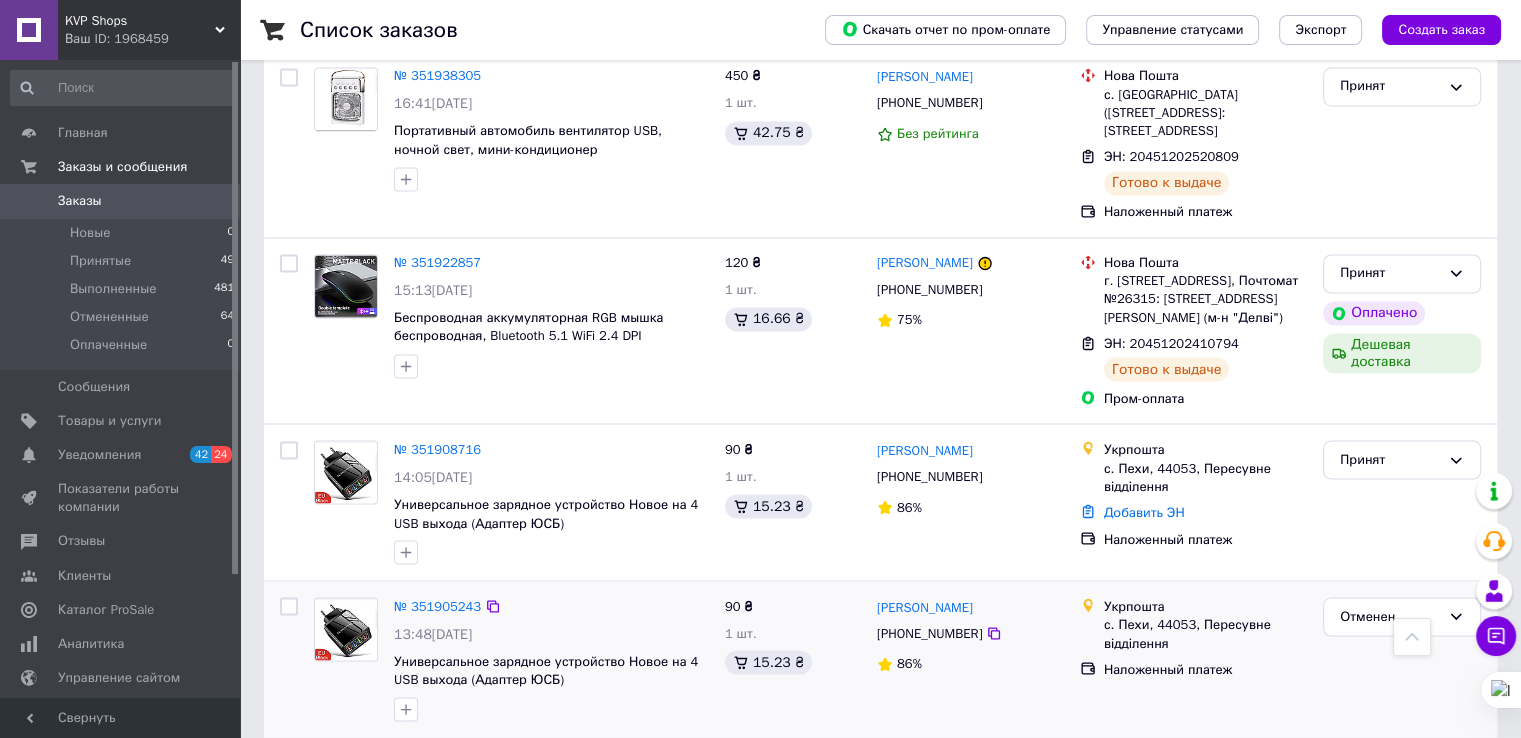 scroll, scrollTop: 3596, scrollLeft: 0, axis: vertical 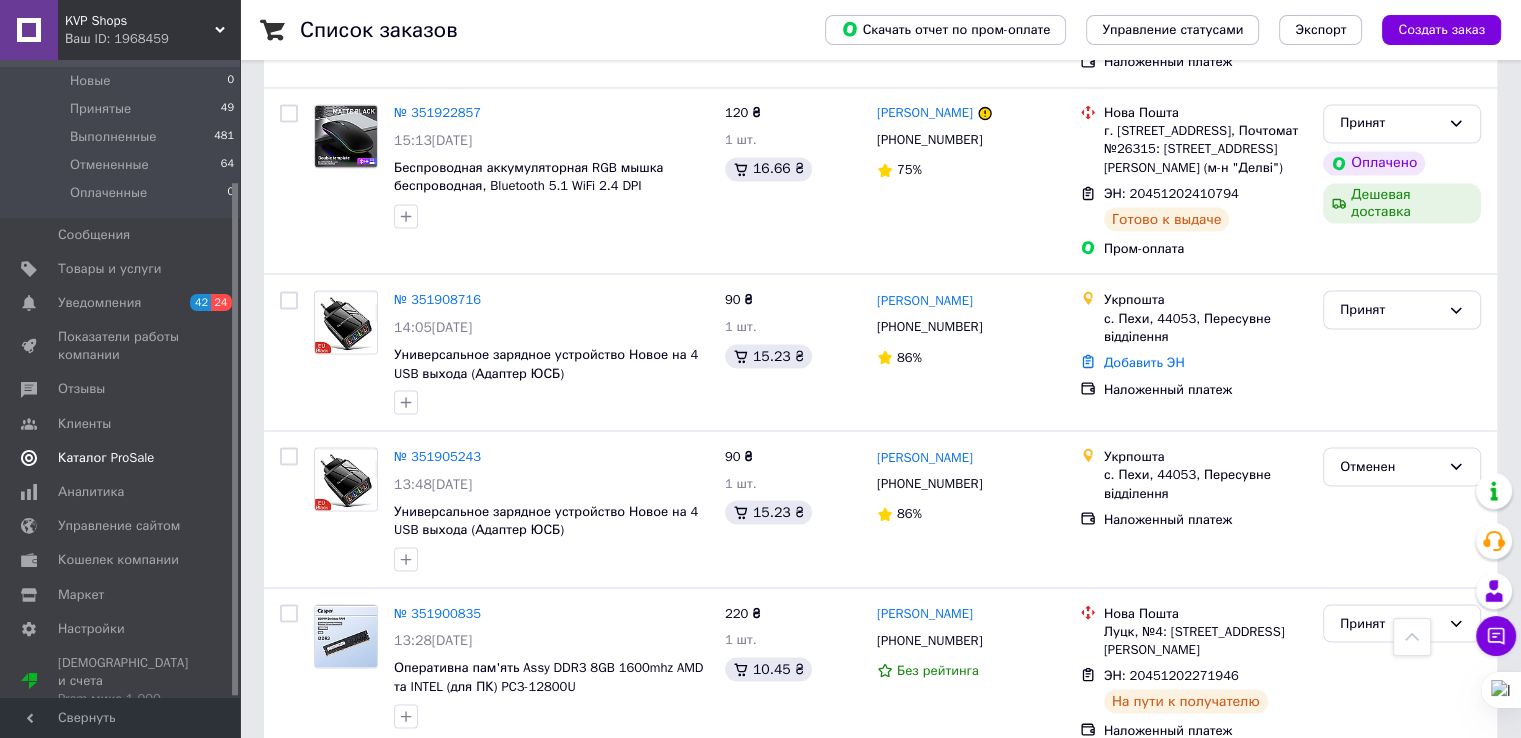 click on "Каталог ProSale" at bounding box center (121, 458) 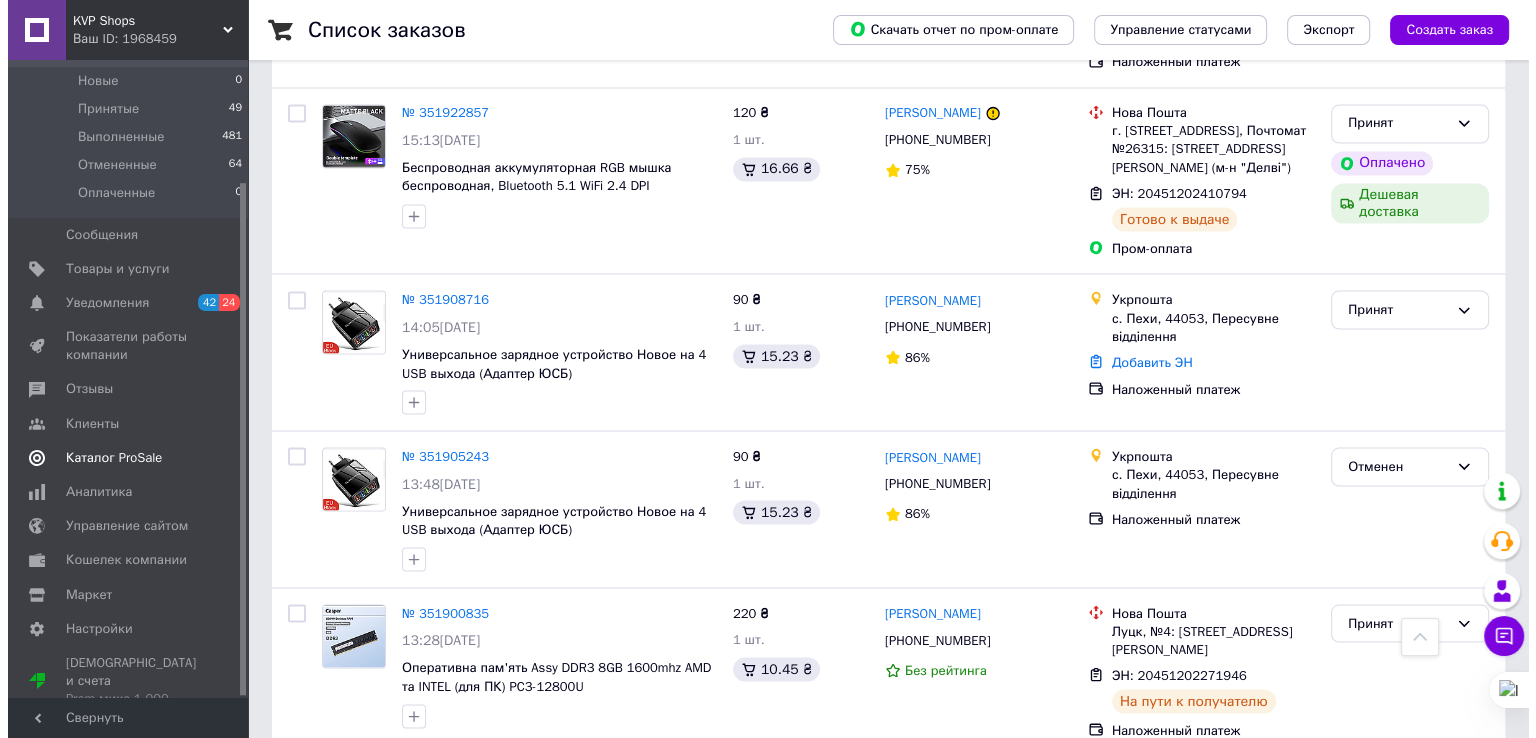 scroll, scrollTop: 0, scrollLeft: 0, axis: both 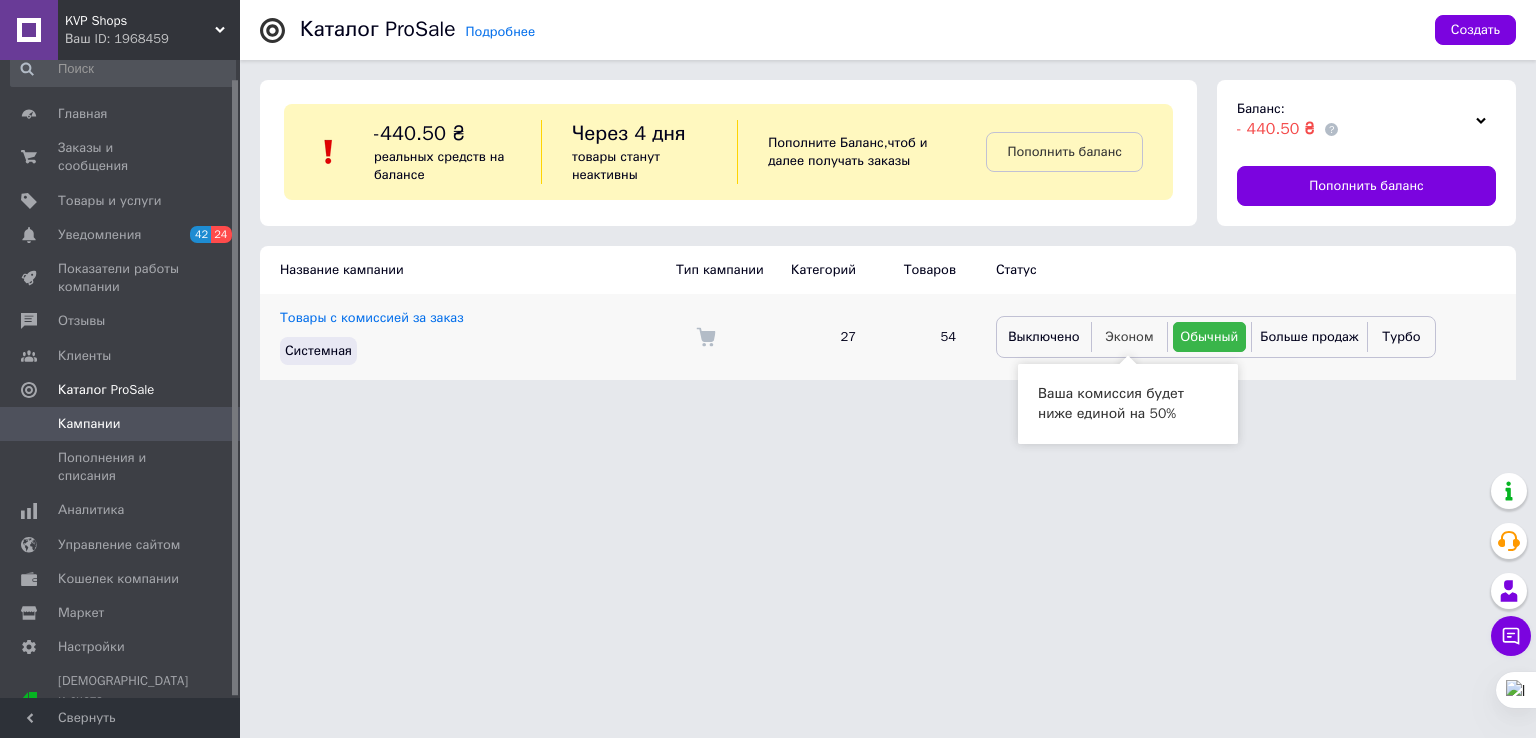 click on "Эконом" at bounding box center [1129, 336] 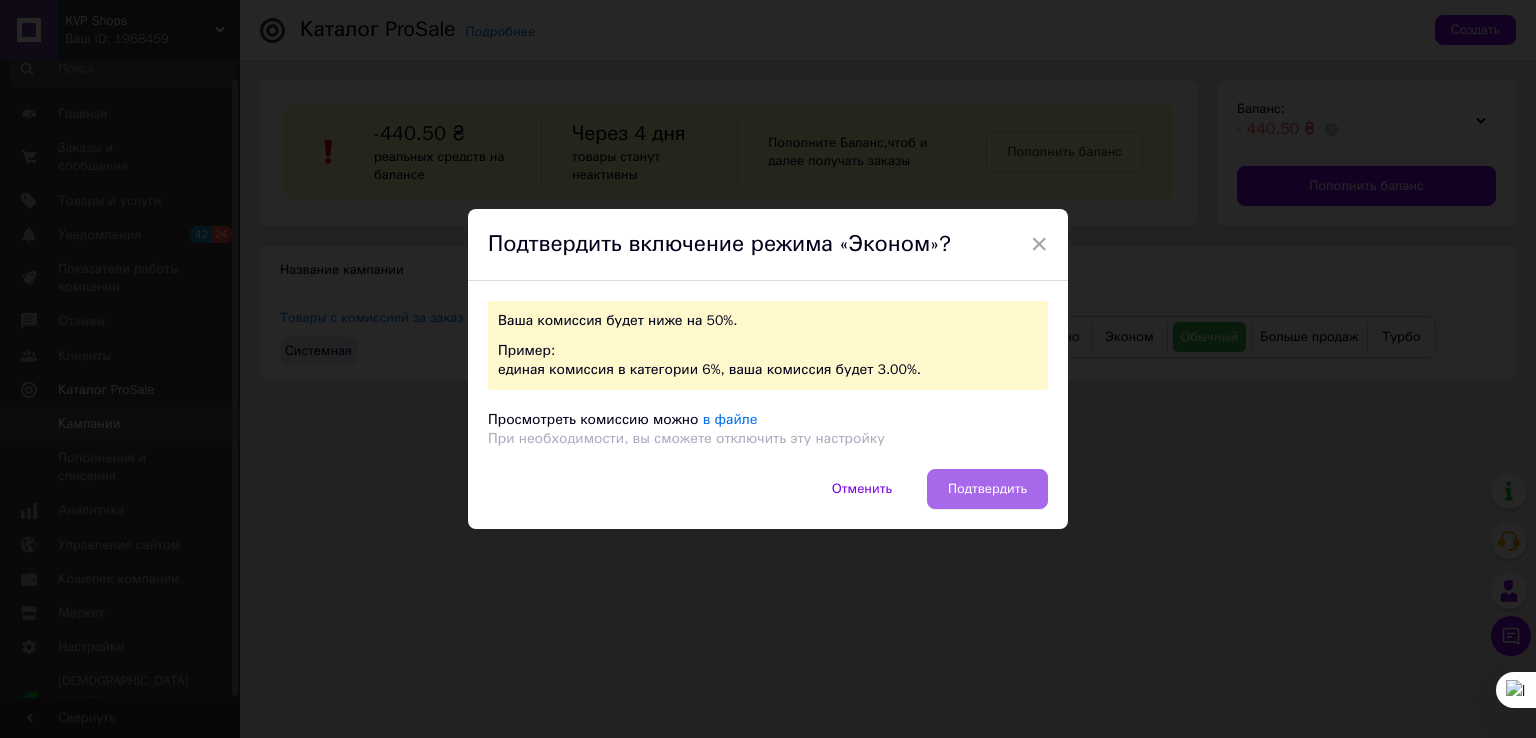 click on "Подтвердить" at bounding box center (987, 489) 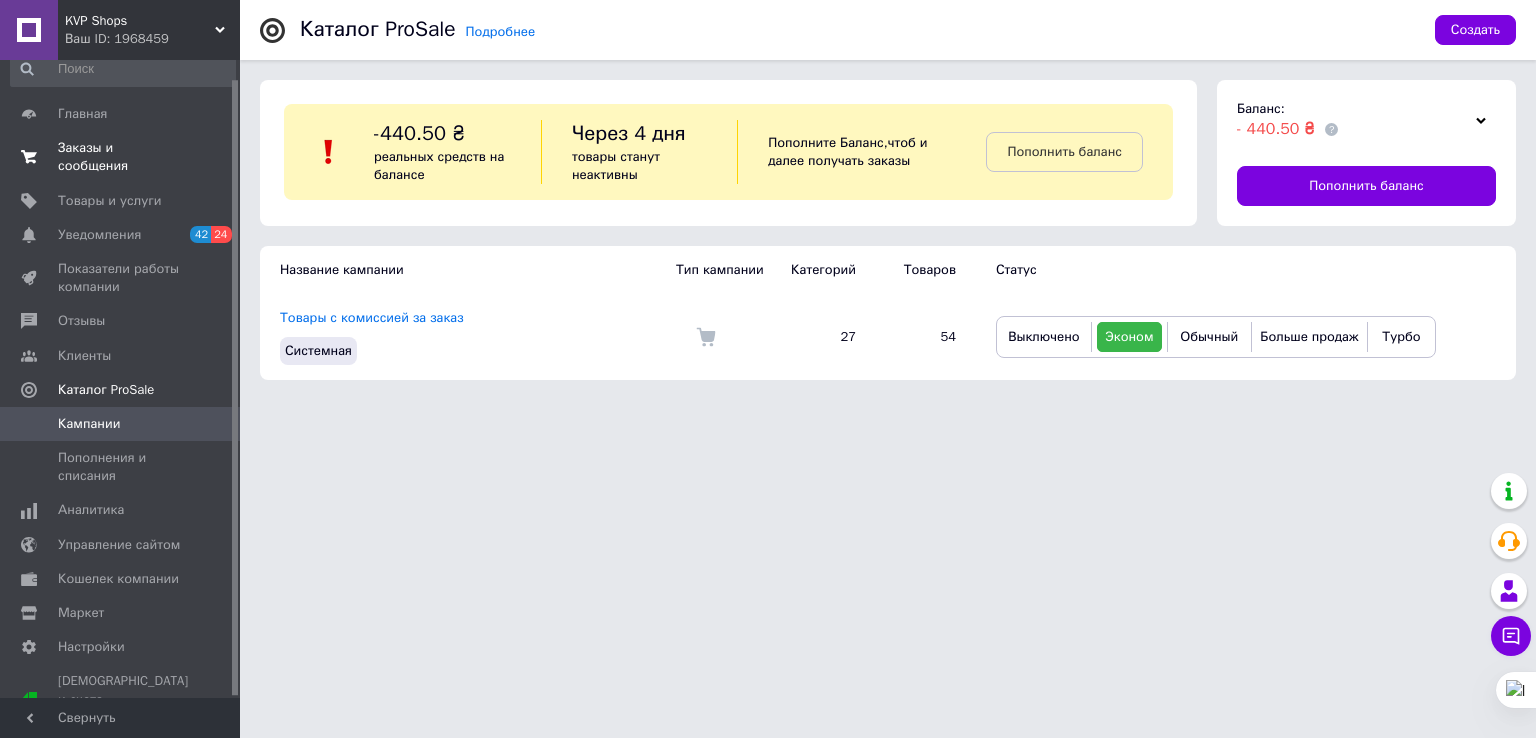 click on "Заказы и сообщения" at bounding box center (121, 157) 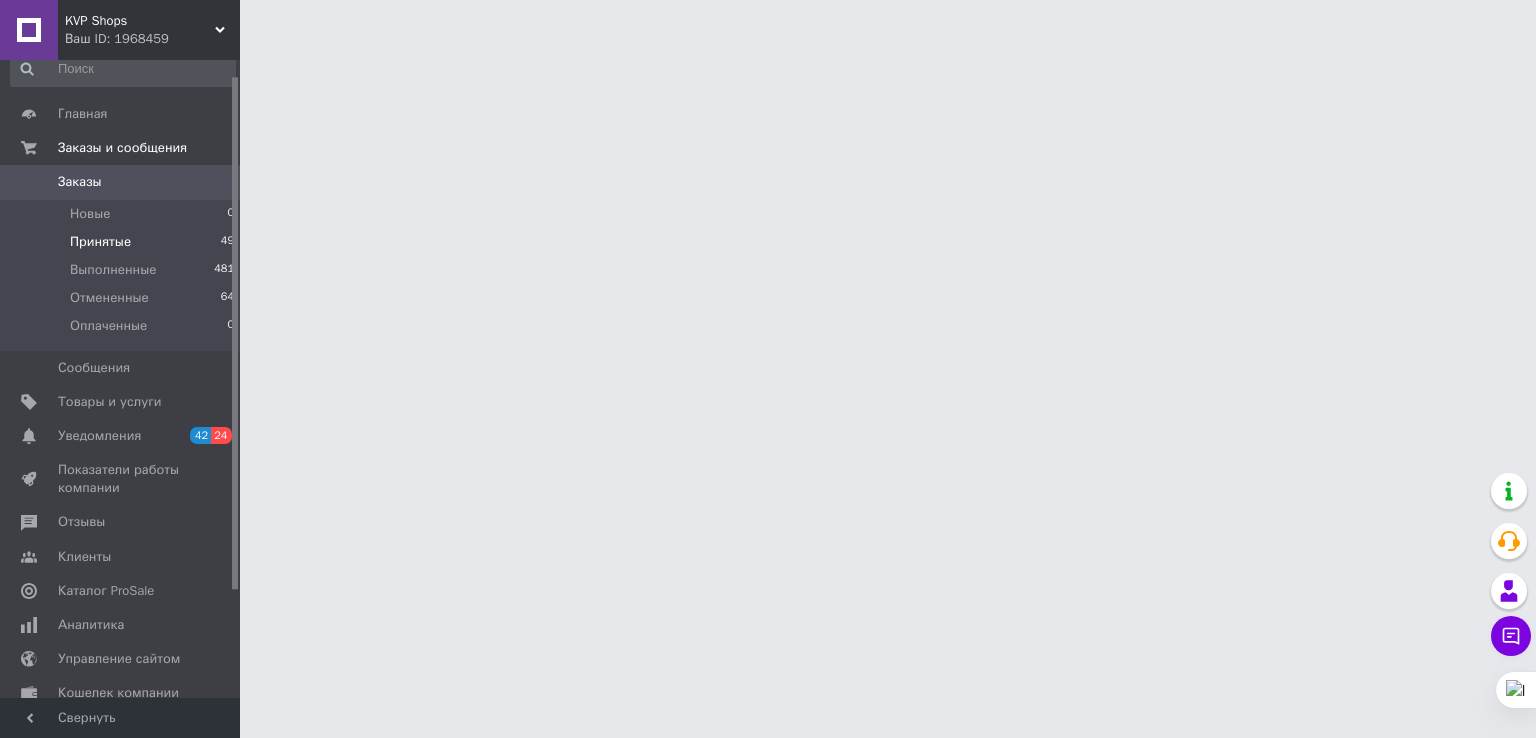 click on "Принятые" at bounding box center (100, 242) 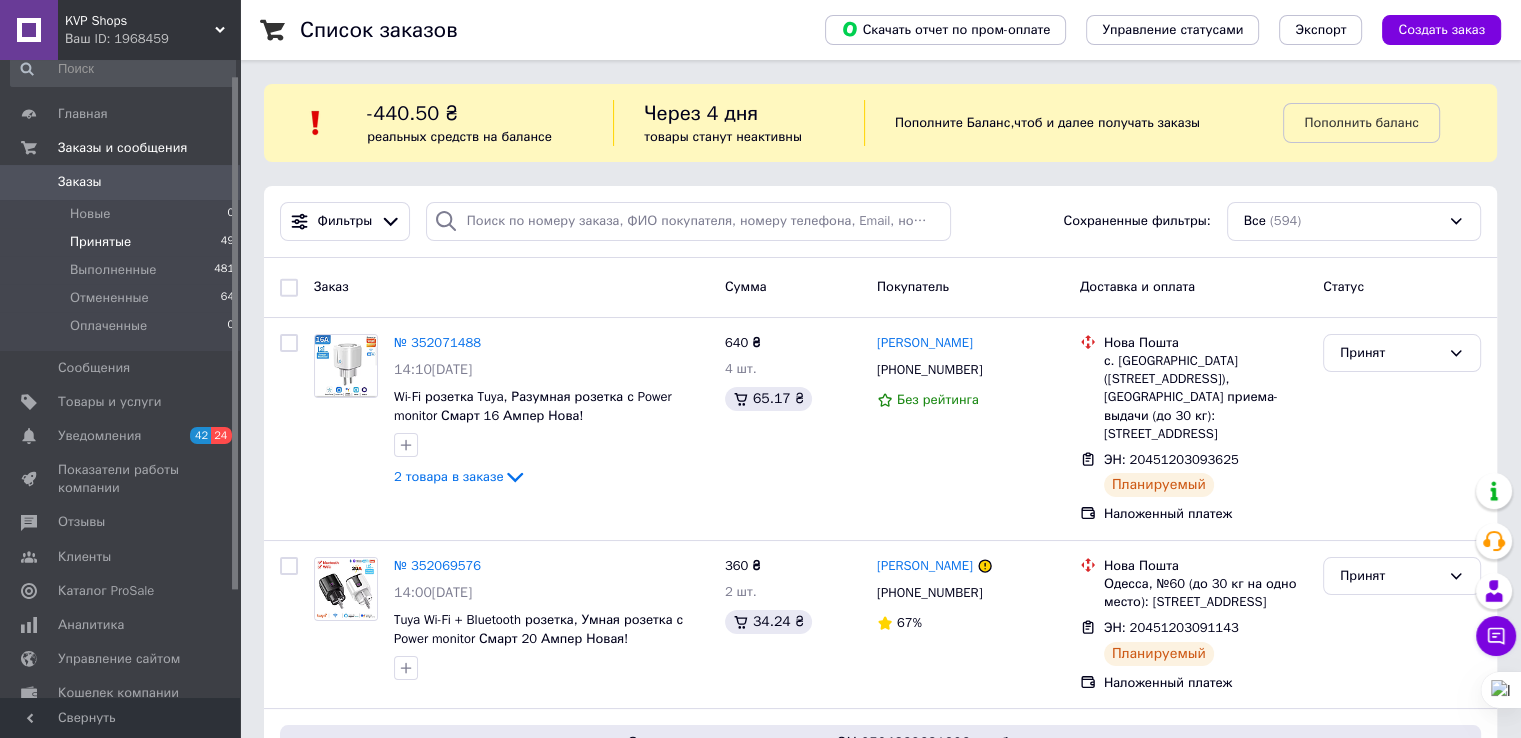 click on "Принятые" at bounding box center (100, 242) 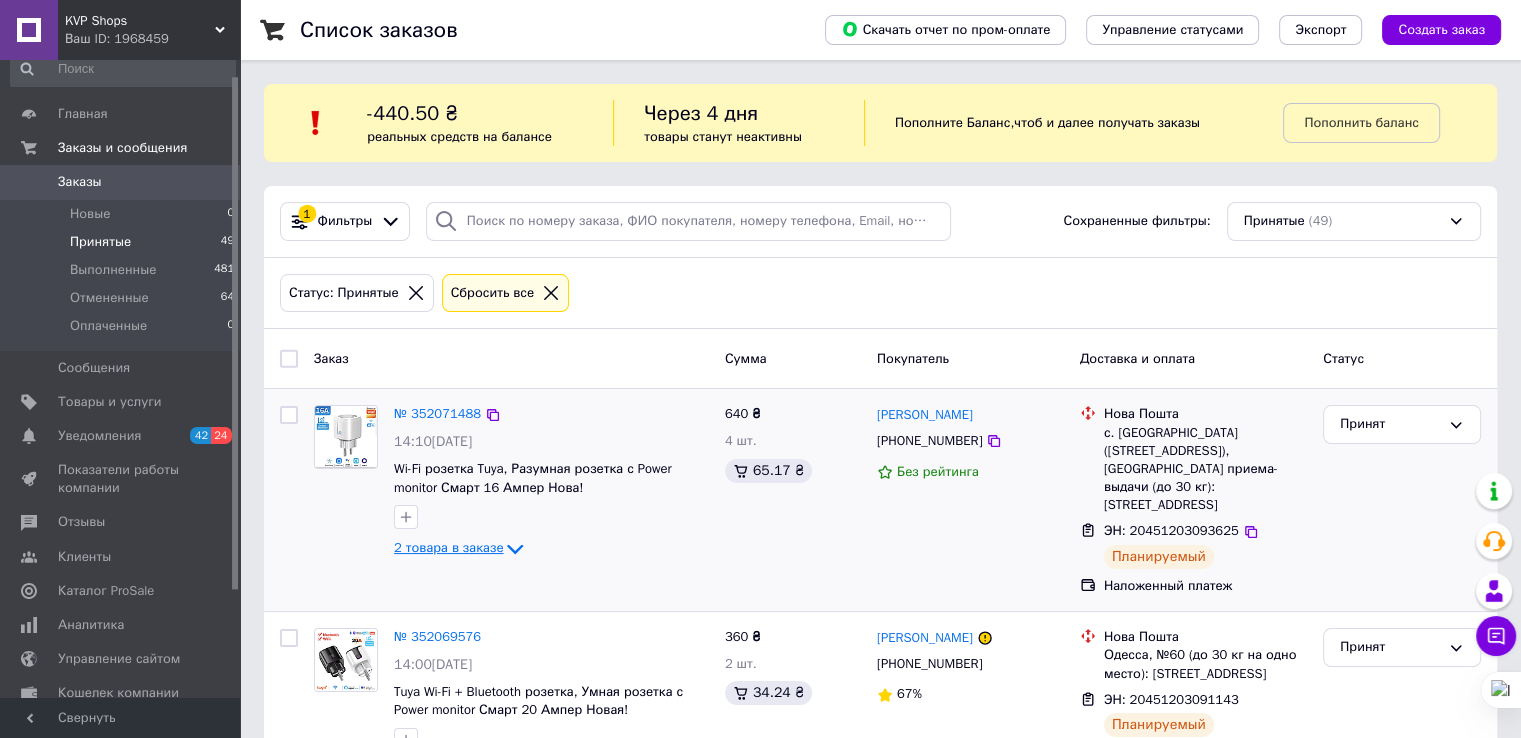 click 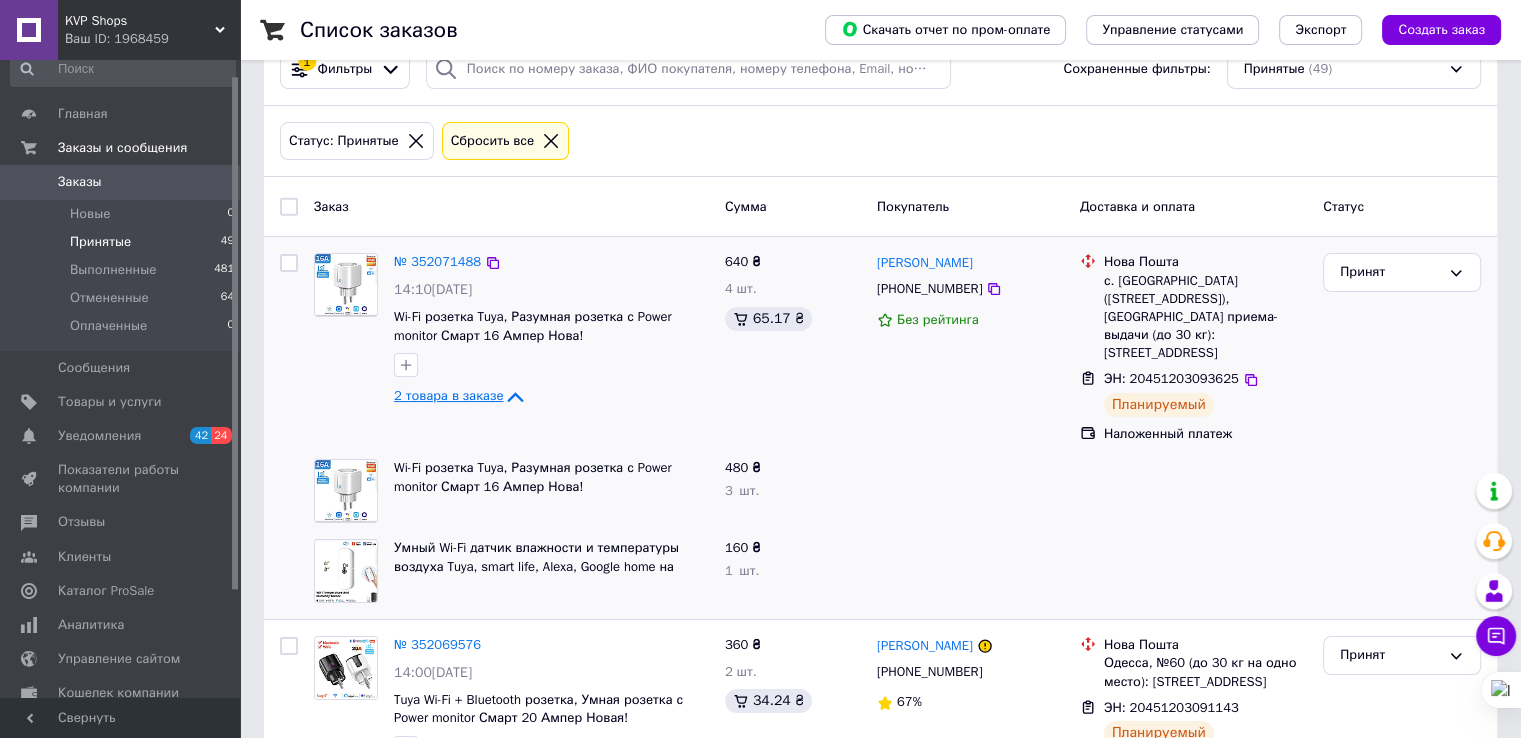 scroll, scrollTop: 200, scrollLeft: 0, axis: vertical 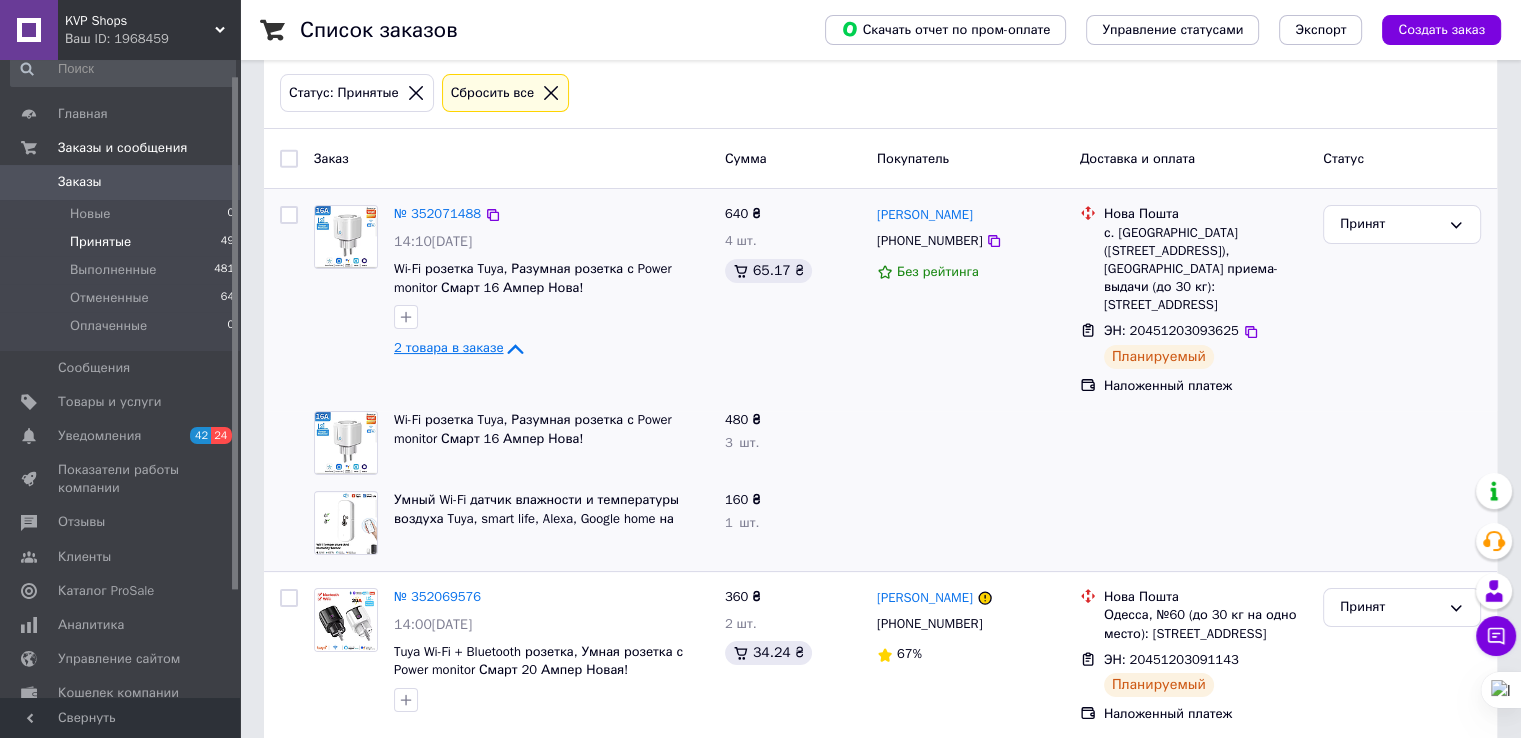 click 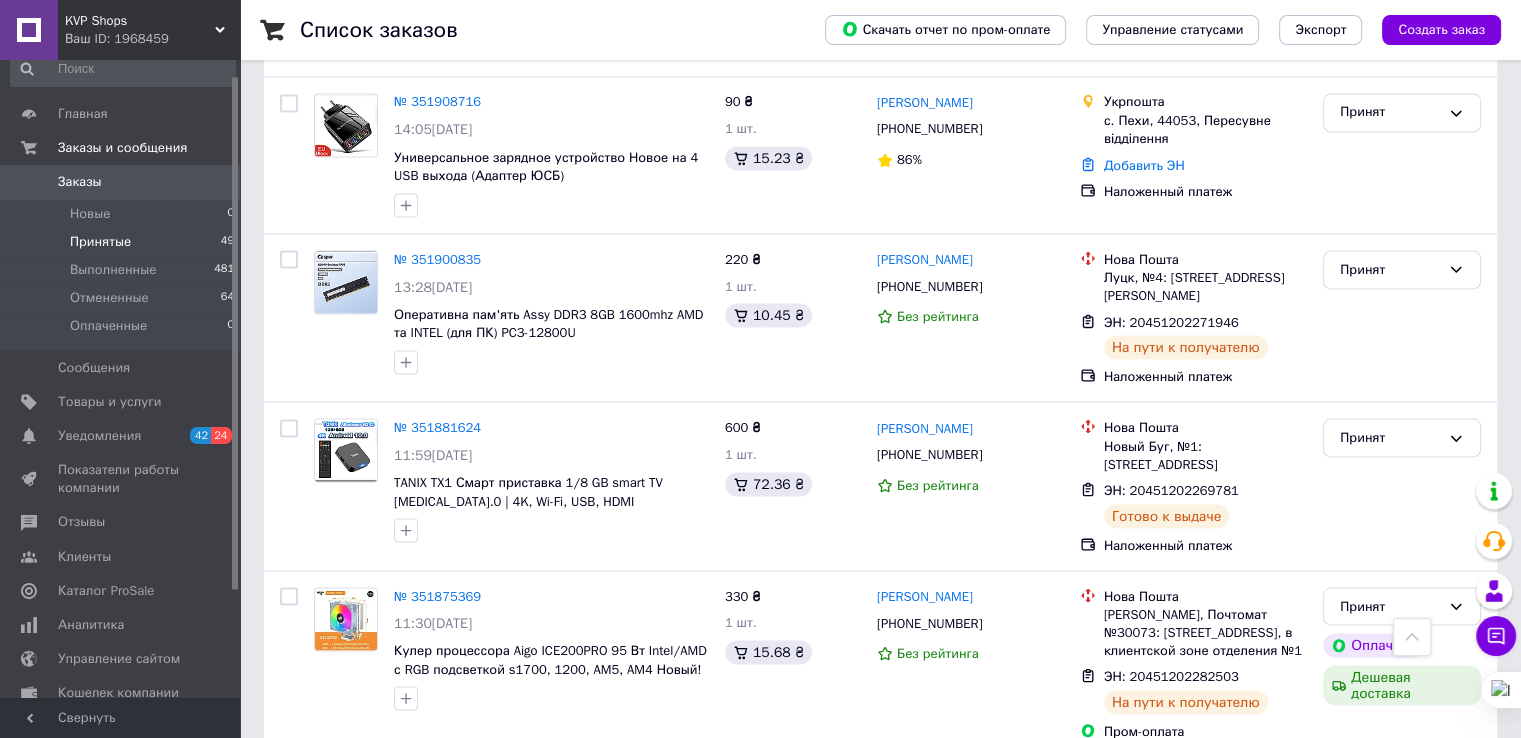 scroll, scrollTop: 3656, scrollLeft: 0, axis: vertical 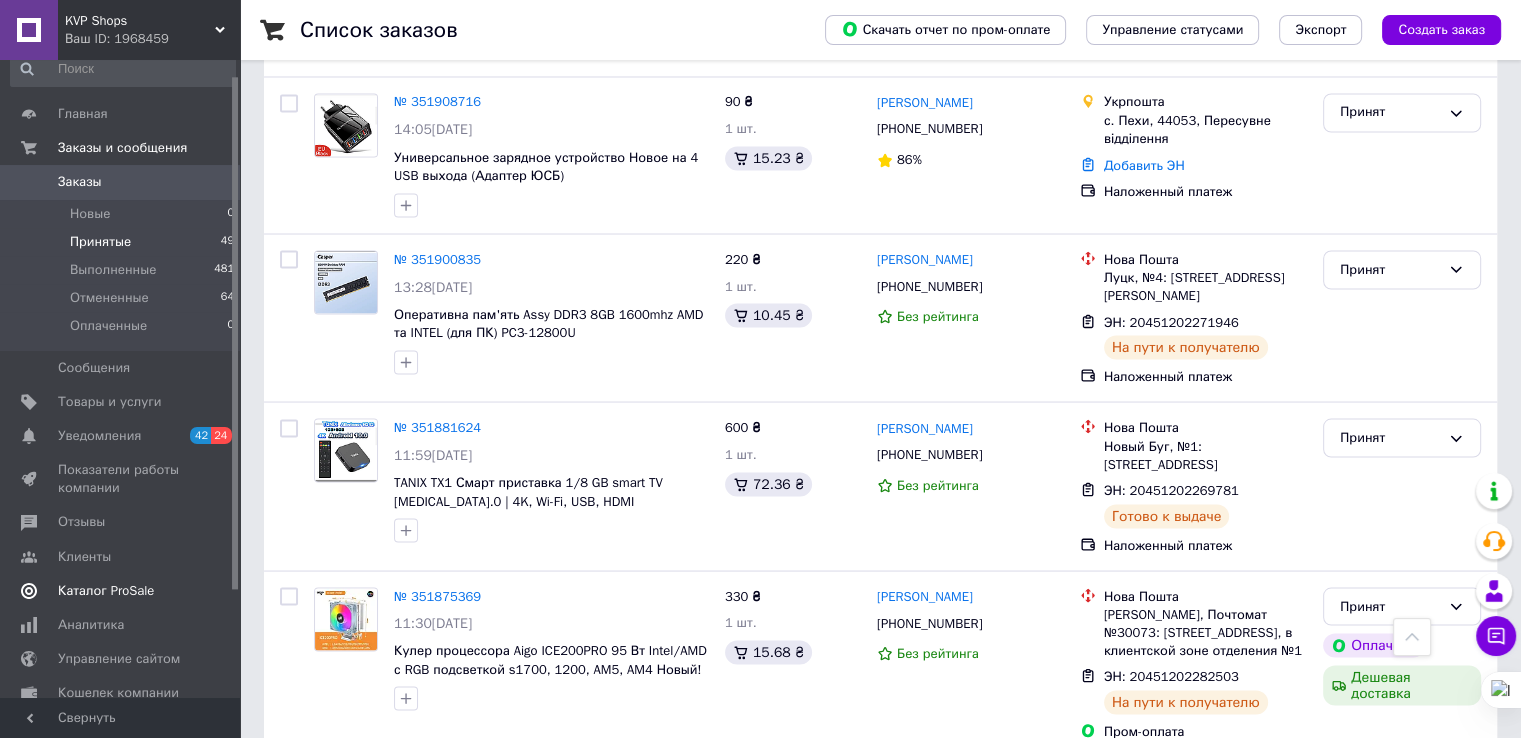 click on "Каталог ProSale" at bounding box center [106, 591] 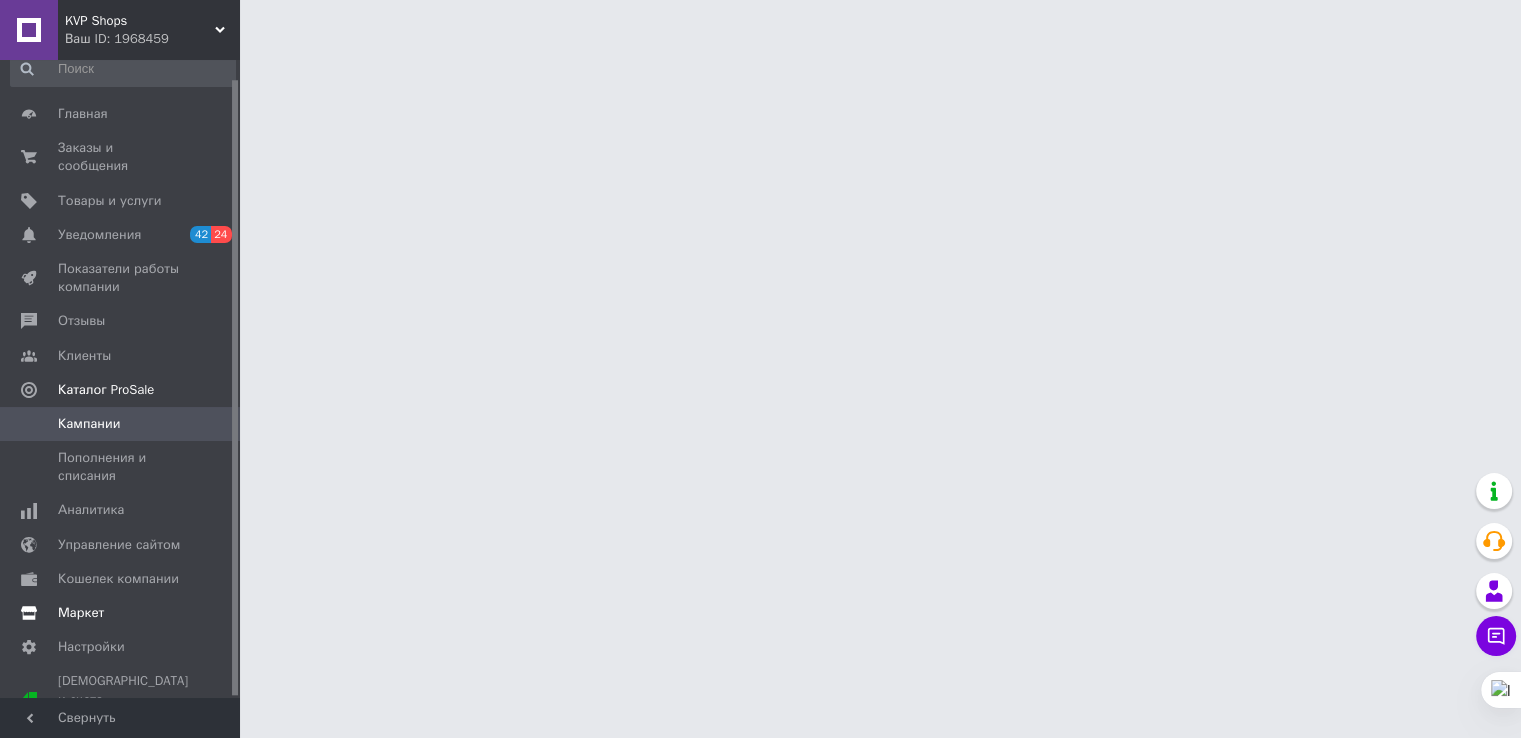 scroll, scrollTop: 0, scrollLeft: 0, axis: both 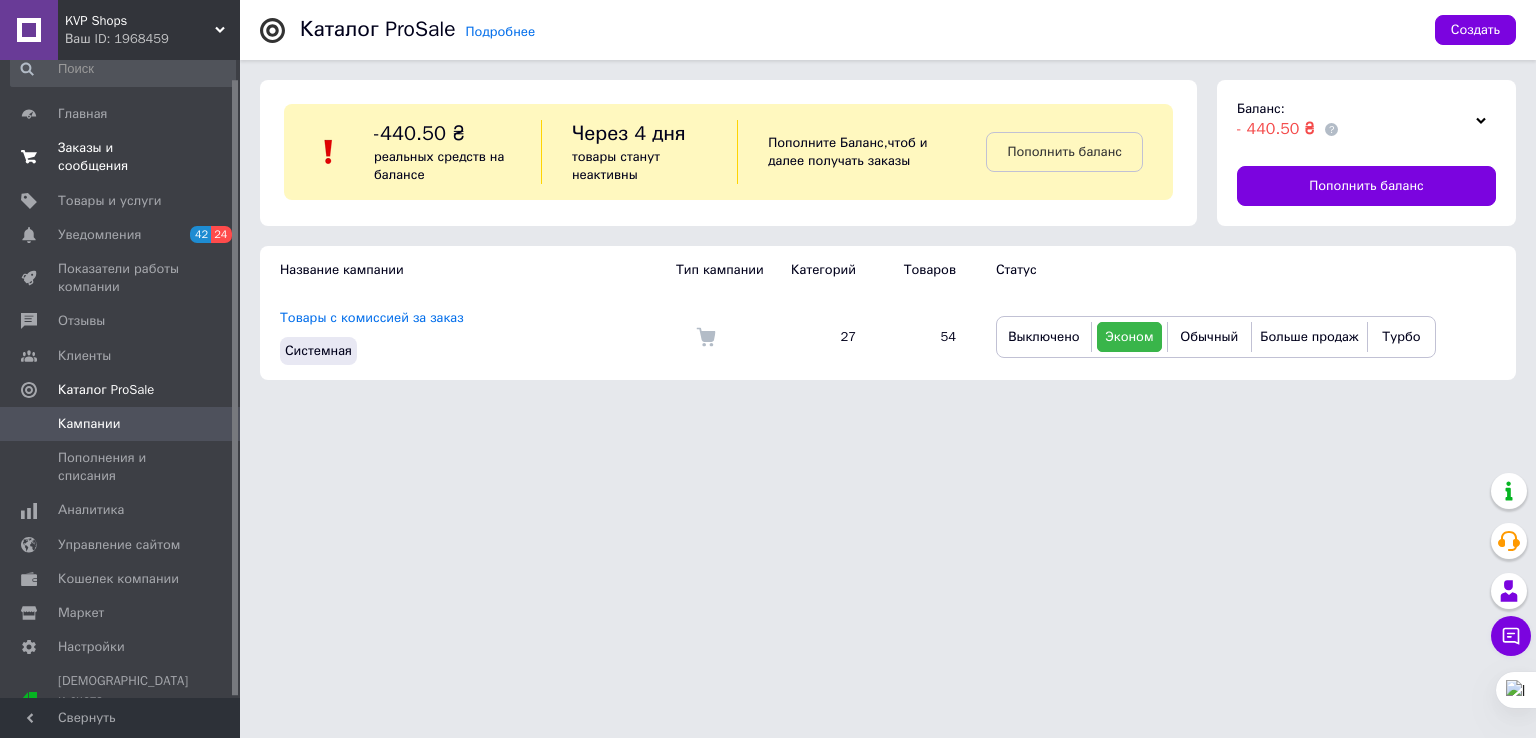 click on "Заказы и сообщения" at bounding box center [121, 157] 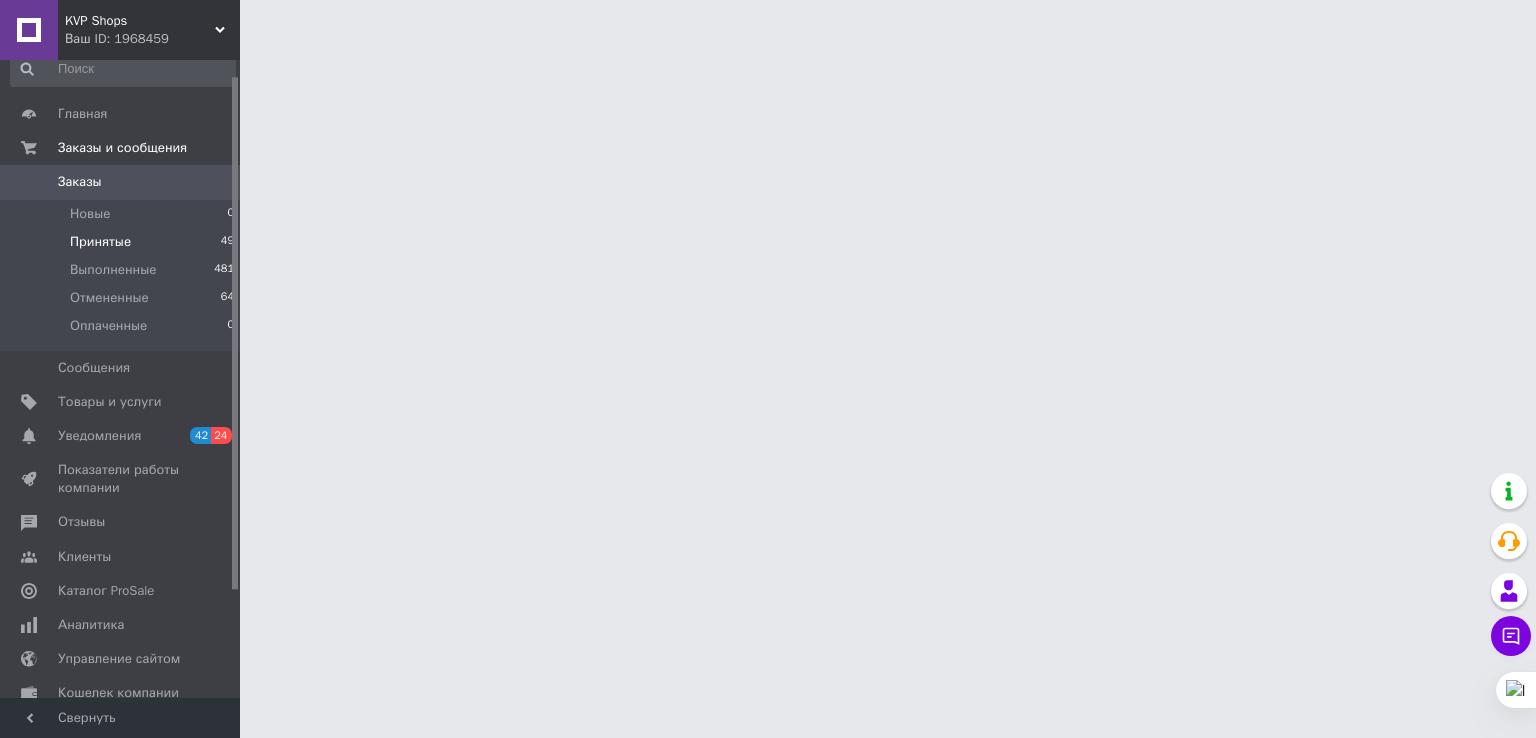 click on "Принятые" at bounding box center (100, 242) 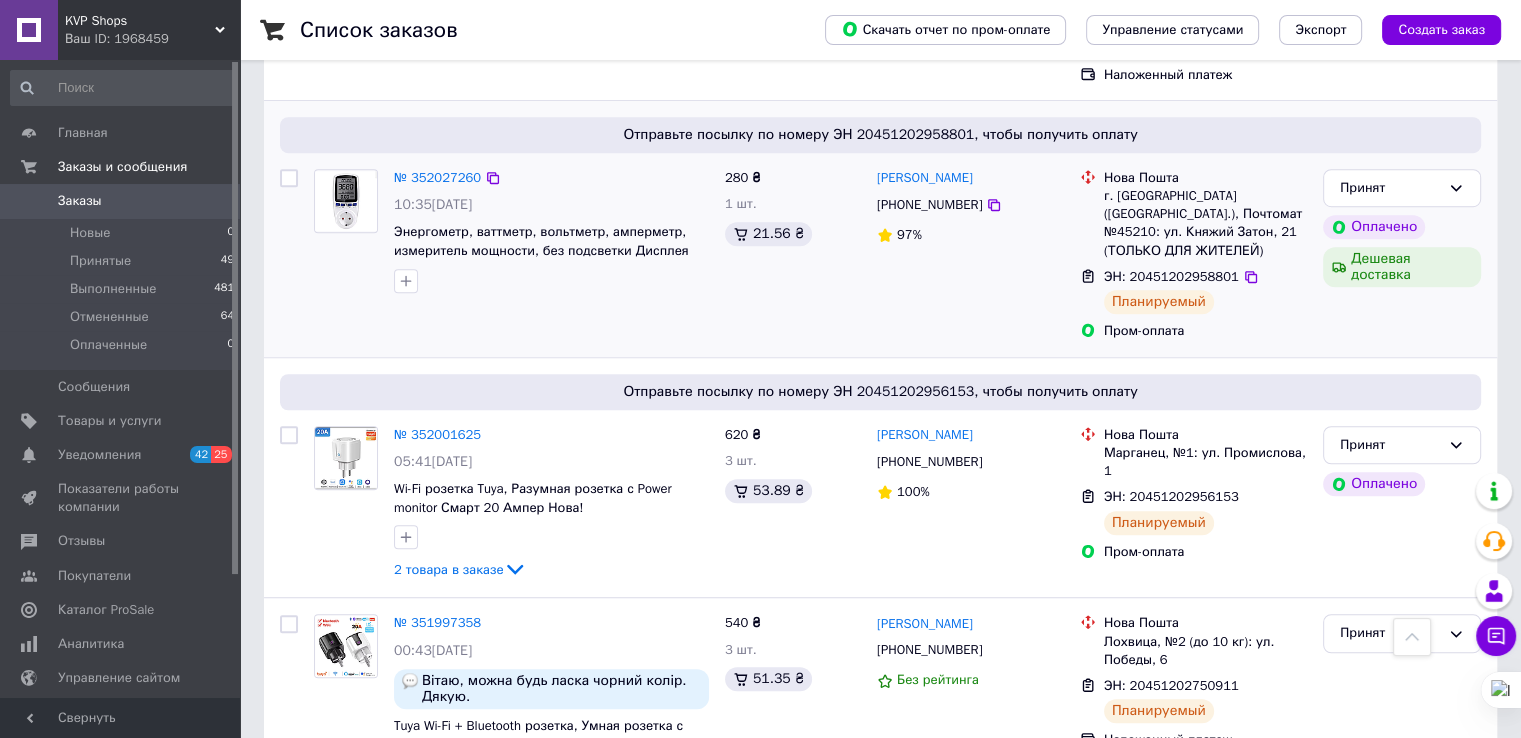 scroll, scrollTop: 1300, scrollLeft: 0, axis: vertical 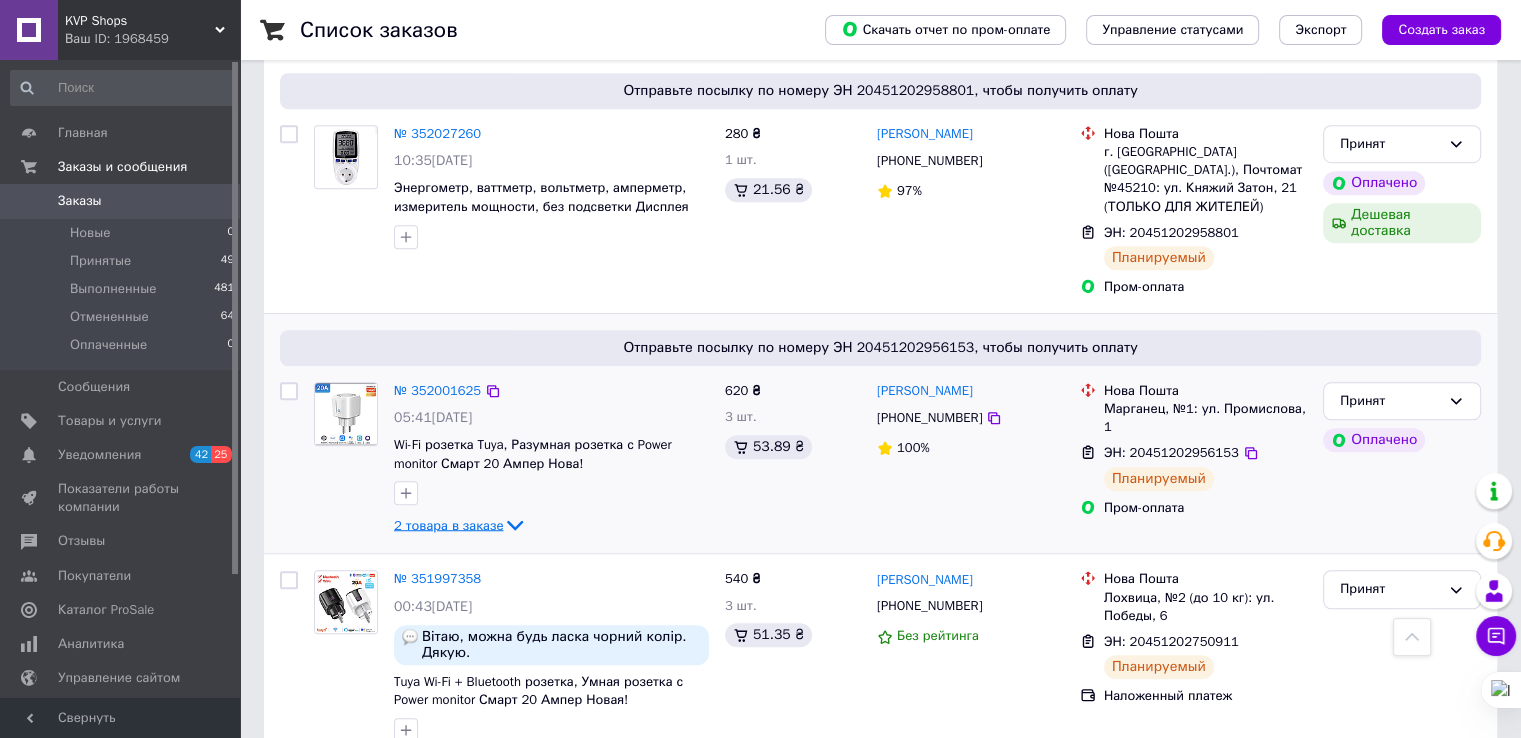 click 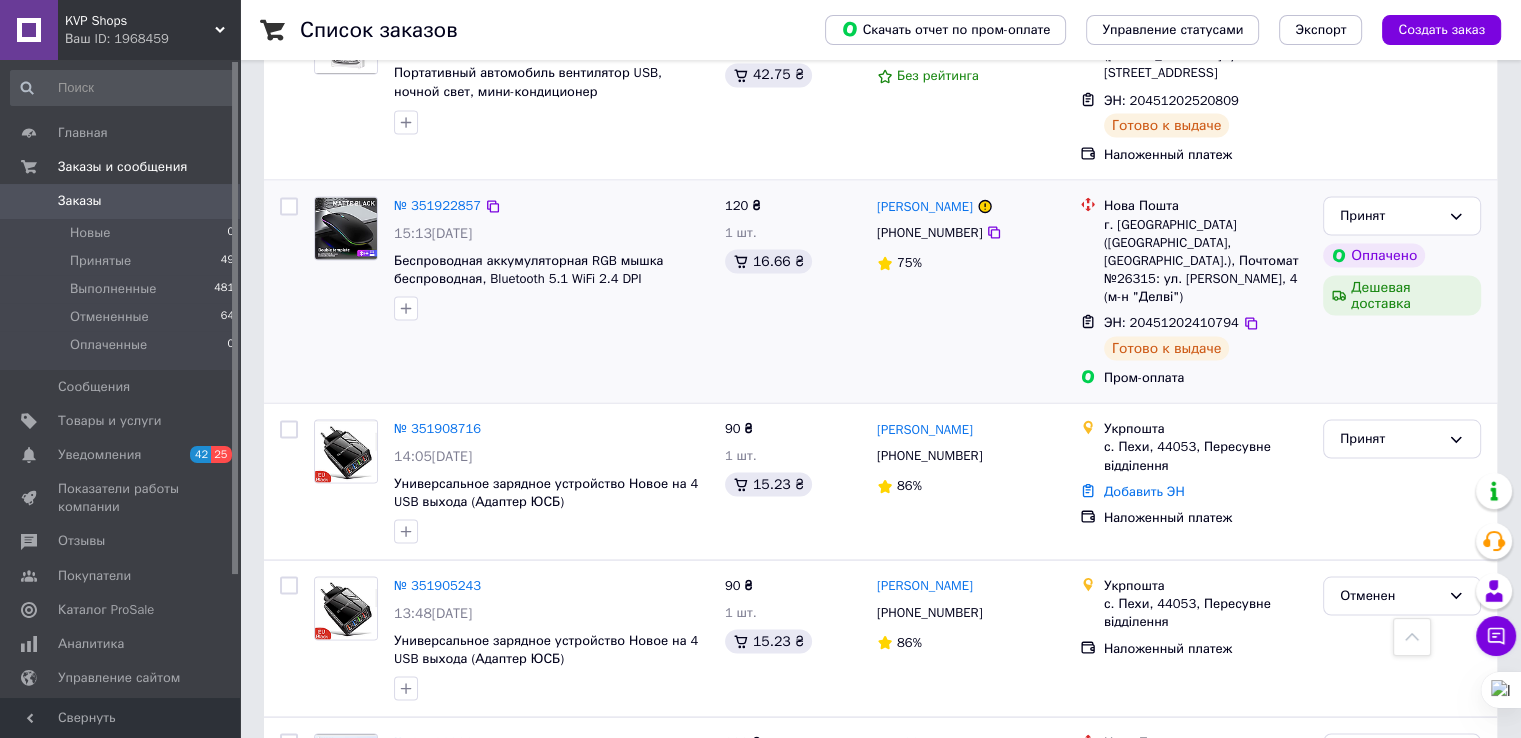 scroll, scrollTop: 3756, scrollLeft: 0, axis: vertical 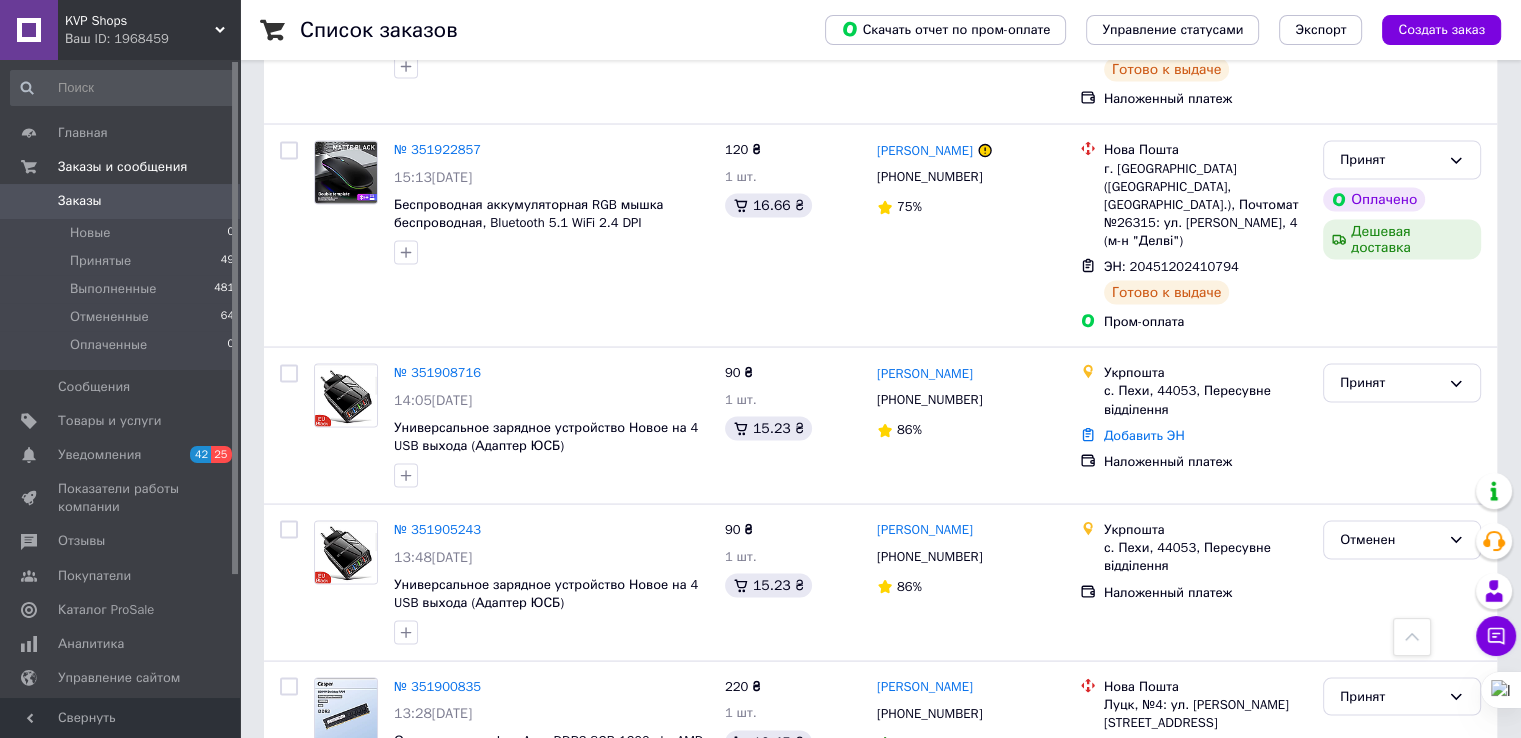 click on "2" at bounding box center (327, 873) 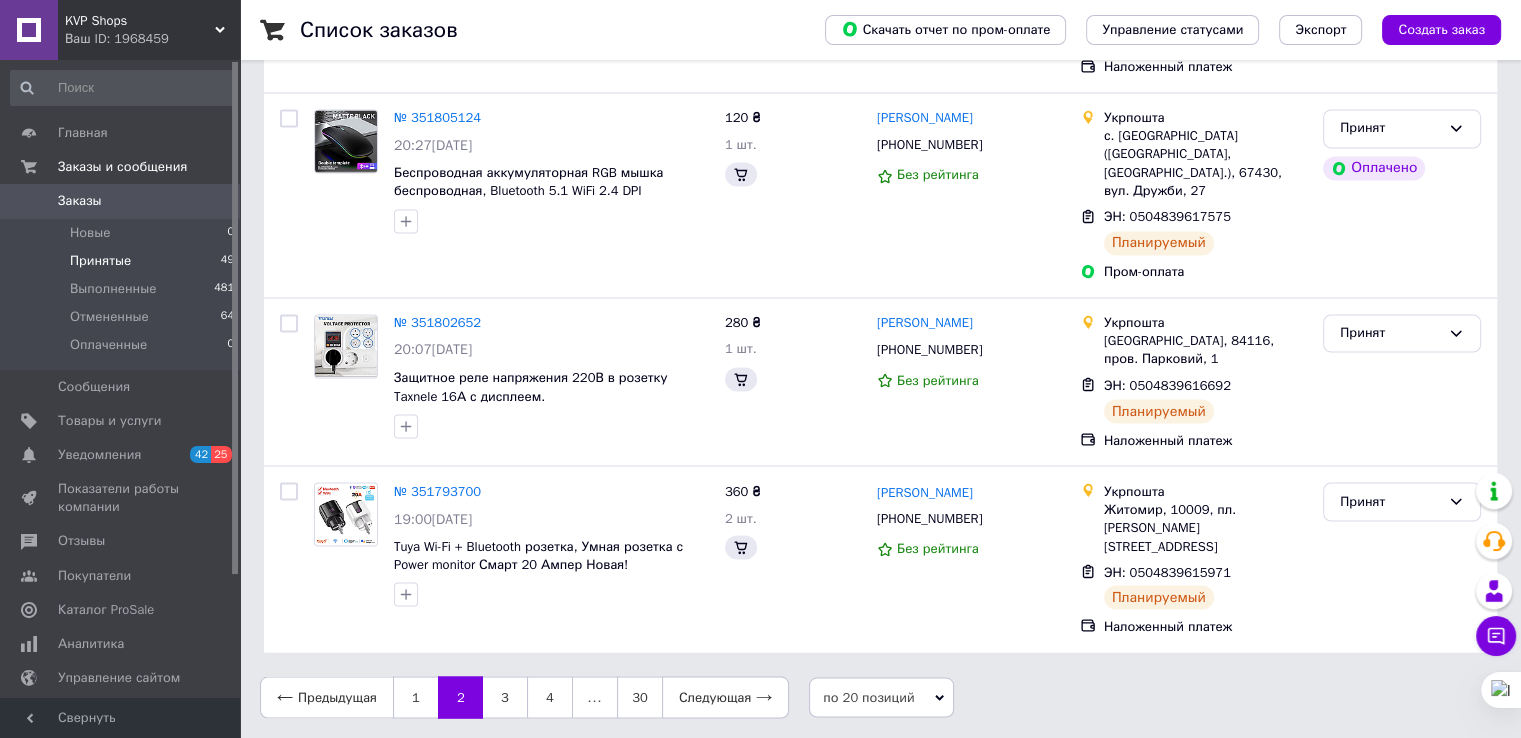 scroll, scrollTop: 0, scrollLeft: 0, axis: both 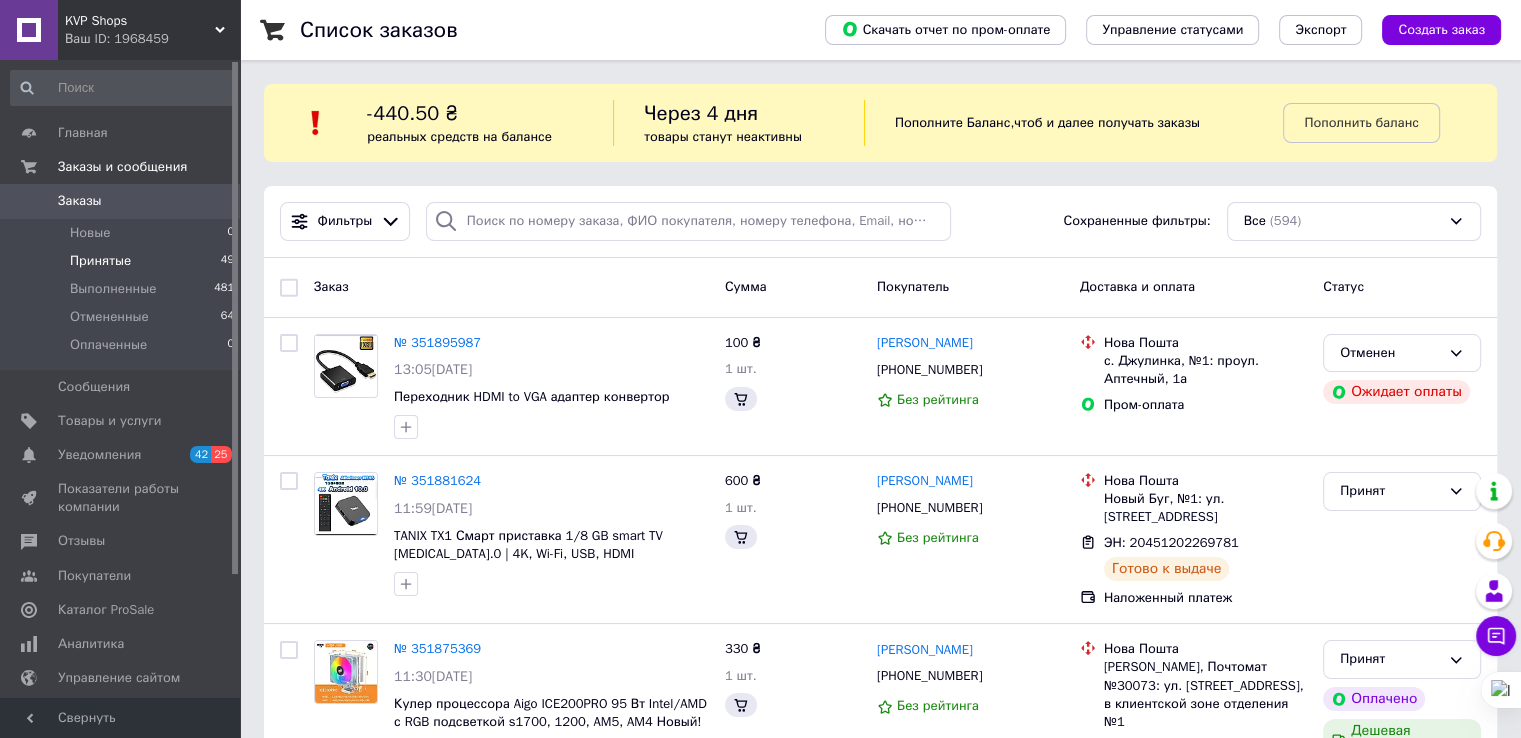 click on "Принятые" at bounding box center [100, 261] 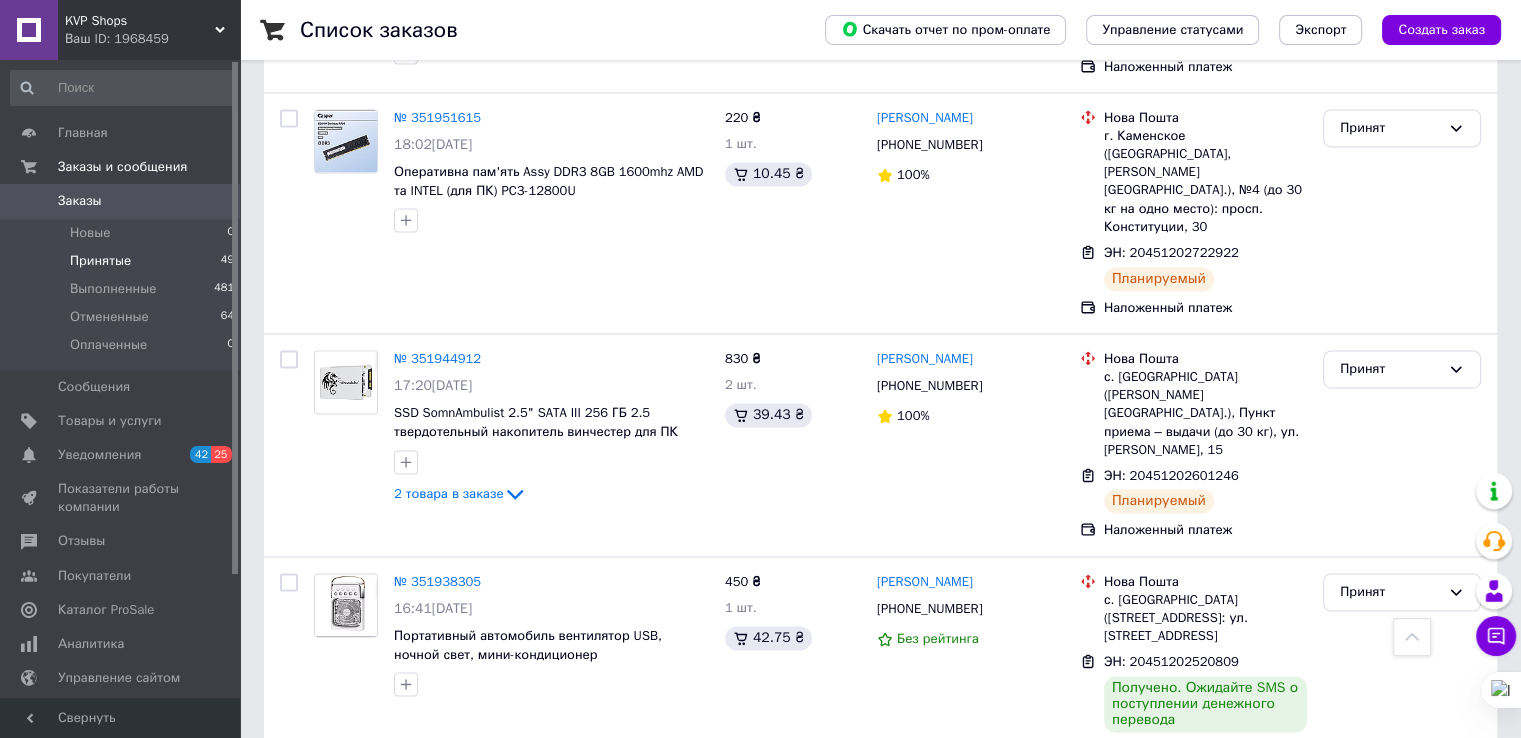 scroll, scrollTop: 3100, scrollLeft: 0, axis: vertical 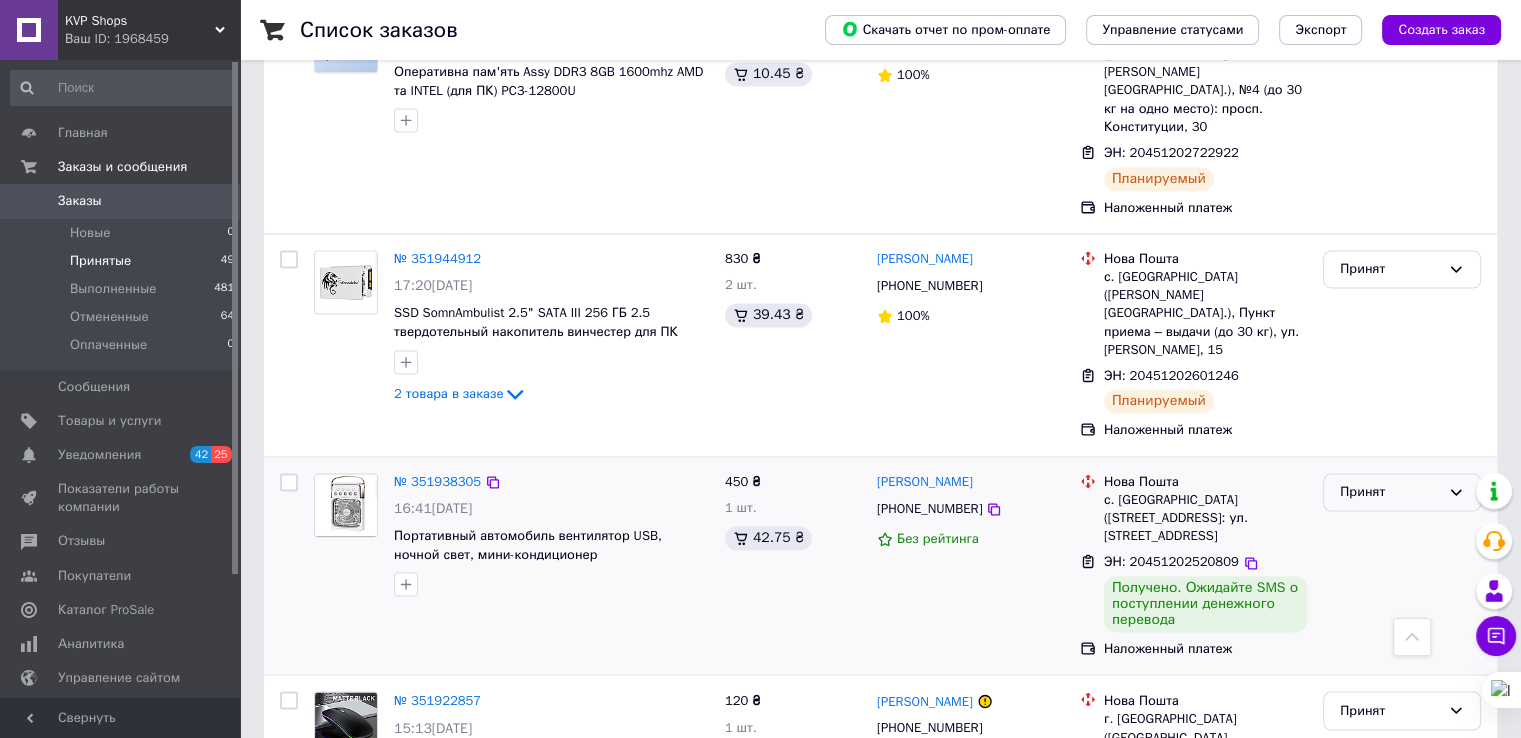 click on "Принят" at bounding box center (1402, 492) 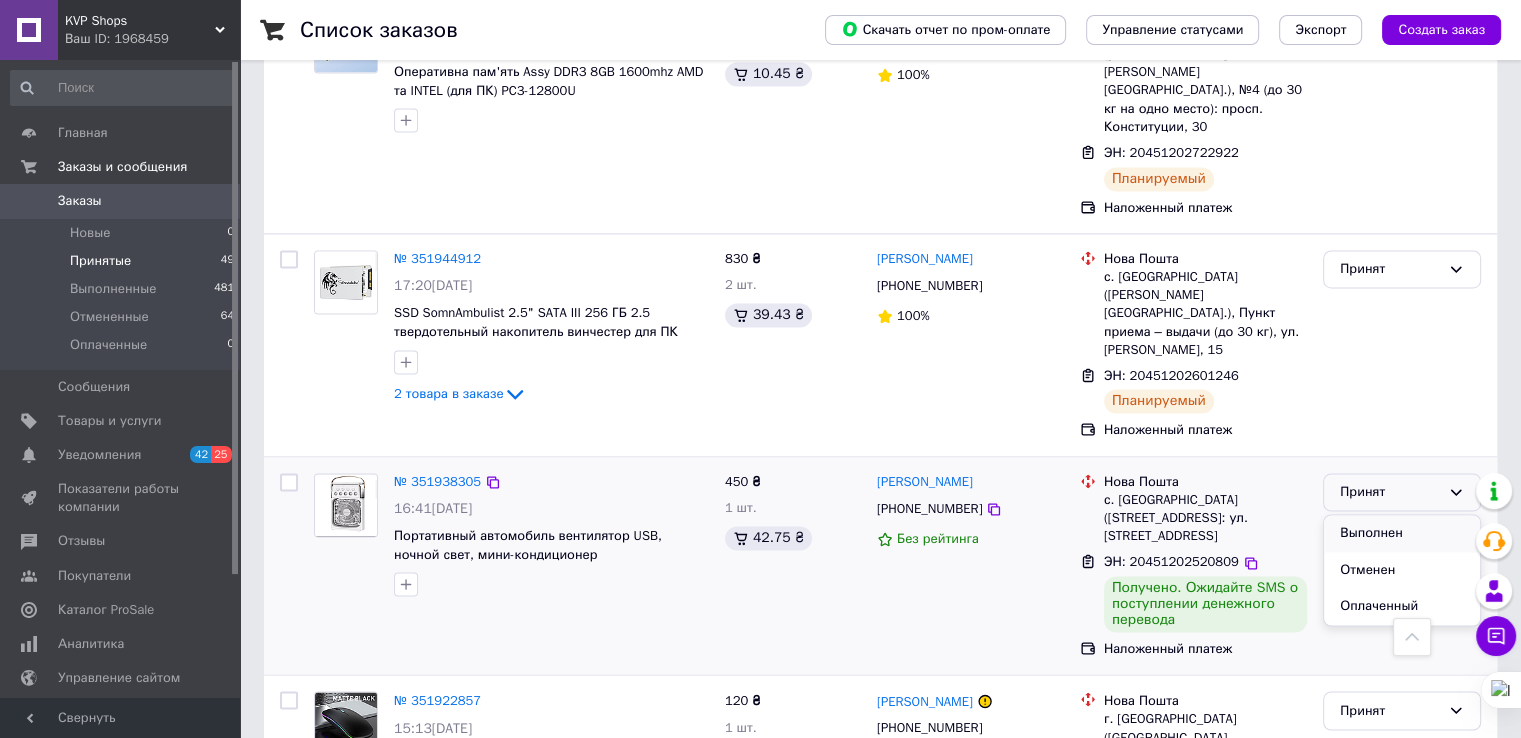 click on "Выполнен" at bounding box center (1402, 533) 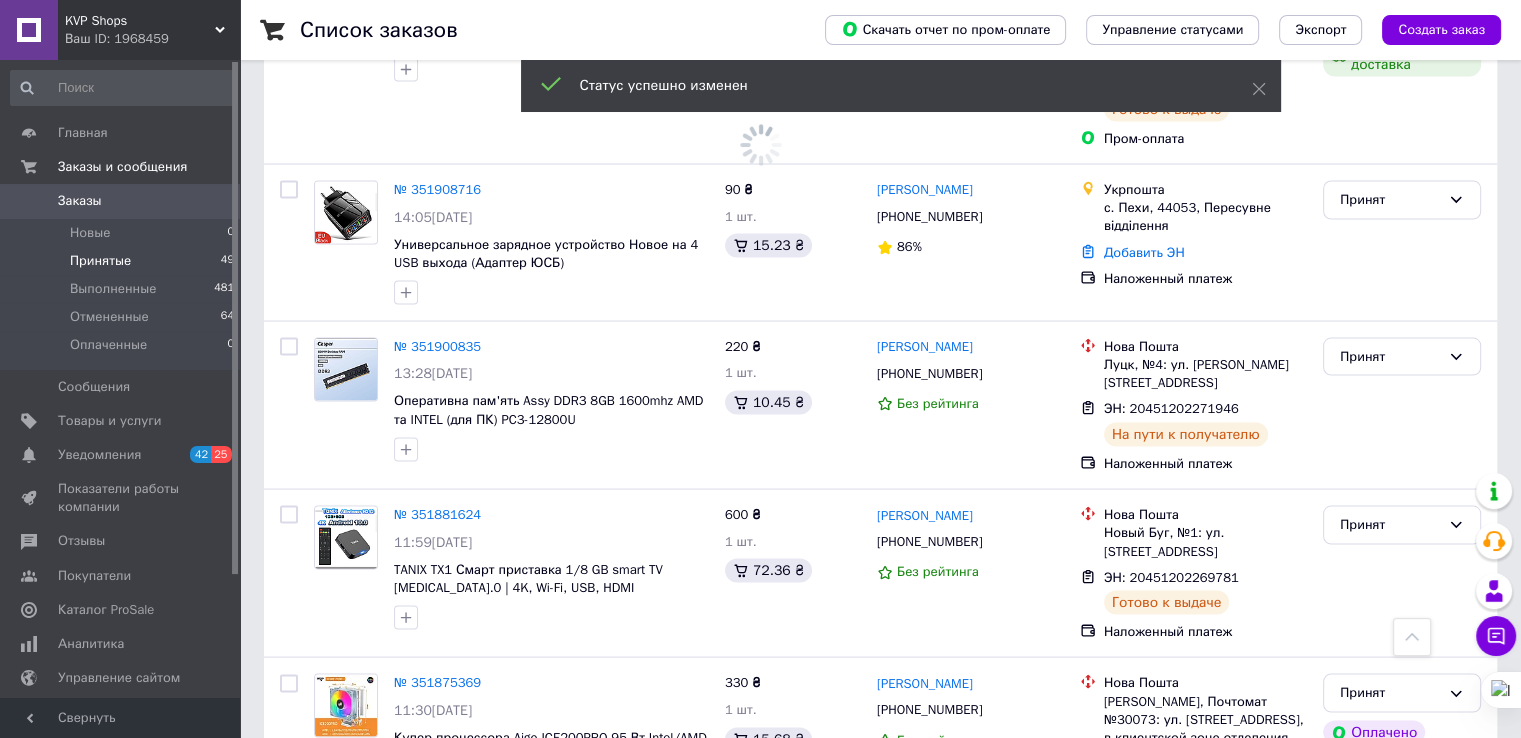 scroll, scrollTop: 3848, scrollLeft: 0, axis: vertical 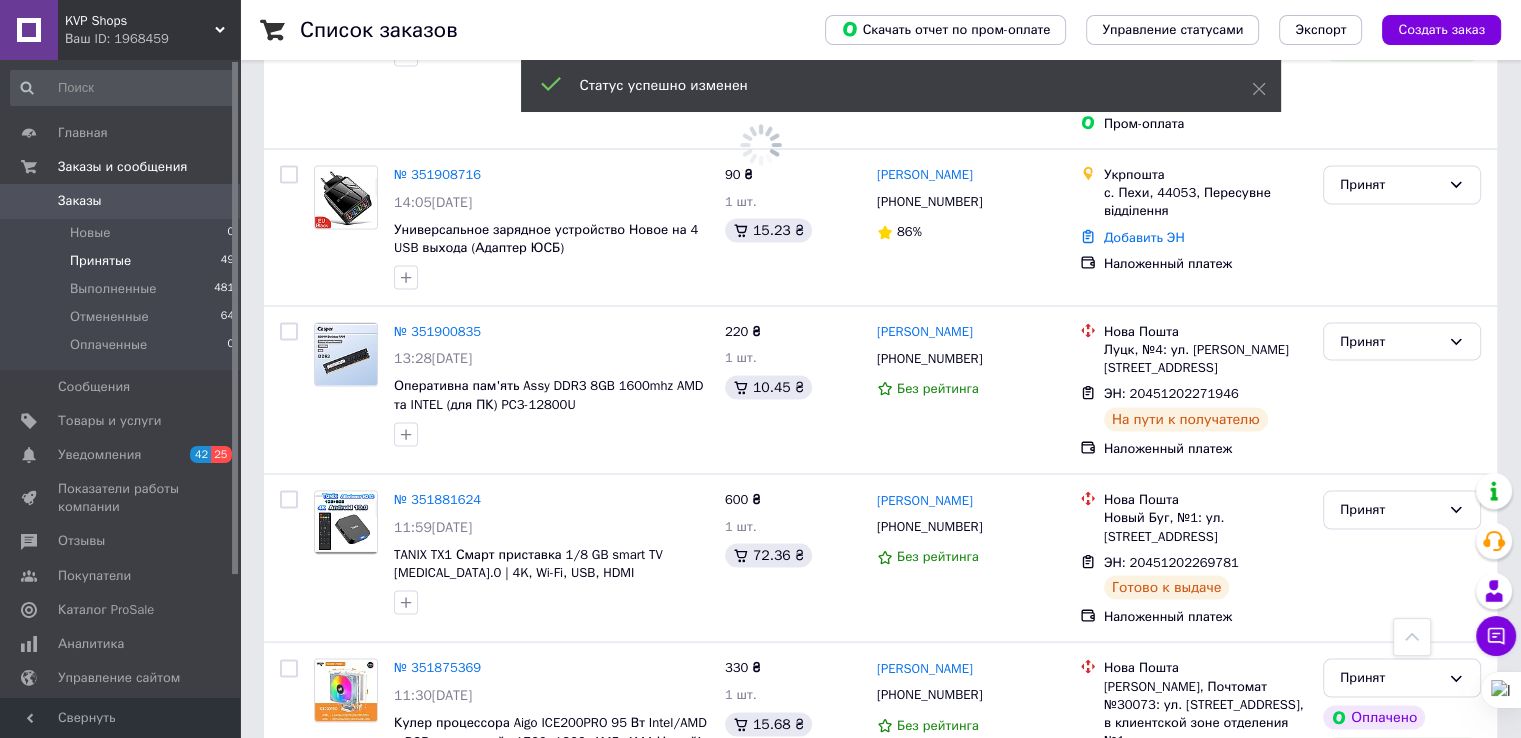 click on "2" at bounding box center (327, 892) 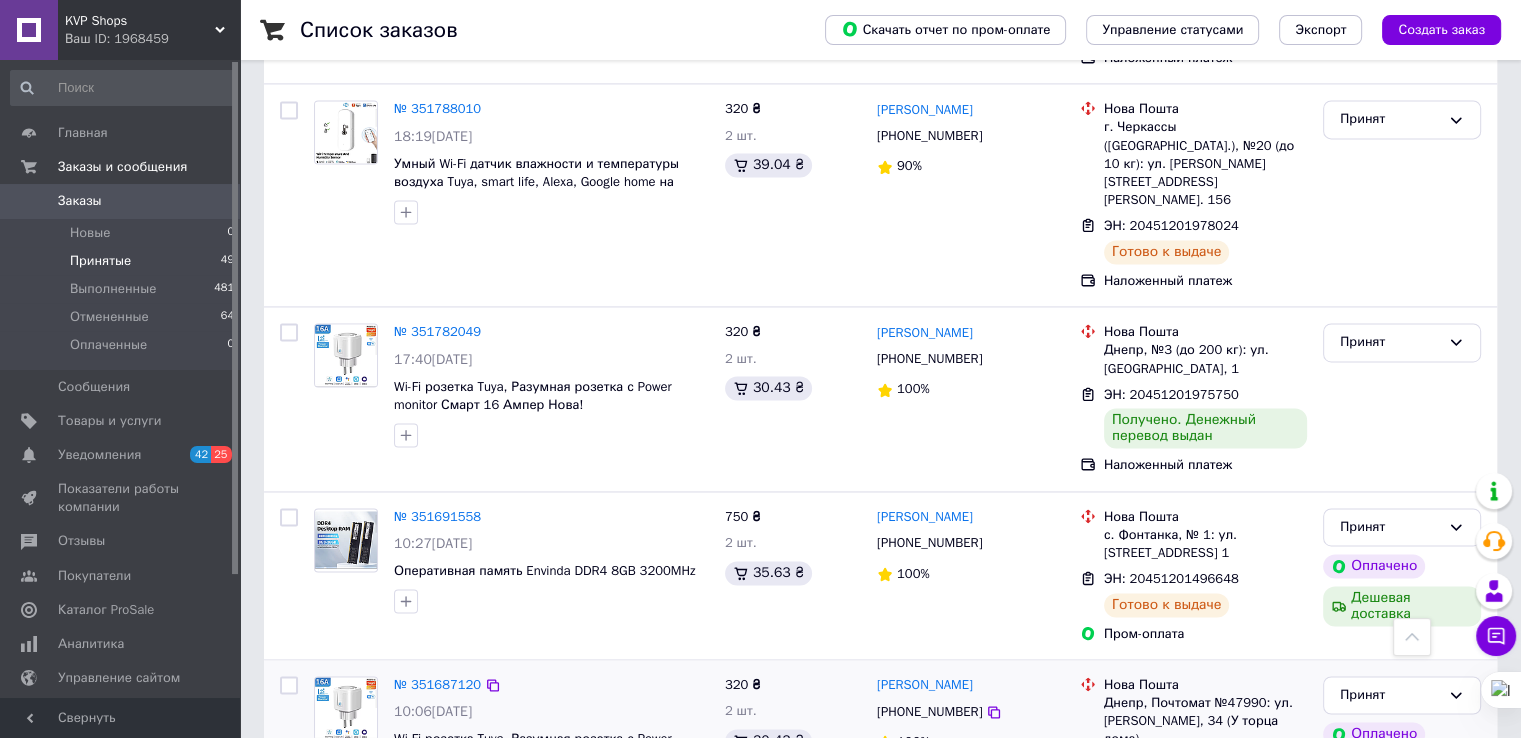 scroll, scrollTop: 2800, scrollLeft: 0, axis: vertical 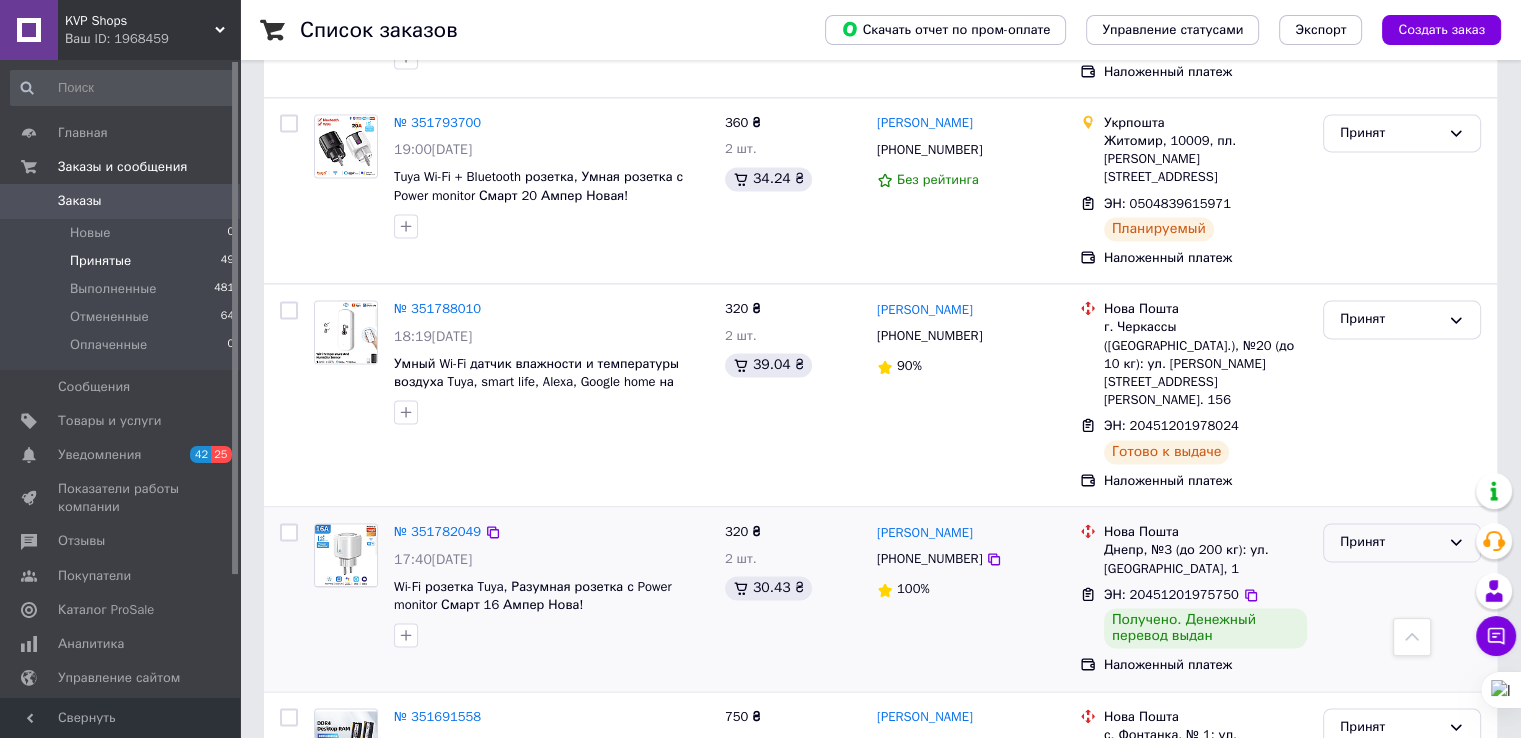click on "Принят" at bounding box center (1390, 542) 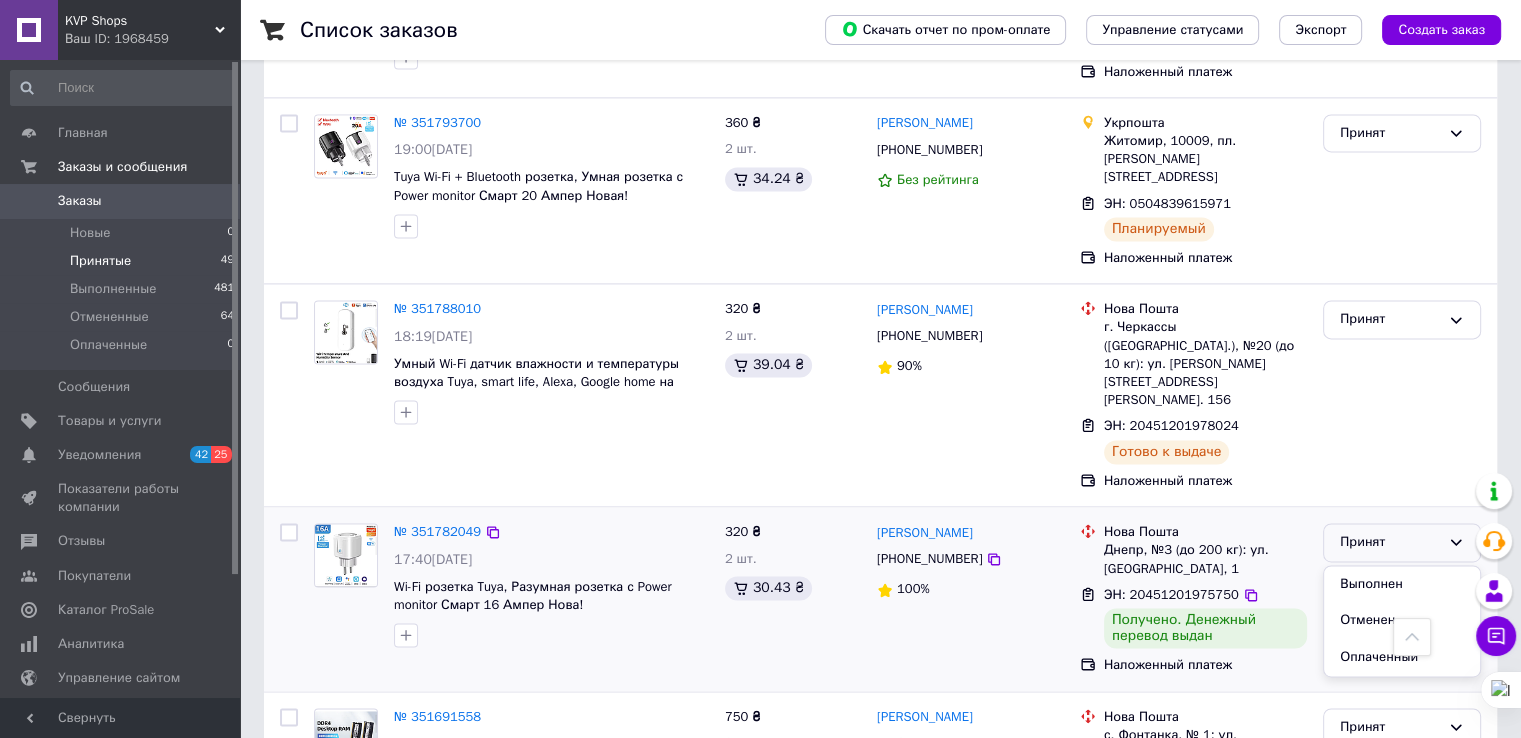 click on "Выполнен" at bounding box center [1402, 584] 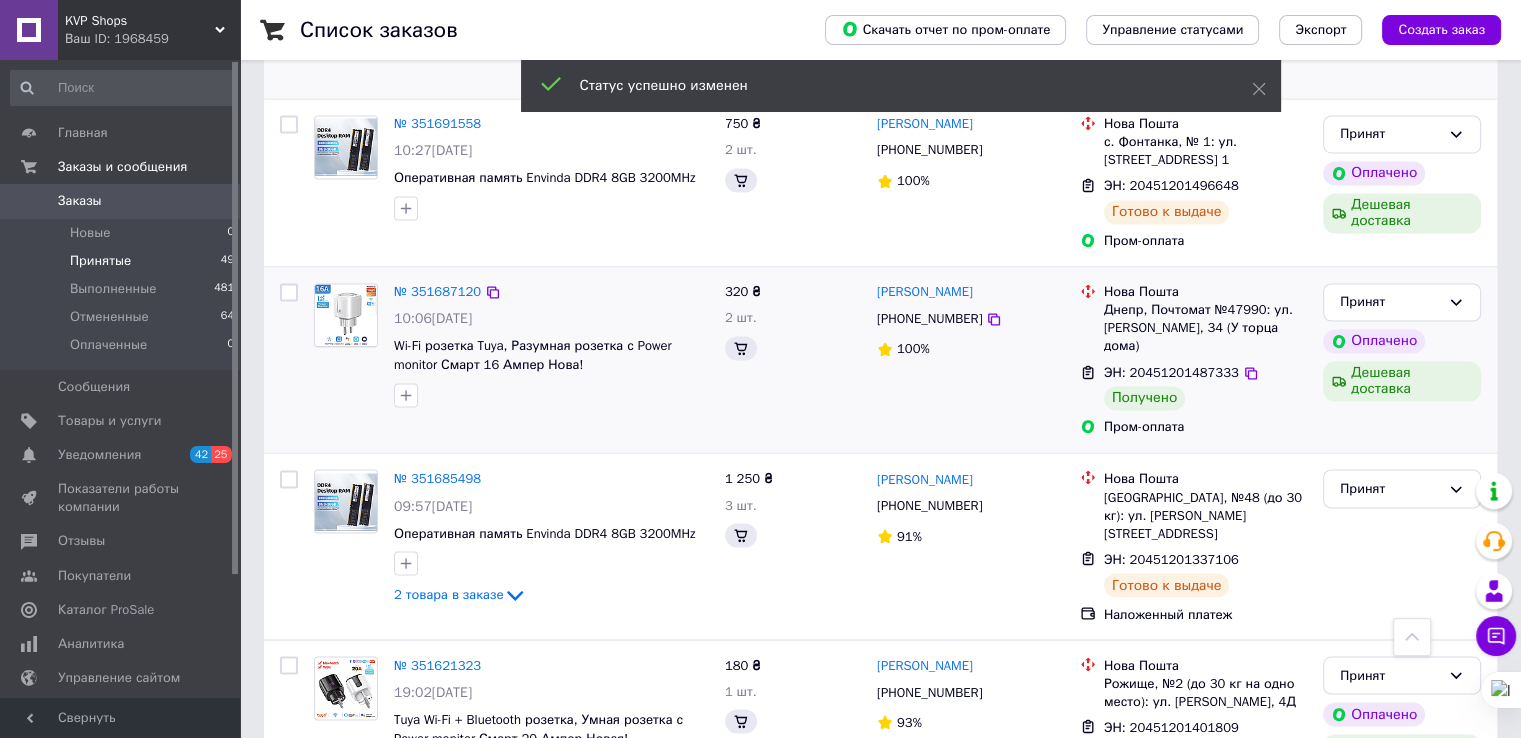 scroll, scrollTop: 3100, scrollLeft: 0, axis: vertical 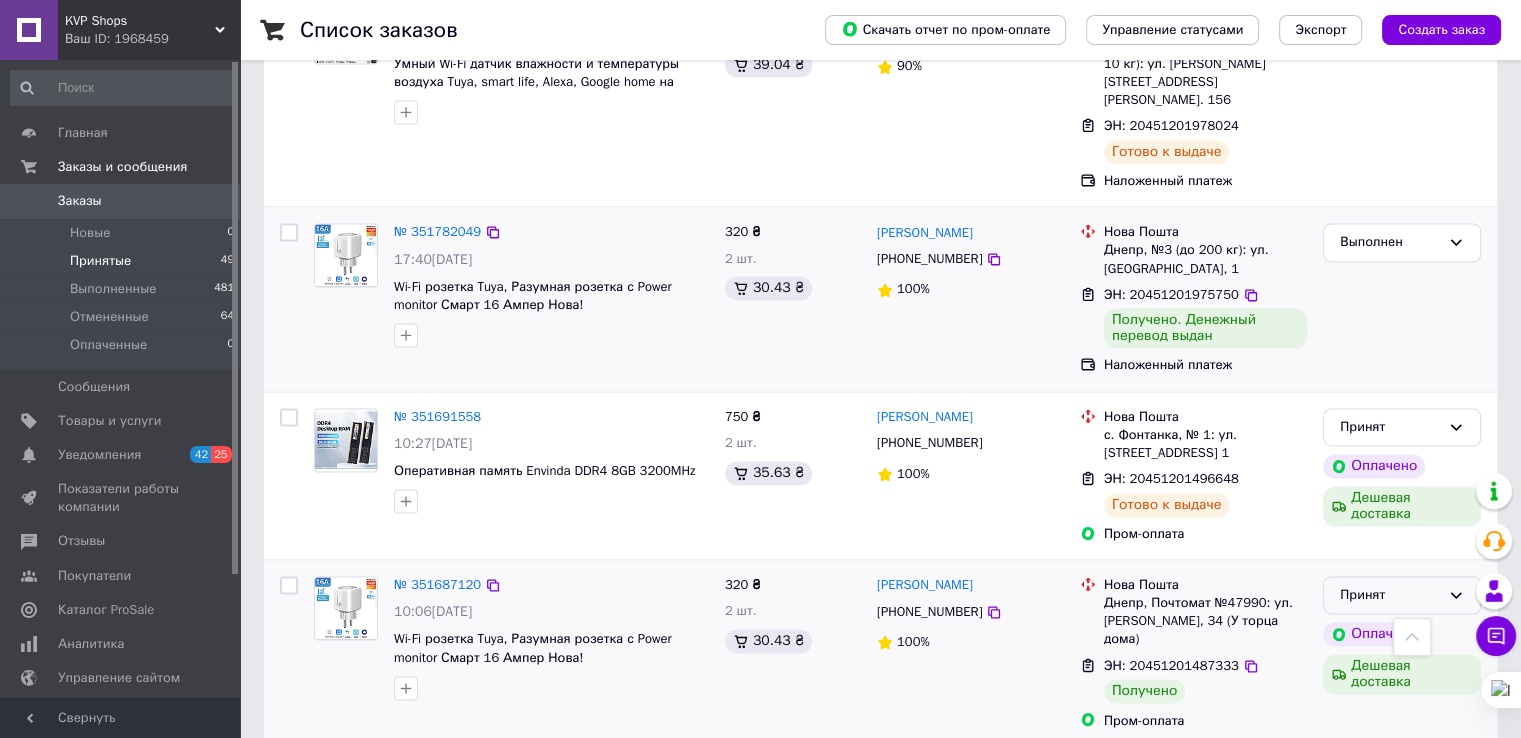 click on "Принят" at bounding box center (1390, 595) 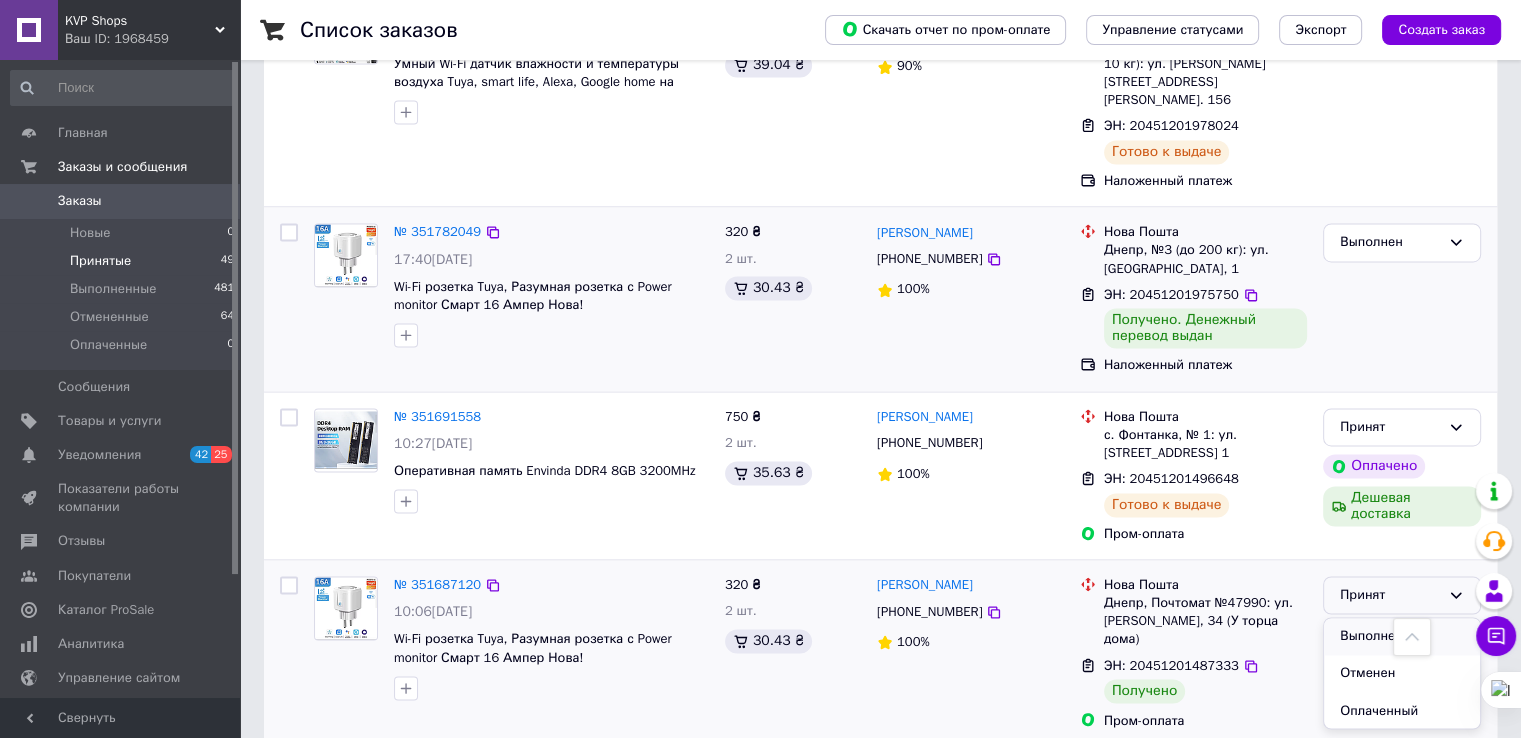 click on "Выполнен" at bounding box center [1402, 636] 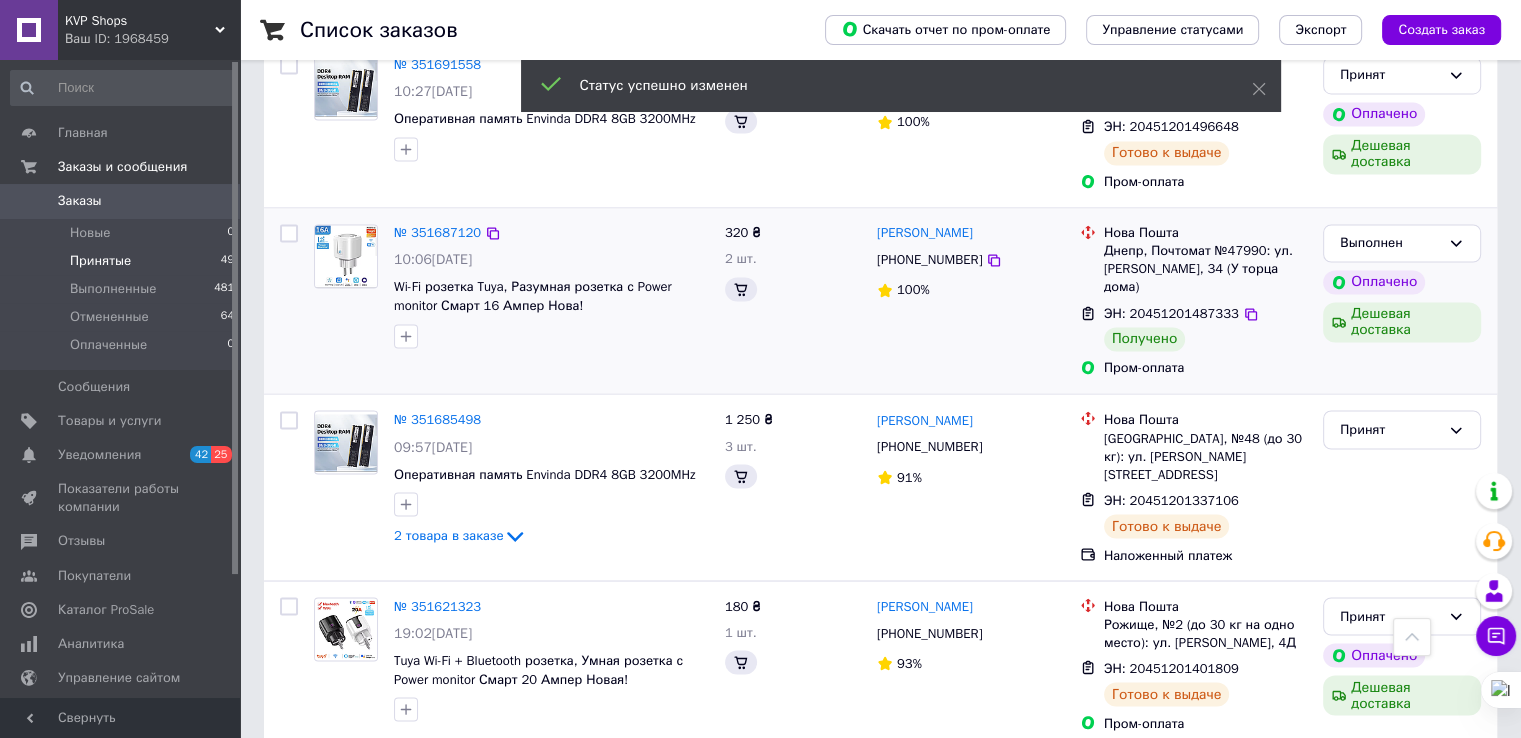 scroll, scrollTop: 3467, scrollLeft: 0, axis: vertical 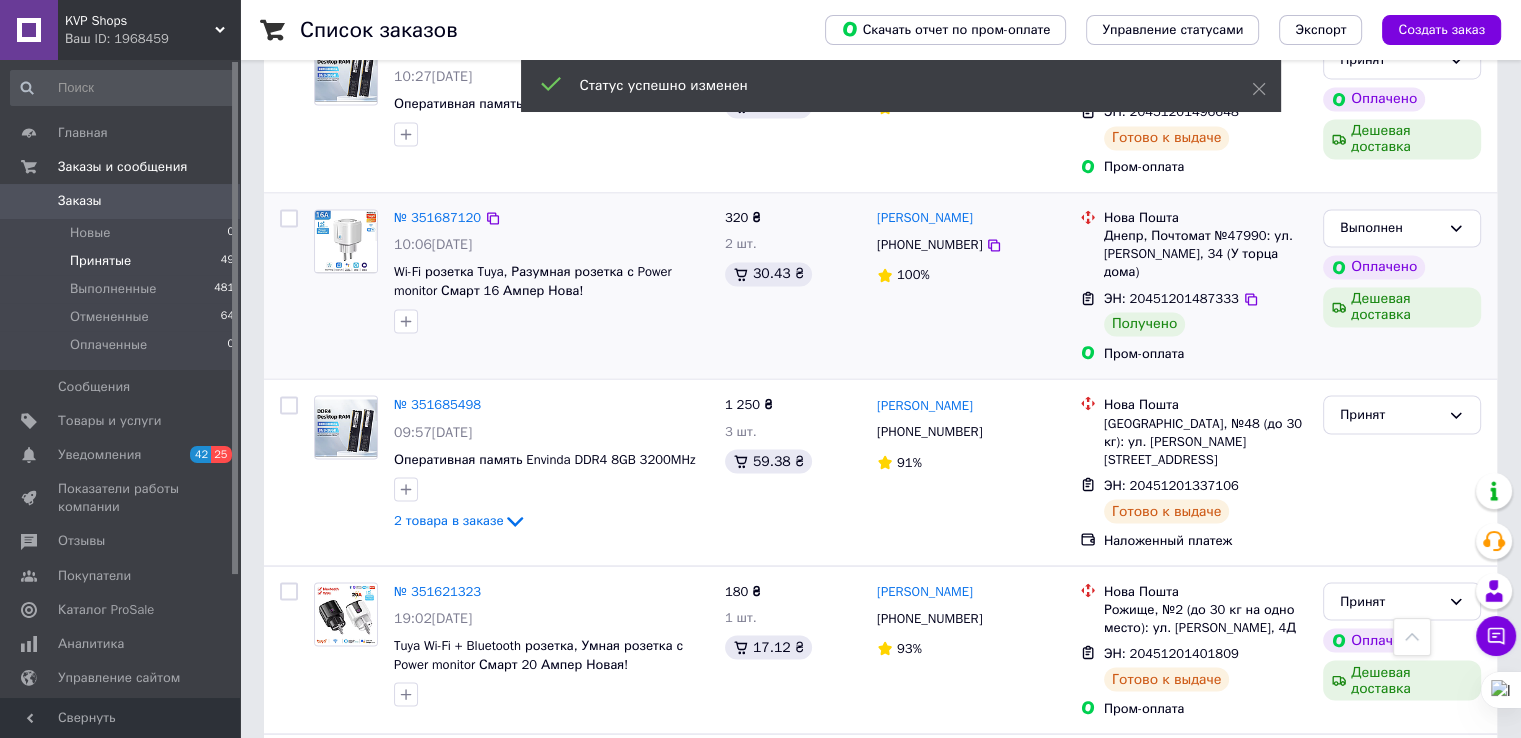 click on "3" at bounding box center (505, 965) 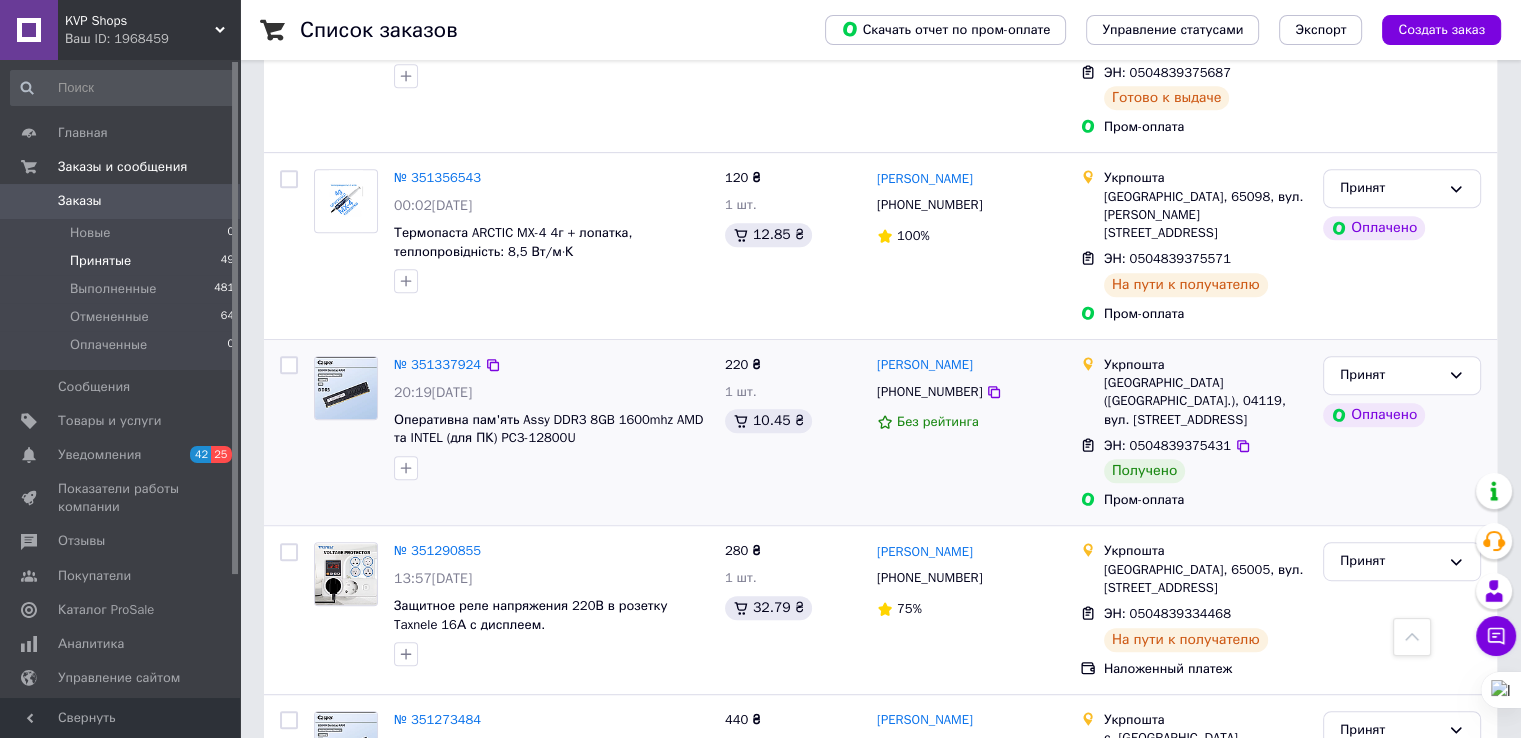scroll, scrollTop: 933, scrollLeft: 0, axis: vertical 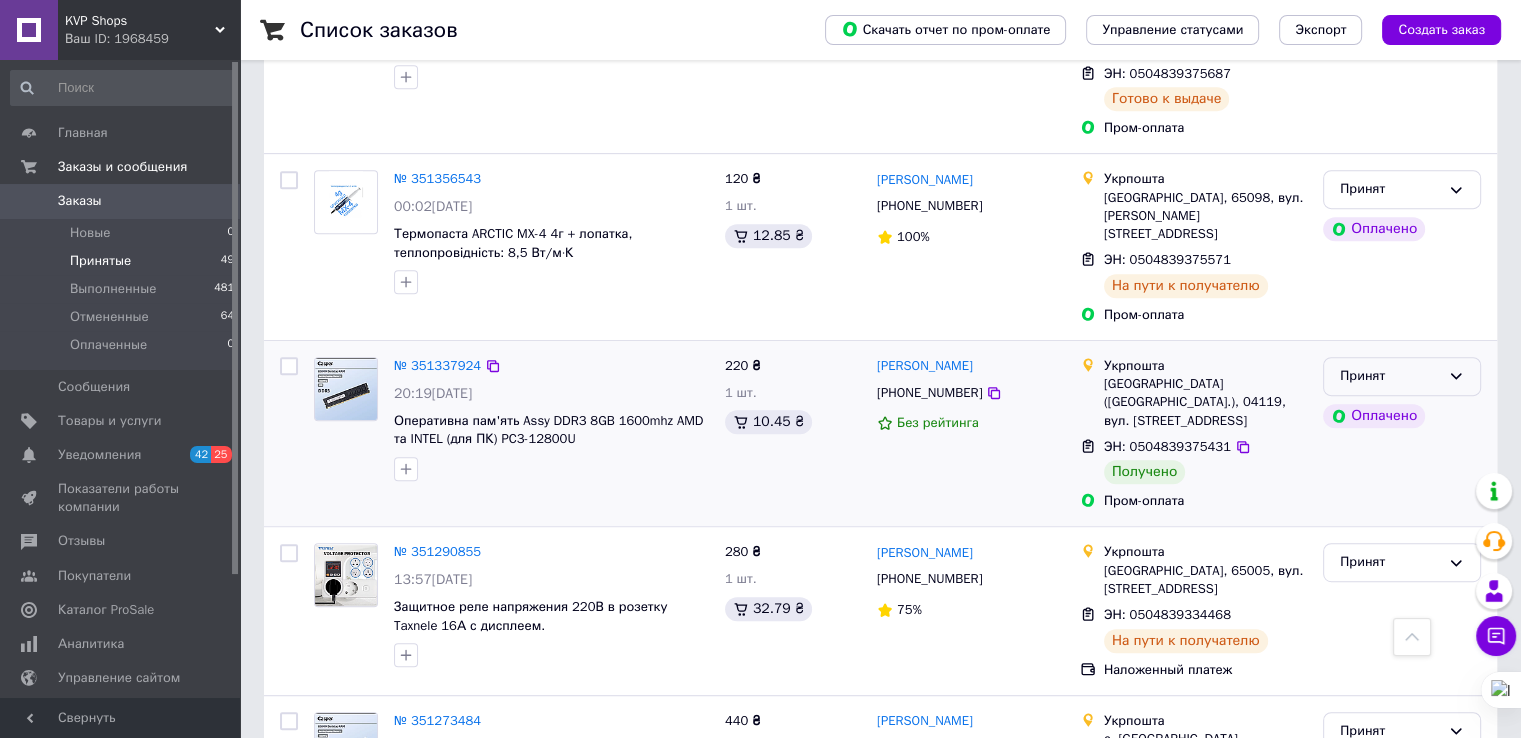 click on "Принят" at bounding box center [1402, 376] 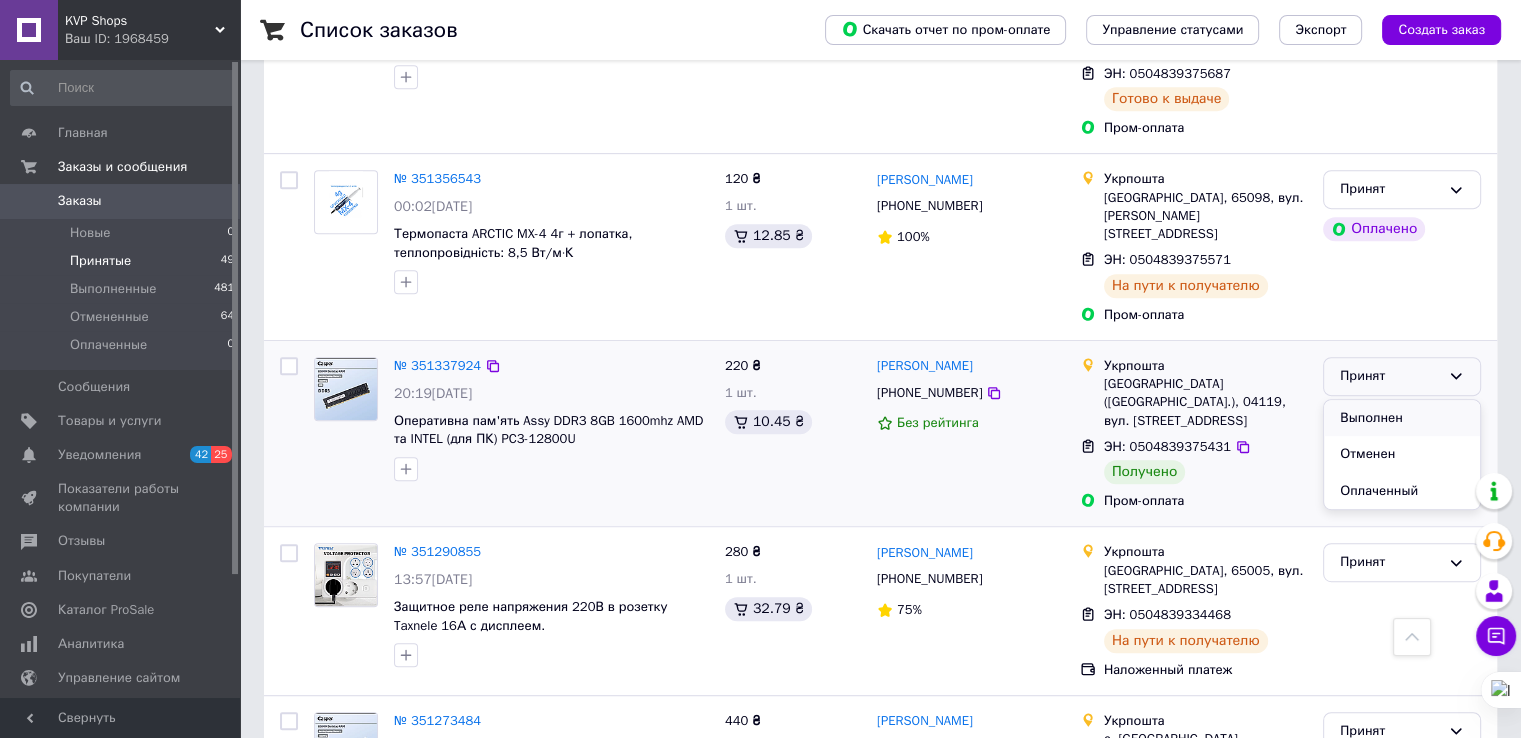 click on "Выполнен" at bounding box center [1402, 418] 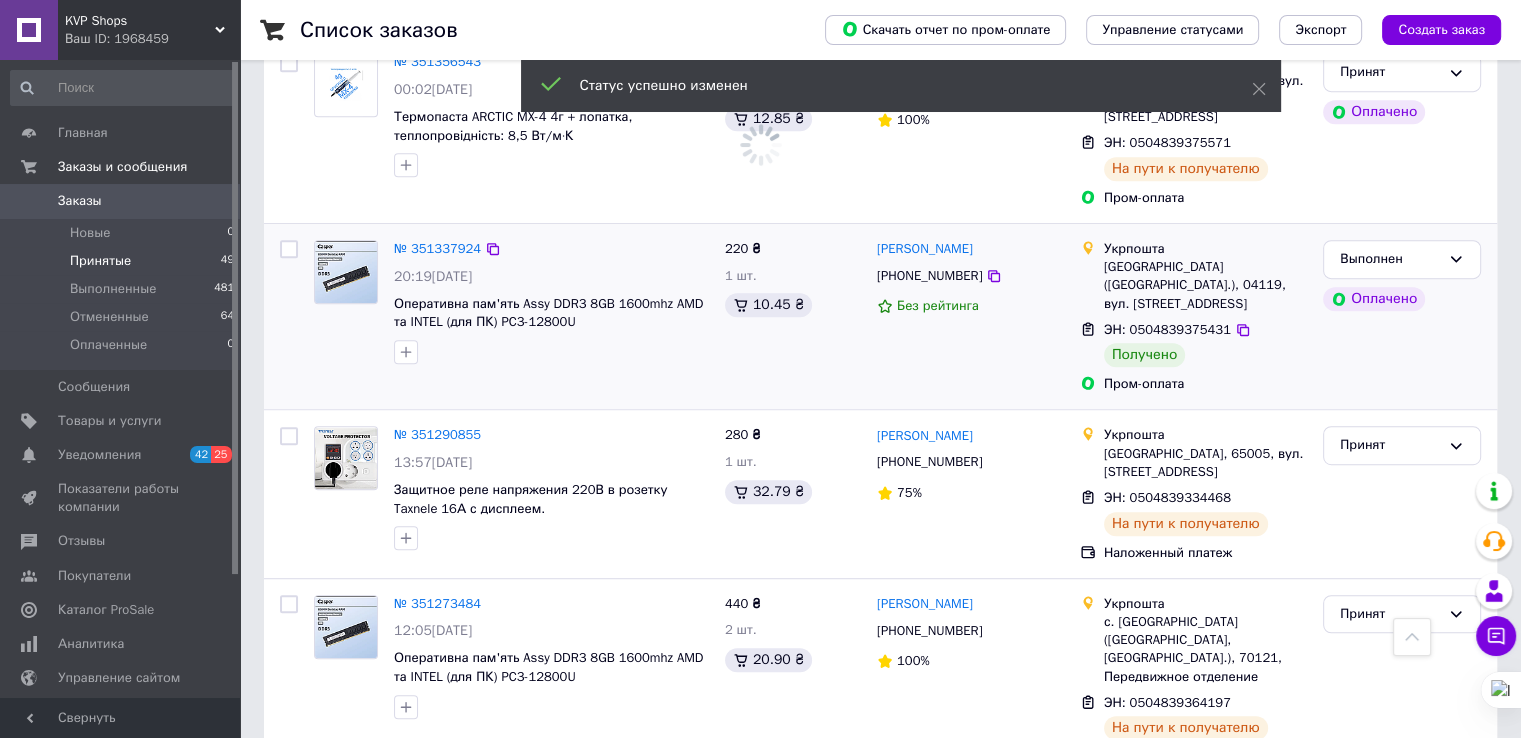 scroll, scrollTop: 1233, scrollLeft: 0, axis: vertical 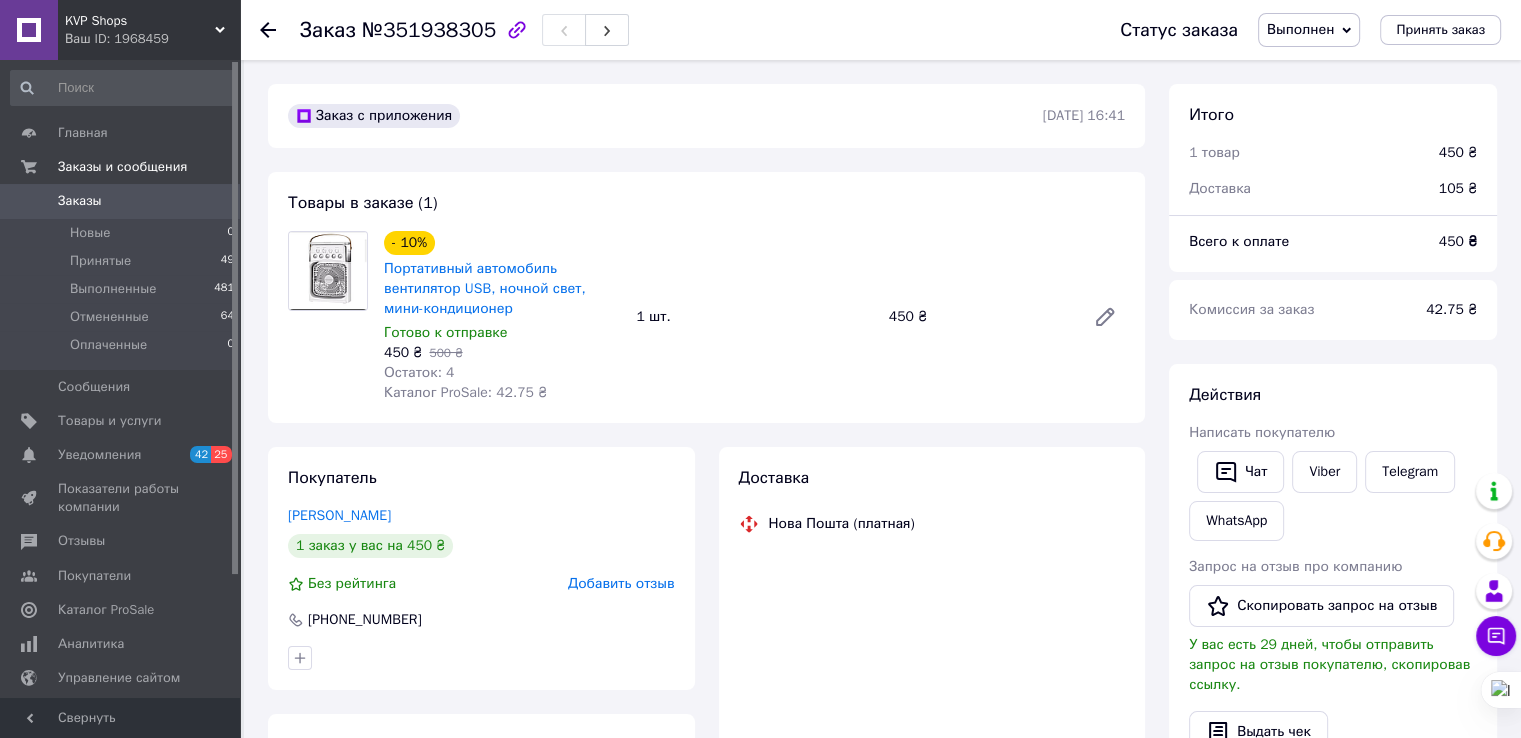 click on "Добавить отзыв" at bounding box center [621, 583] 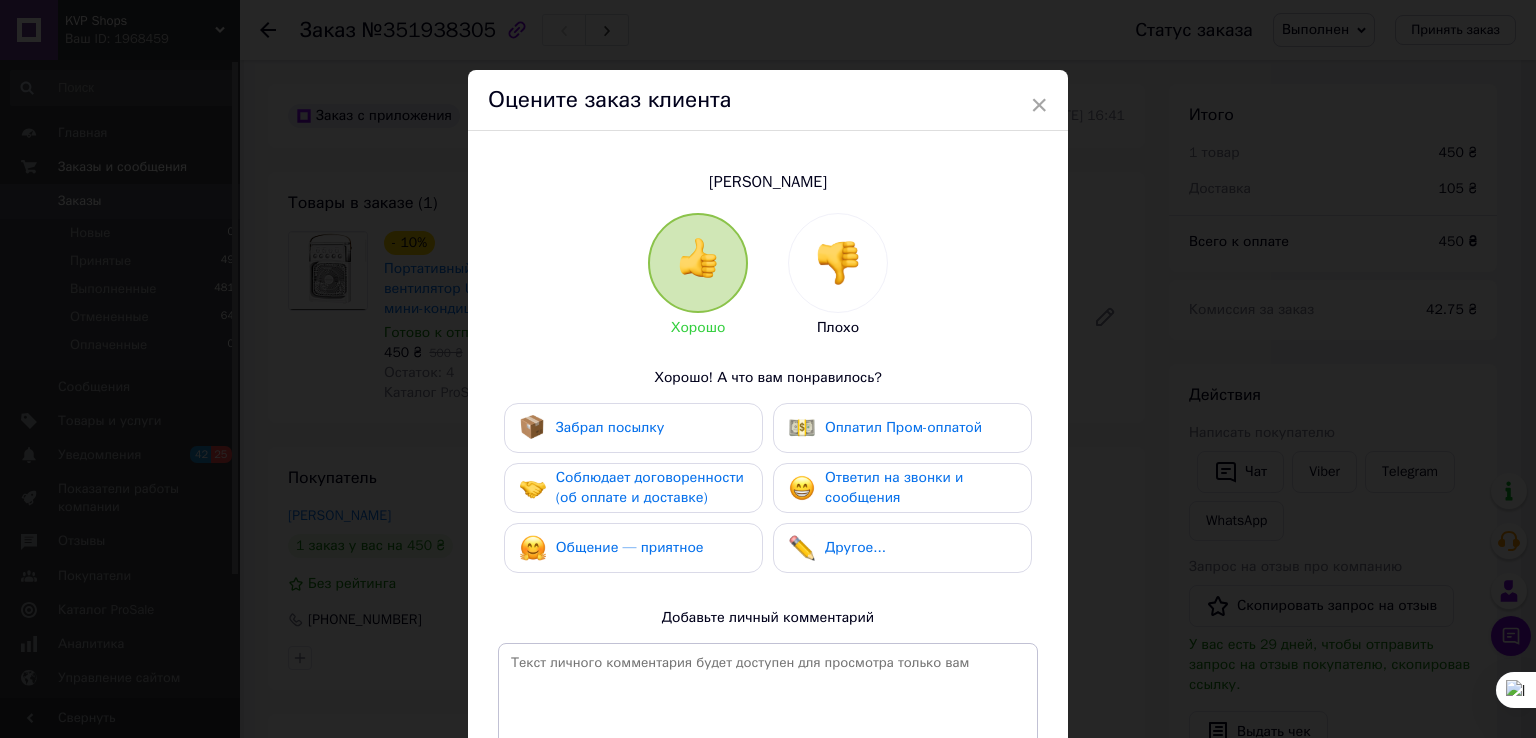 click on "Забрал посылку" at bounding box center (633, 428) 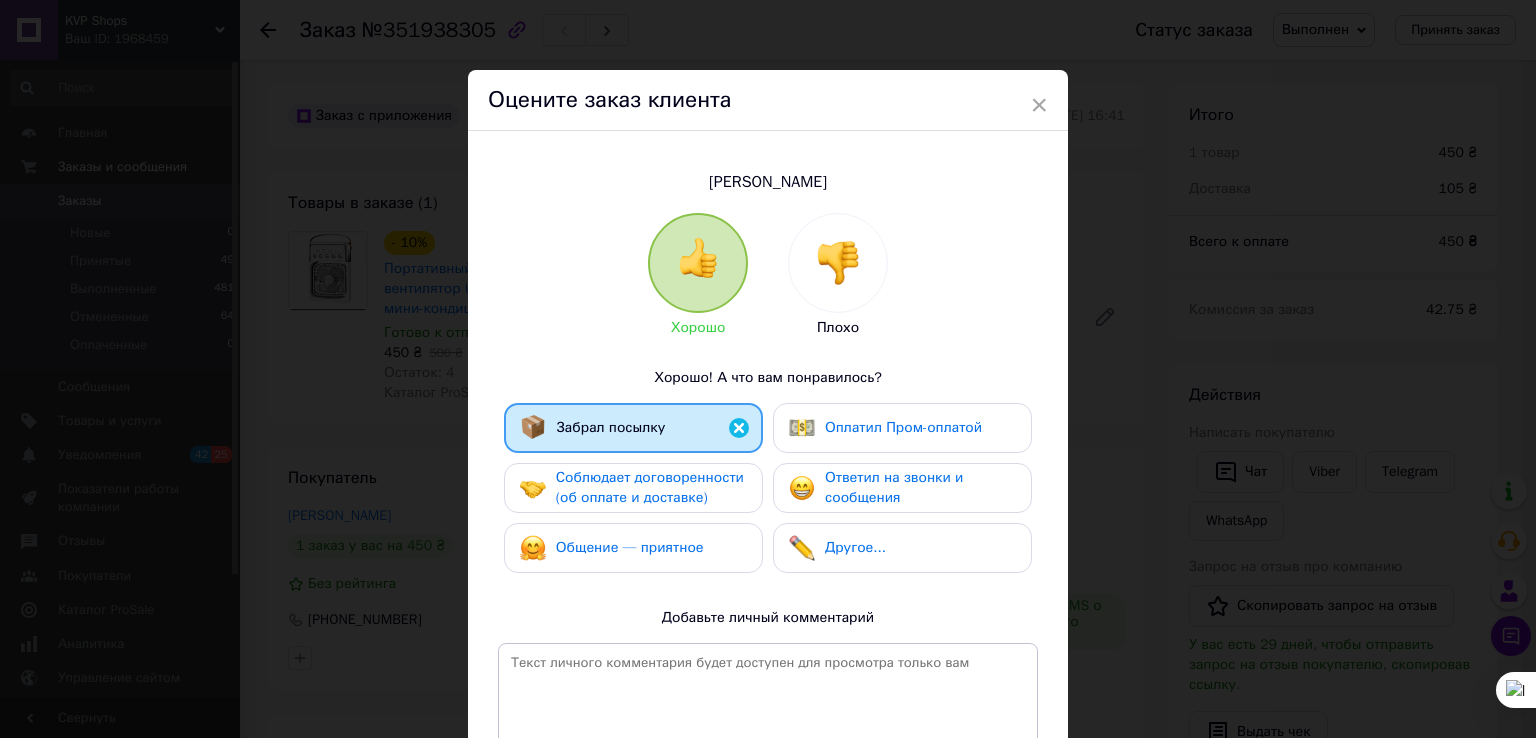 drag, startPoint x: 676, startPoint y: 485, endPoint x: 680, endPoint y: 537, distance: 52.153618 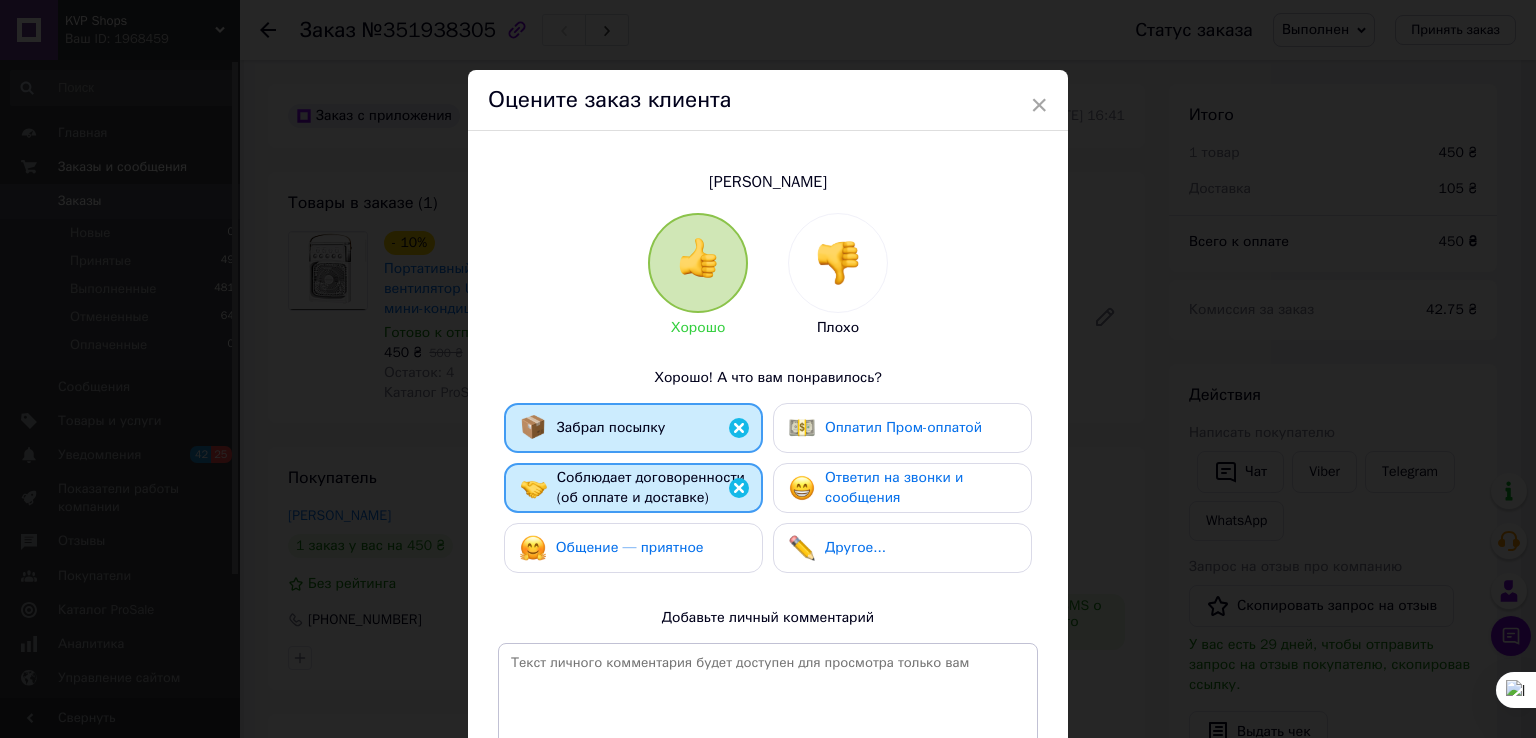 click on "Общение — приятное" at bounding box center [630, 547] 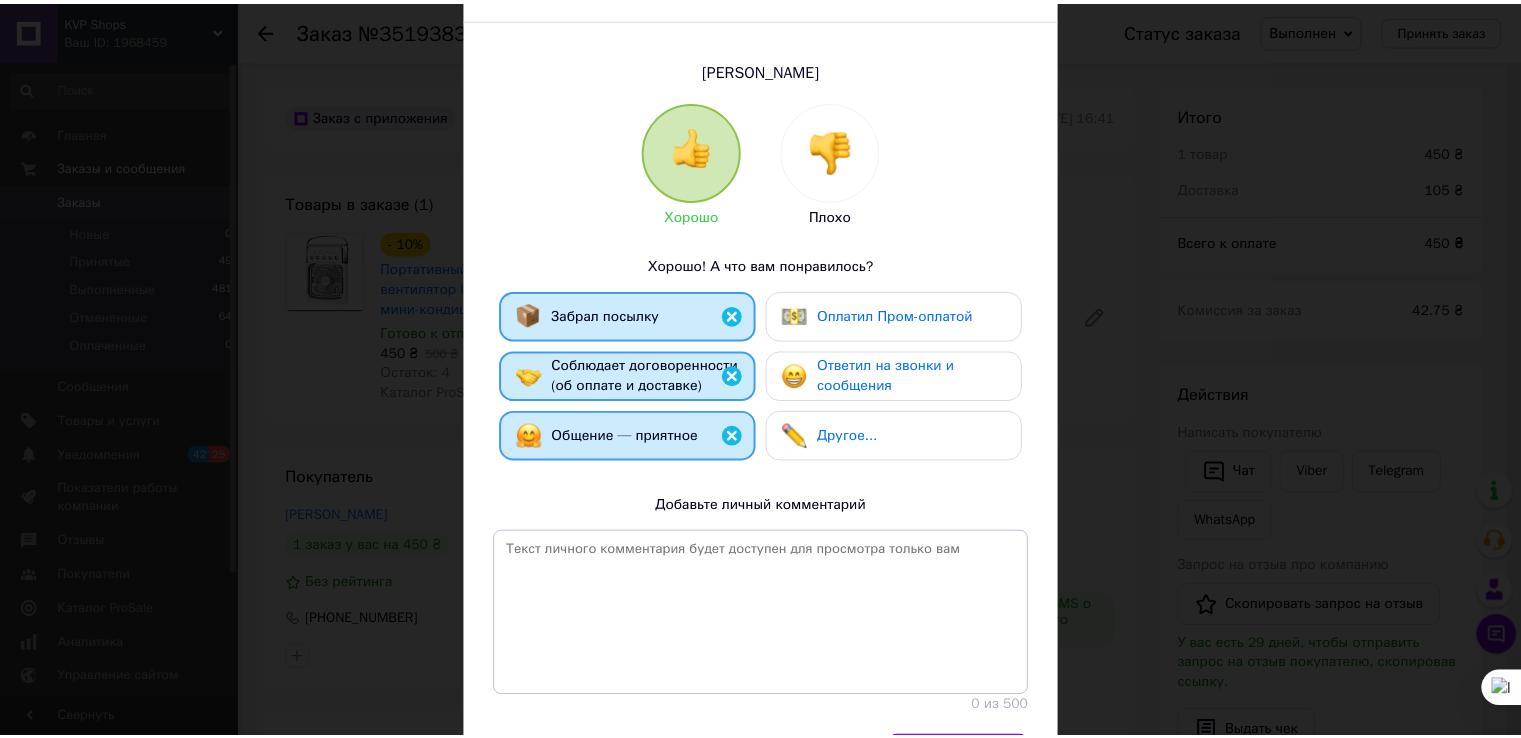 scroll, scrollTop: 238, scrollLeft: 0, axis: vertical 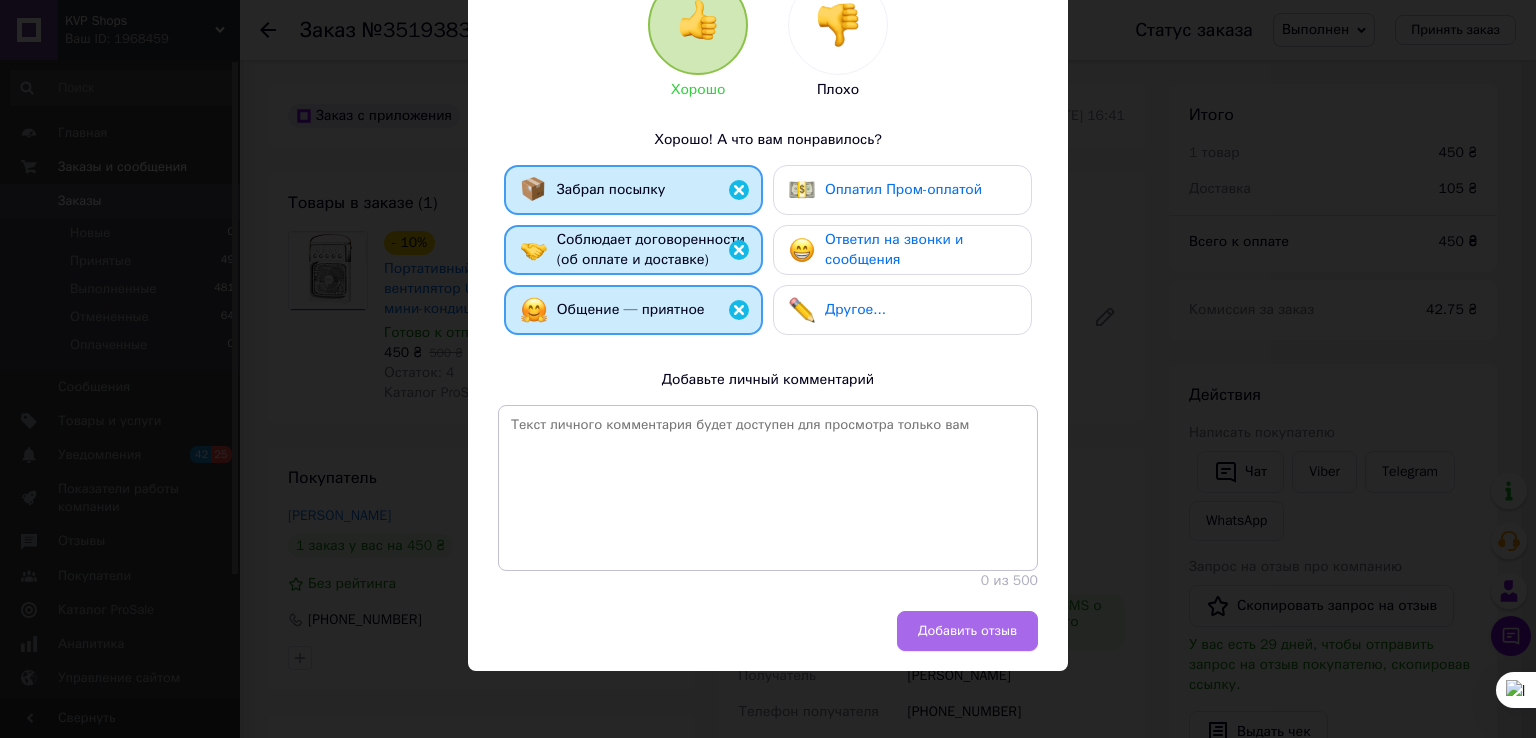 click on "Добавить отзыв" at bounding box center [967, 631] 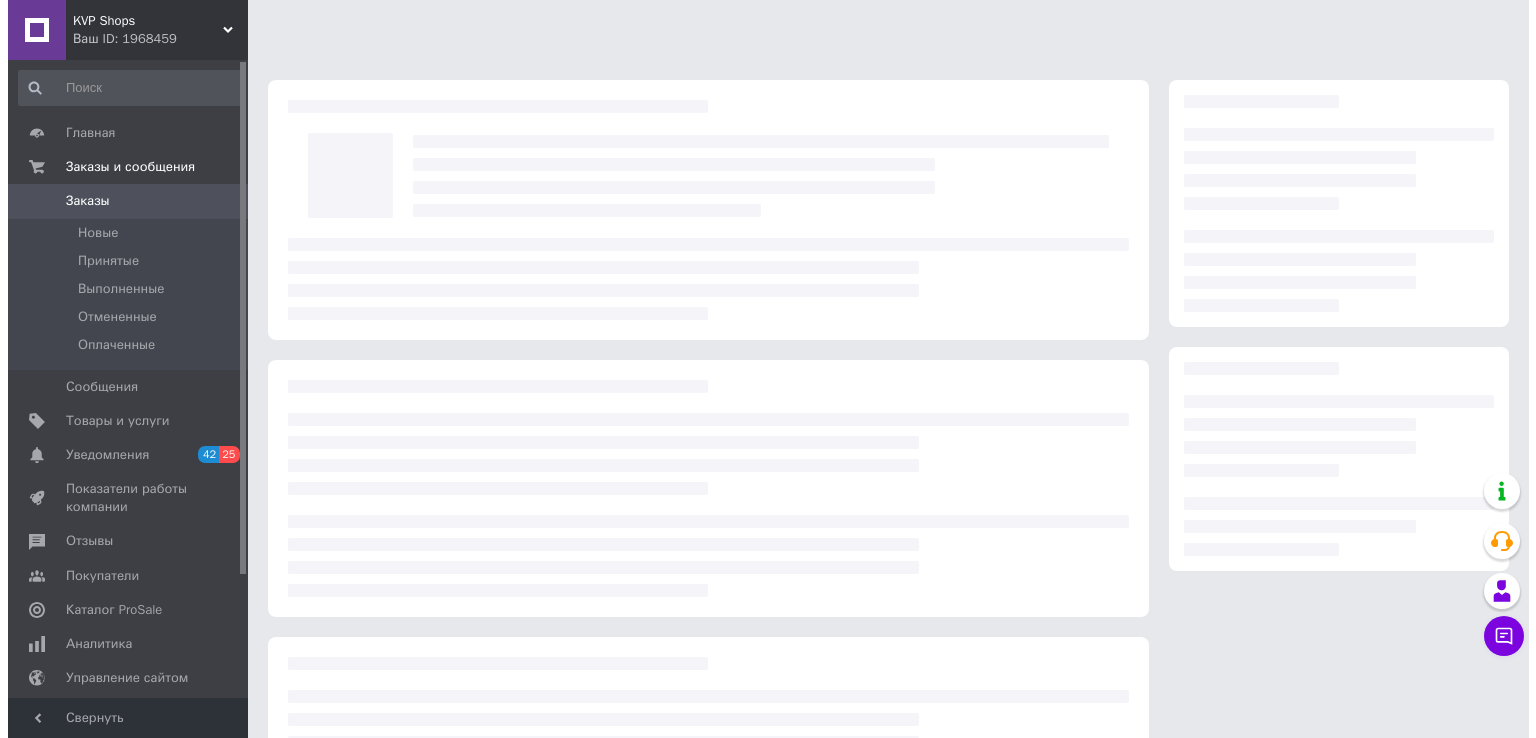 scroll, scrollTop: 0, scrollLeft: 0, axis: both 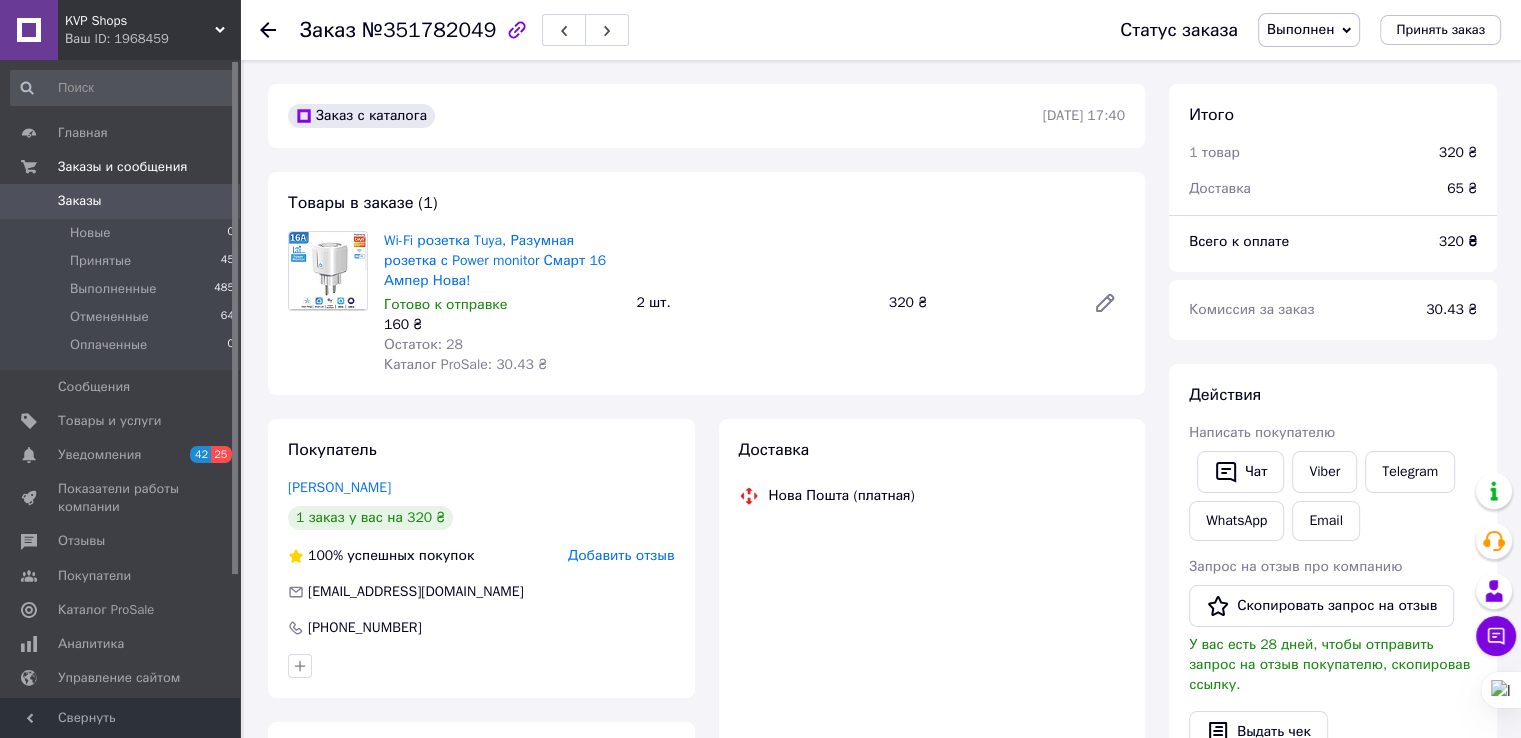 click on "Добавить отзыв" at bounding box center (621, 555) 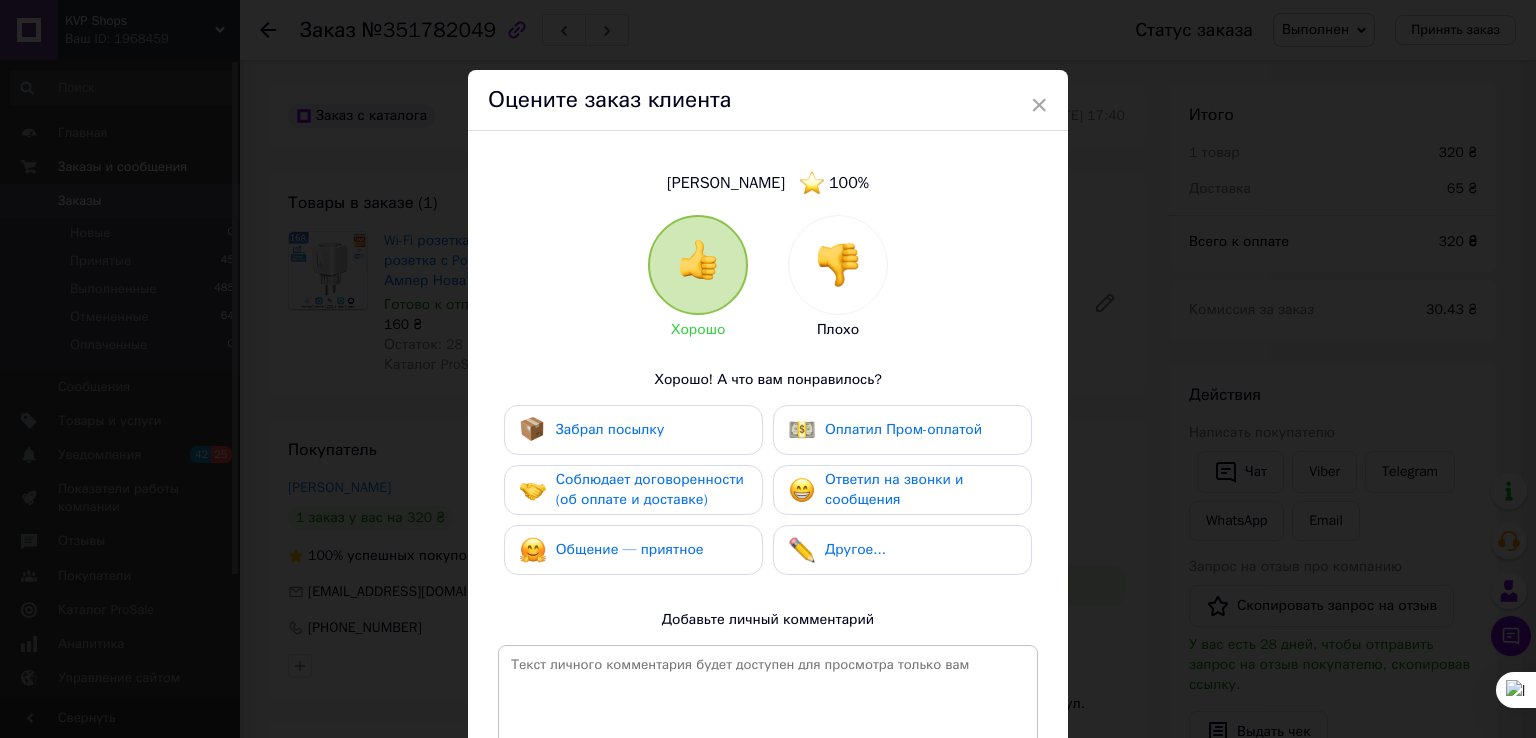 click on "Забрал посылку" at bounding box center [610, 429] 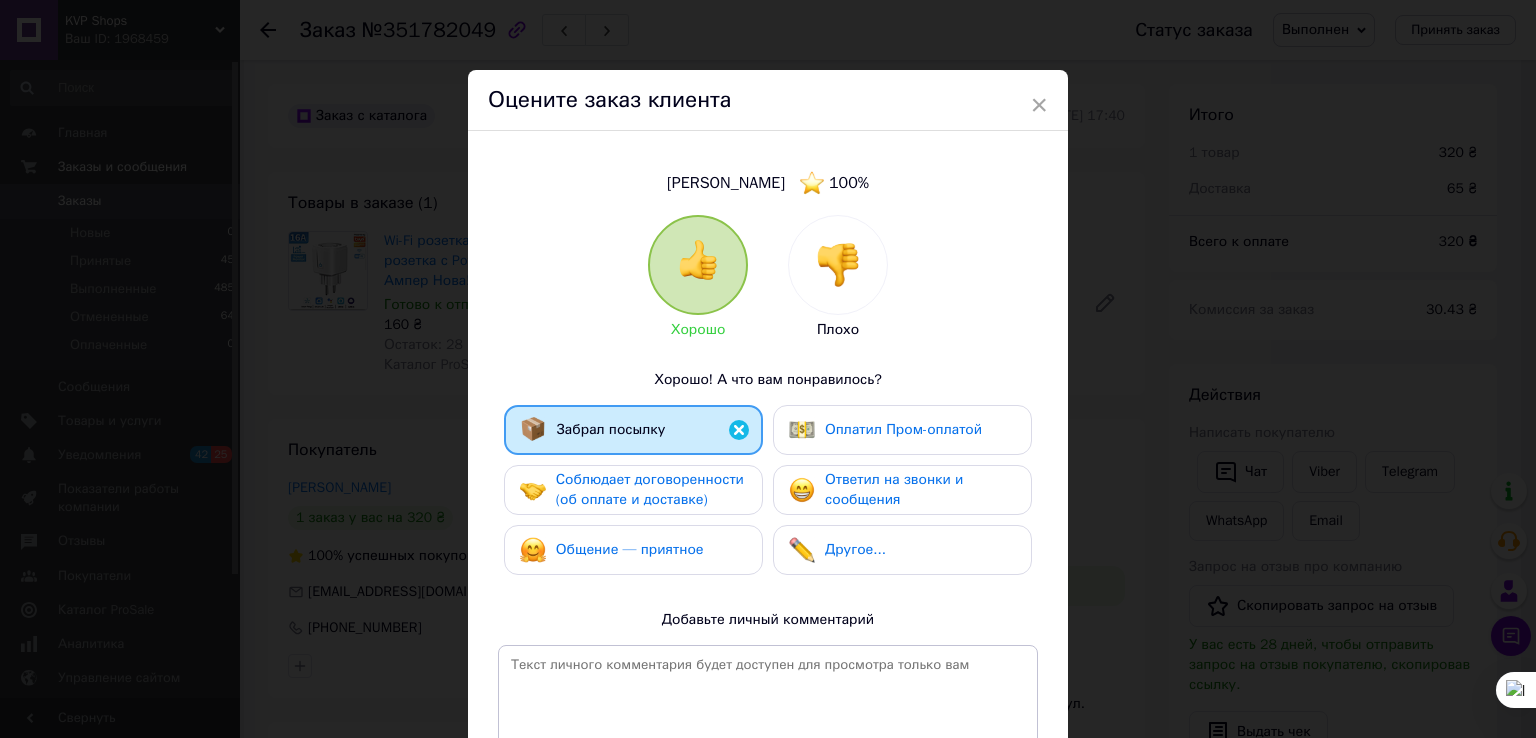 click on "Соблюдает договоренности (об оплате и доставке)" at bounding box center (651, 490) 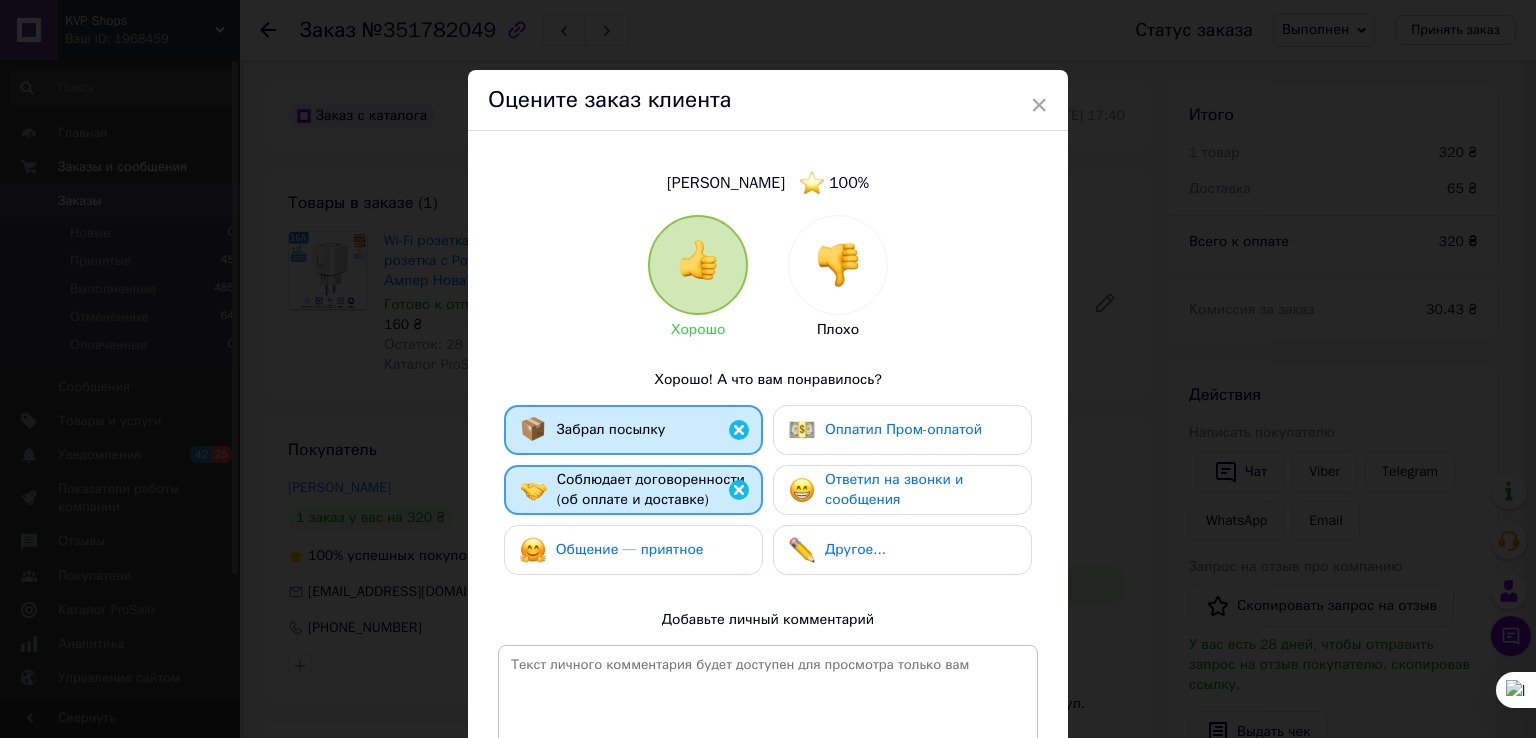 click on "Общение — приятное" at bounding box center [630, 549] 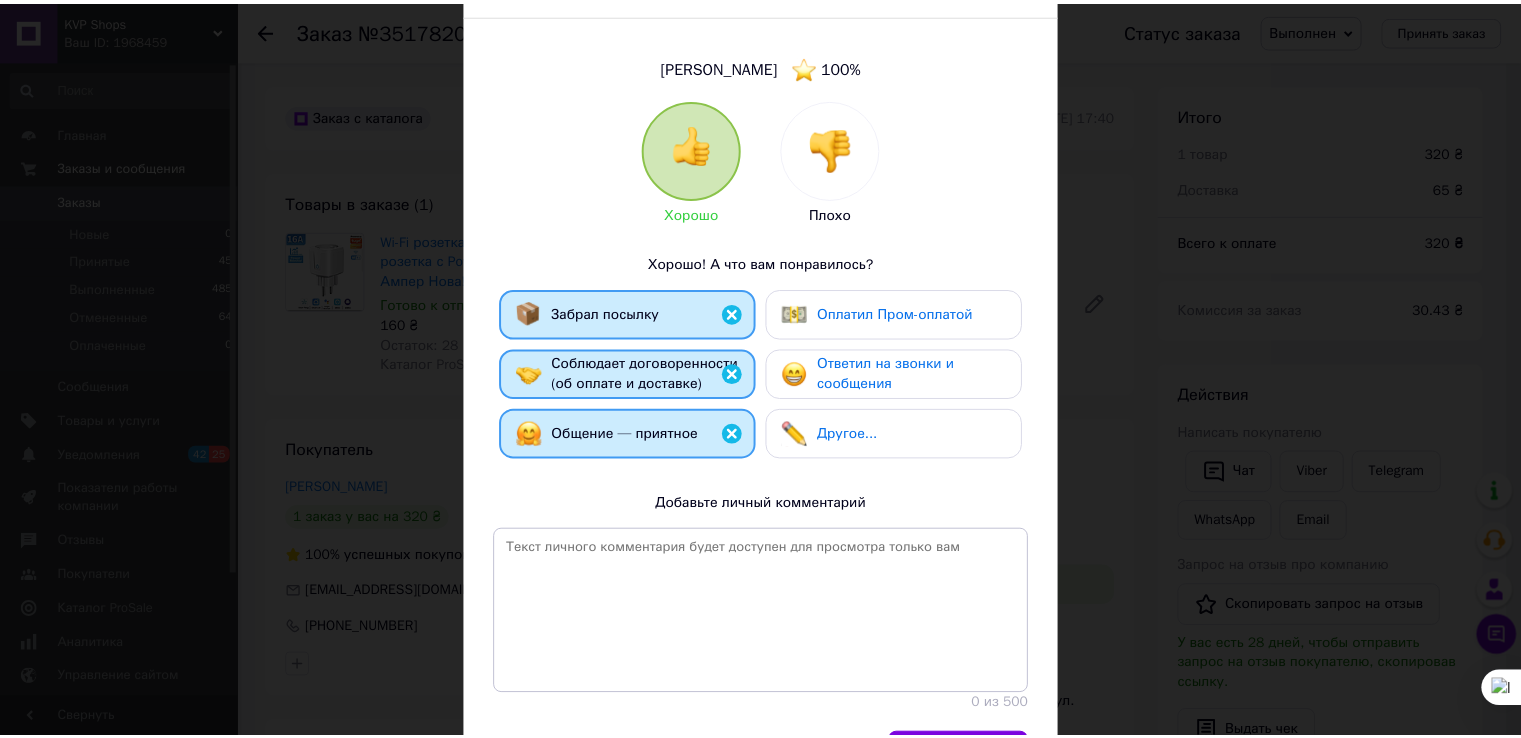scroll, scrollTop: 240, scrollLeft: 0, axis: vertical 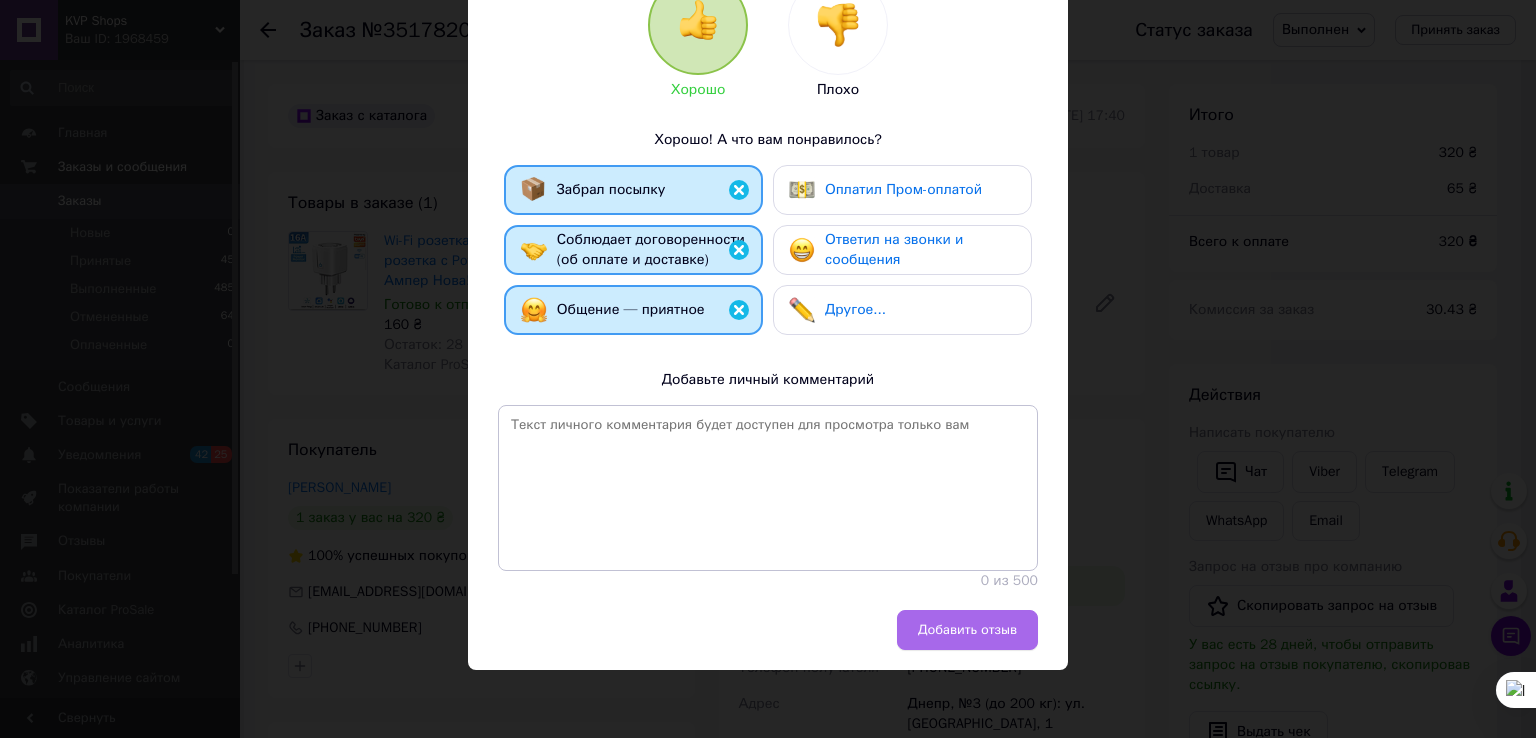 click on "Добавить отзыв" at bounding box center [967, 630] 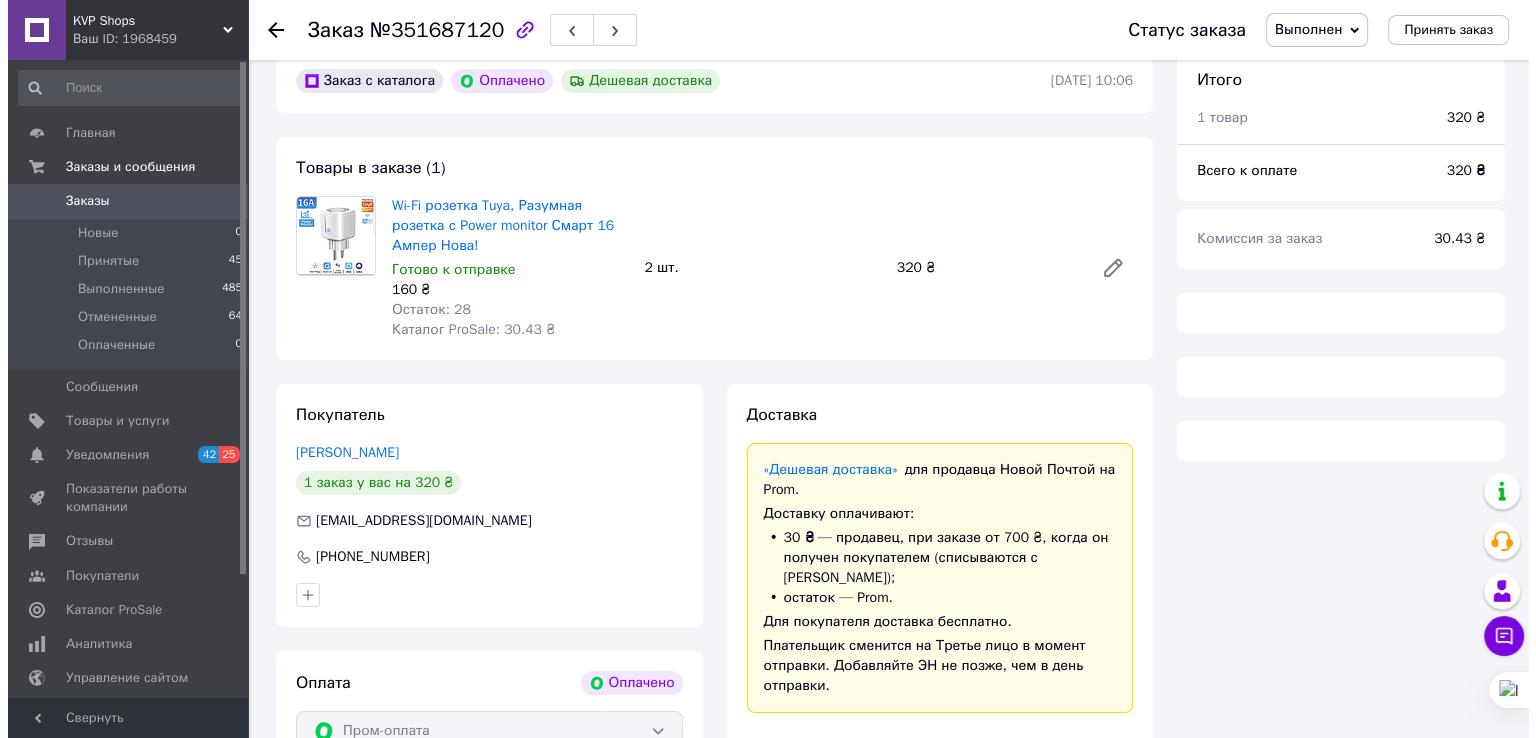 scroll, scrollTop: 200, scrollLeft: 0, axis: vertical 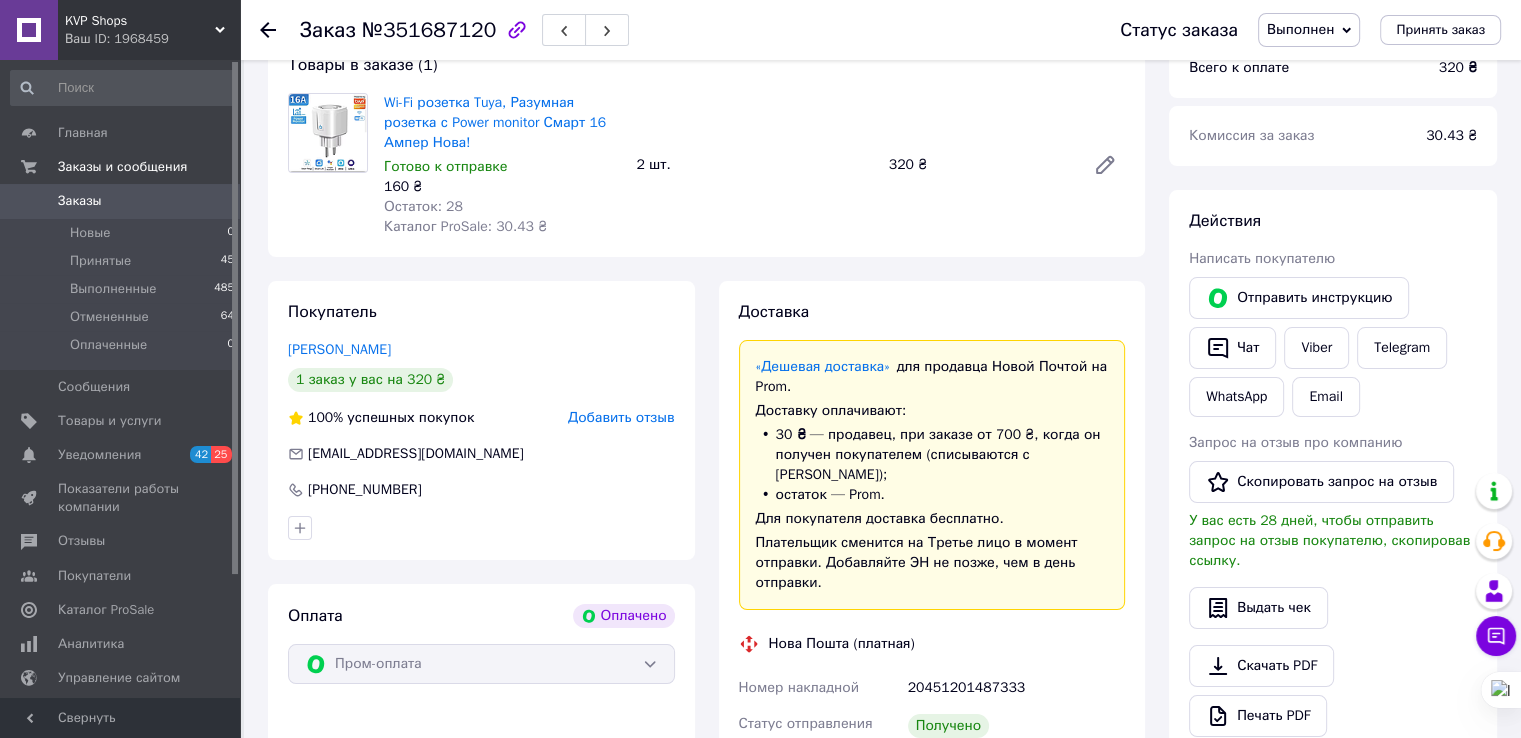 click on "Добавить отзыв" at bounding box center [621, 417] 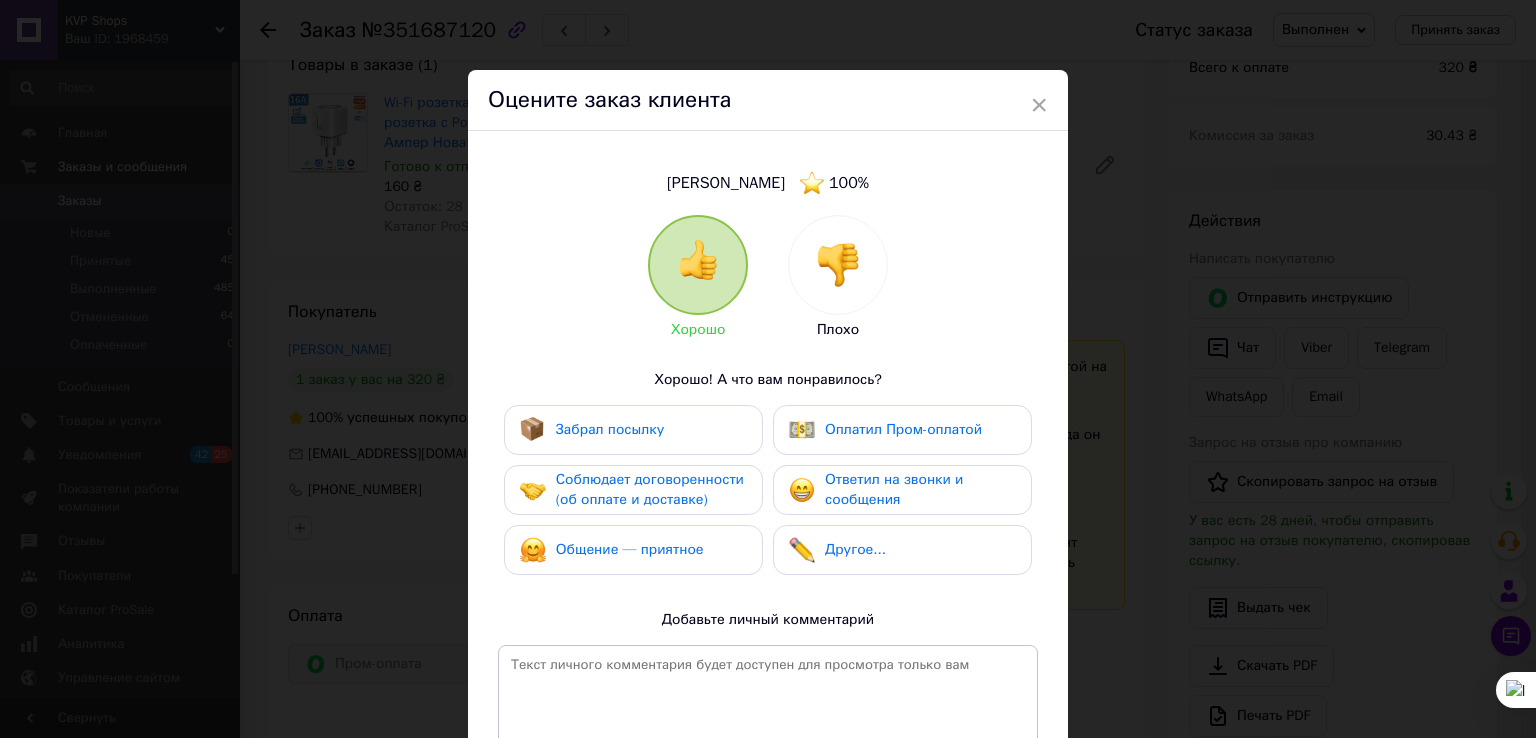 drag, startPoint x: 663, startPoint y: 423, endPoint x: 666, endPoint y: 462, distance: 39.115215 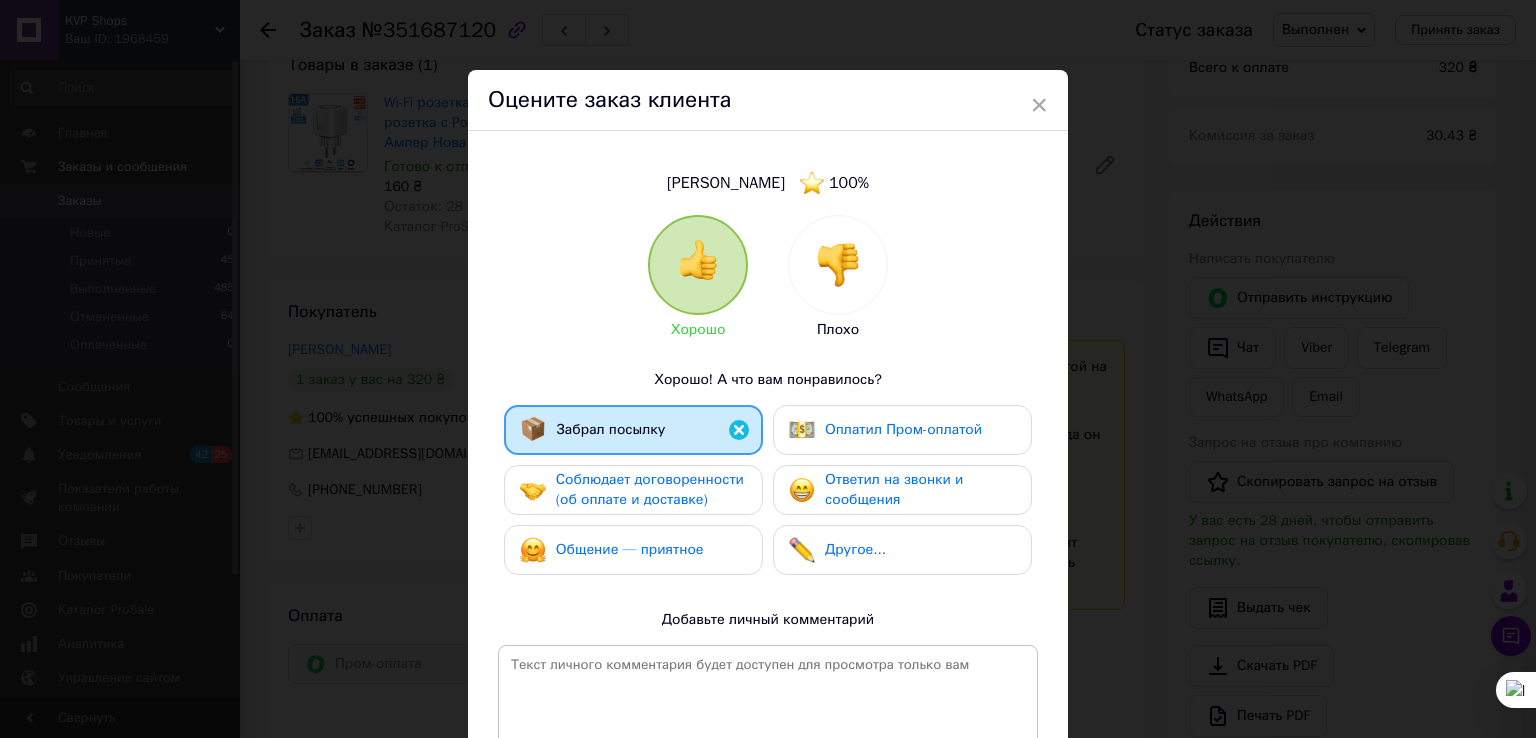 click on "Соблюдает договоренности (об оплате и доставке)" at bounding box center (650, 489) 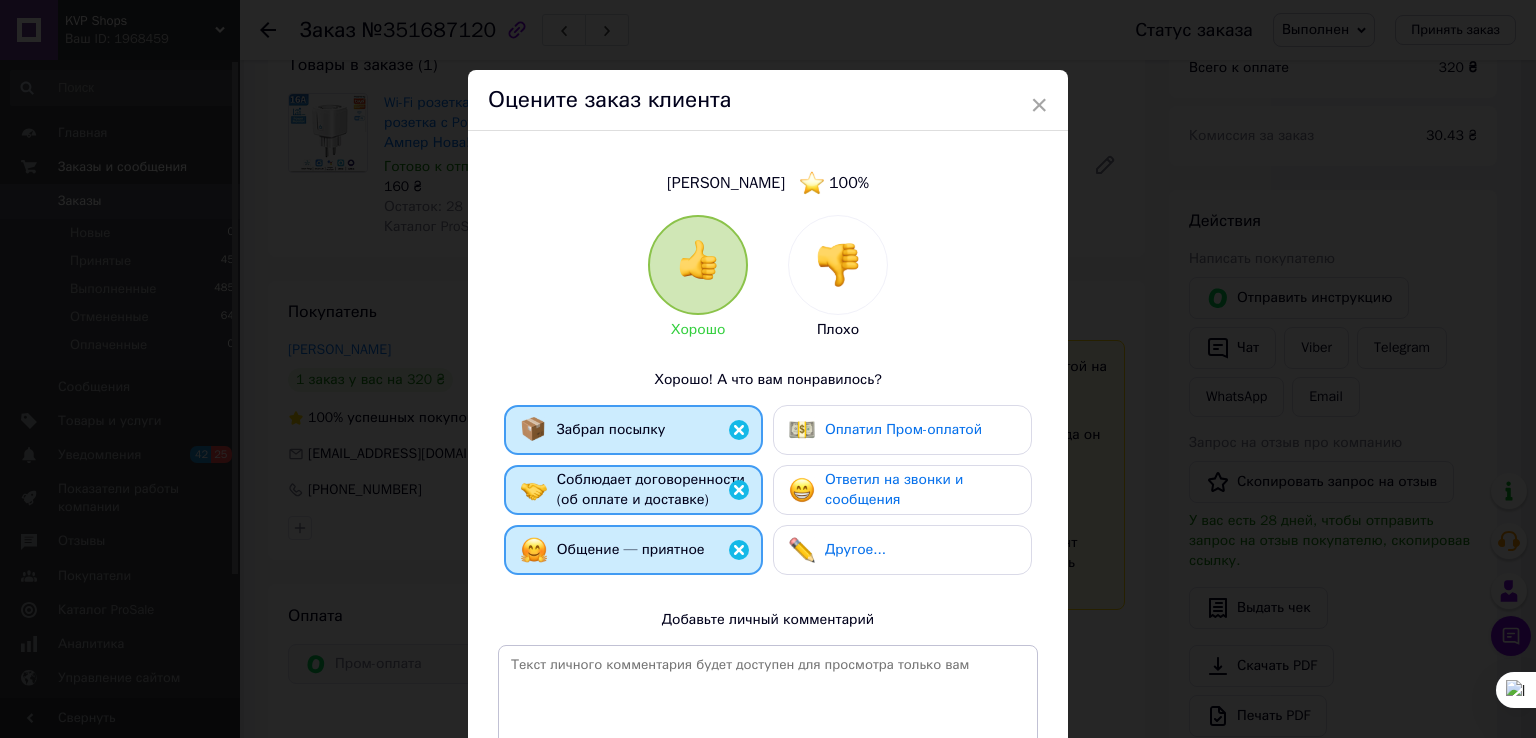 click on "Оплатил Пром-оплатой" at bounding box center [903, 429] 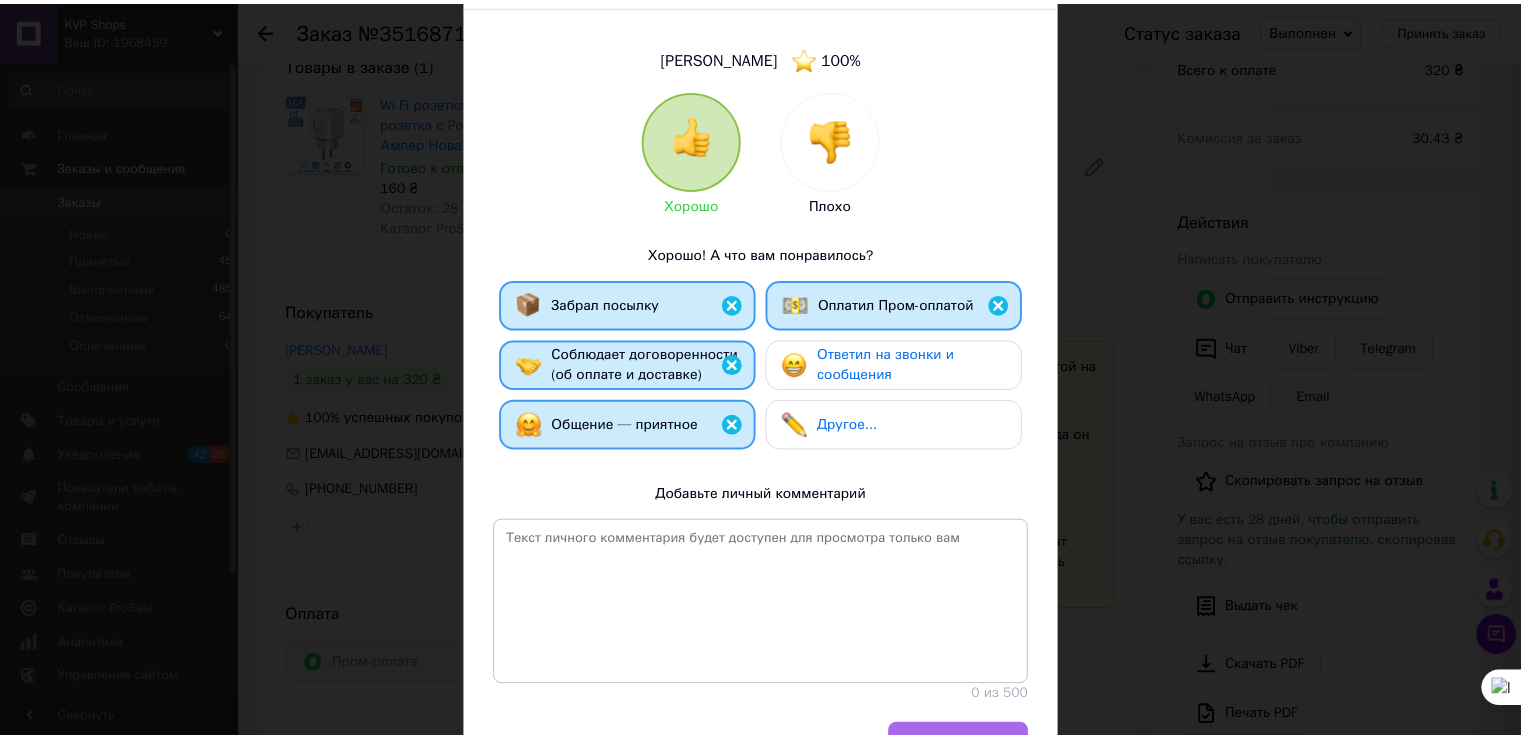 scroll, scrollTop: 240, scrollLeft: 0, axis: vertical 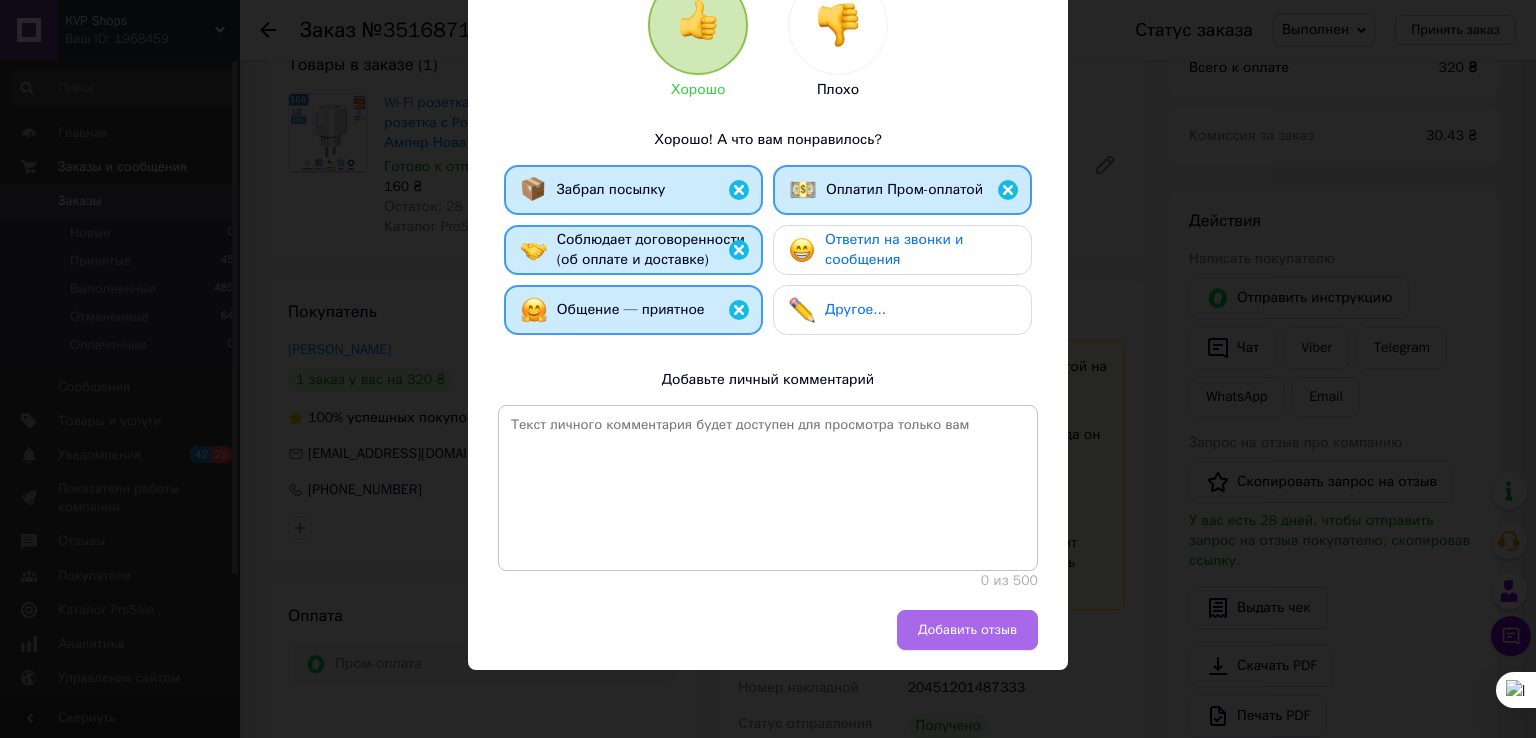 click on "Добавить отзыв" at bounding box center (967, 630) 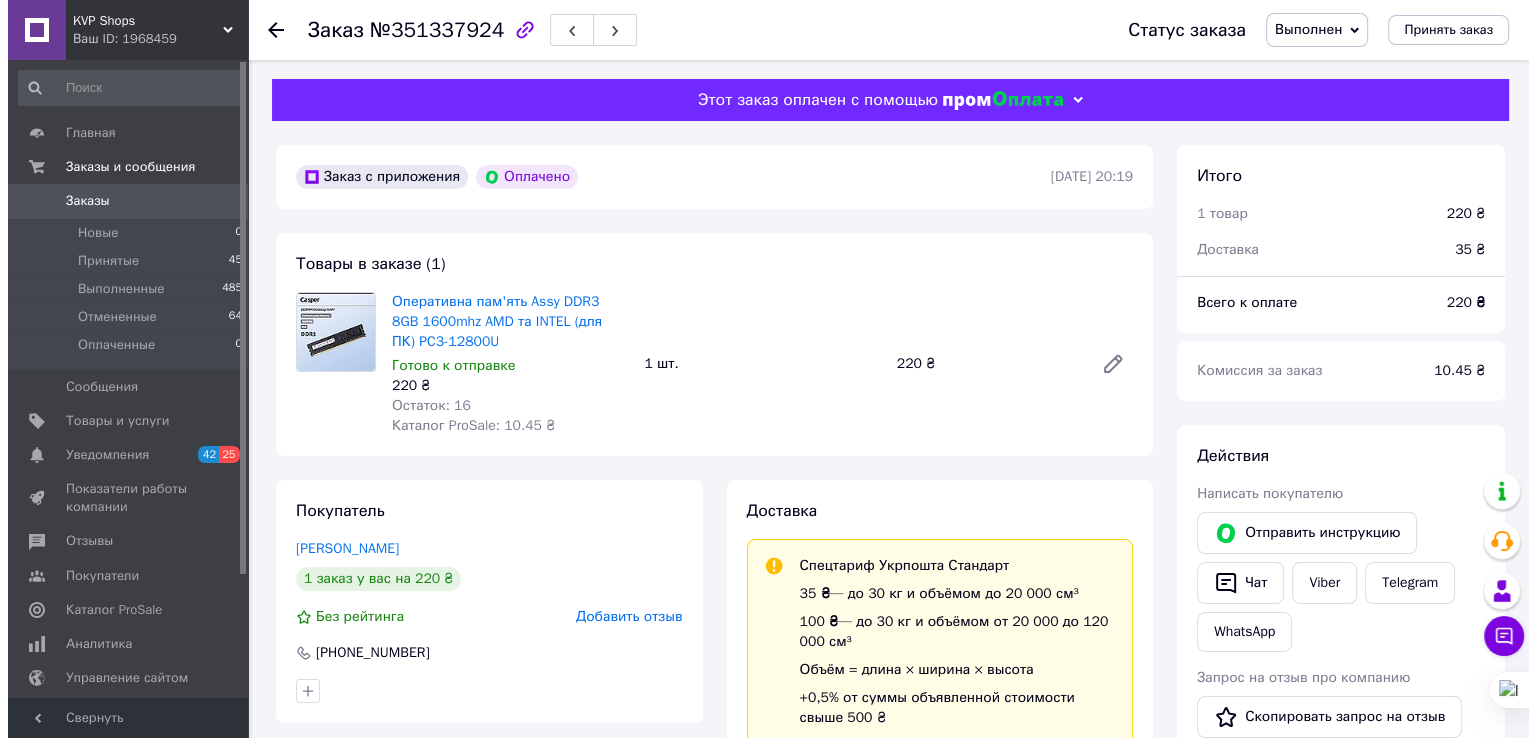 scroll, scrollTop: 200, scrollLeft: 0, axis: vertical 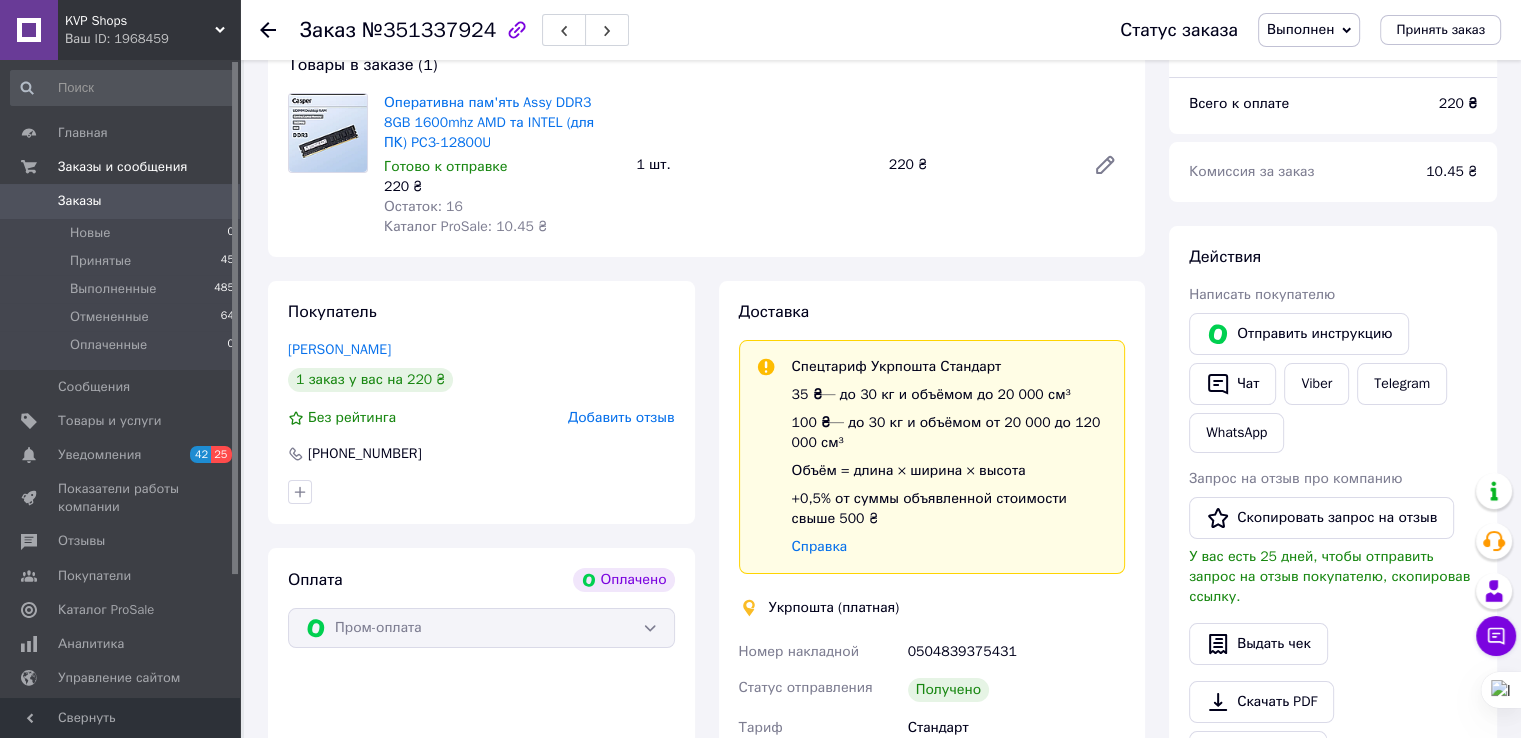 click on "Добавить отзыв" at bounding box center (621, 417) 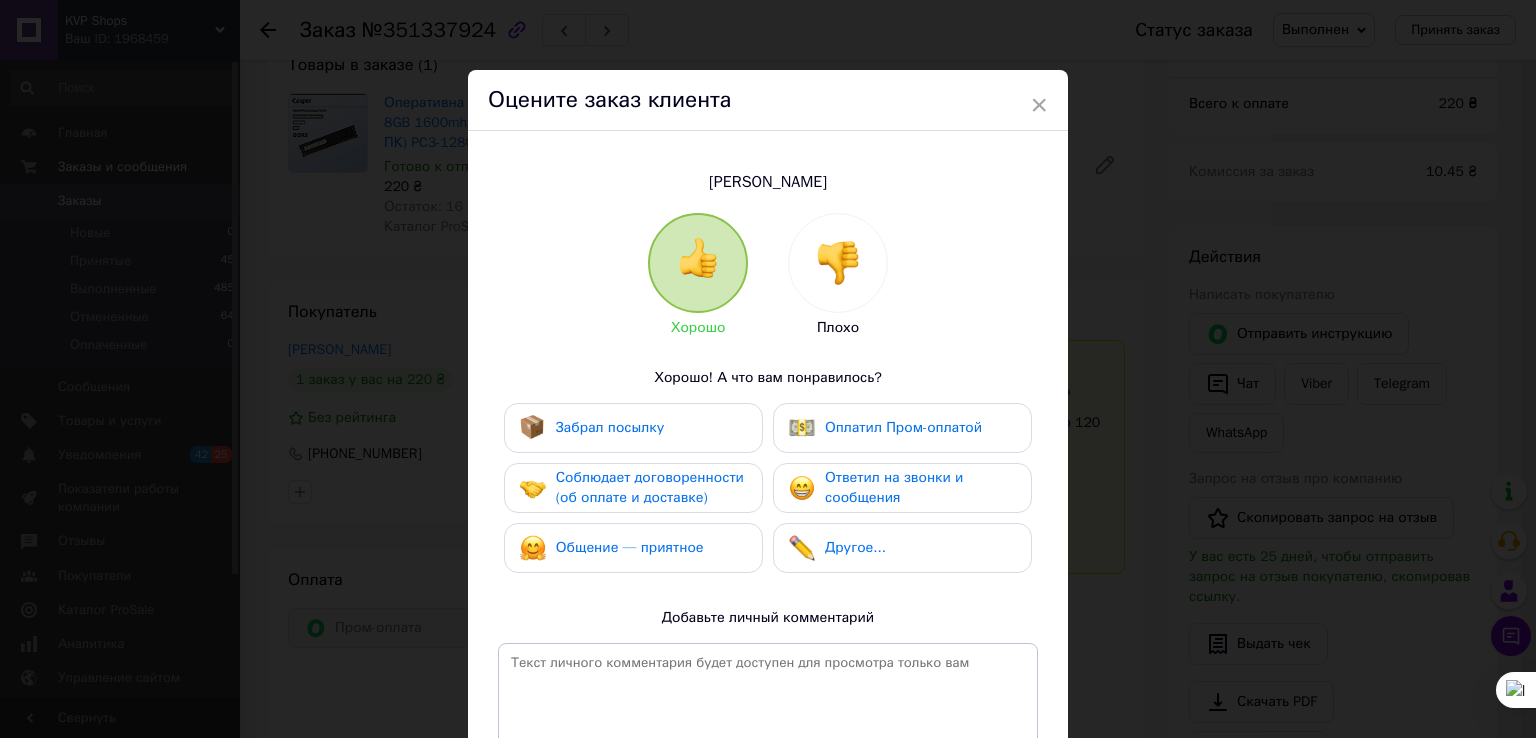 click on "Забрал посылку" at bounding box center (592, 428) 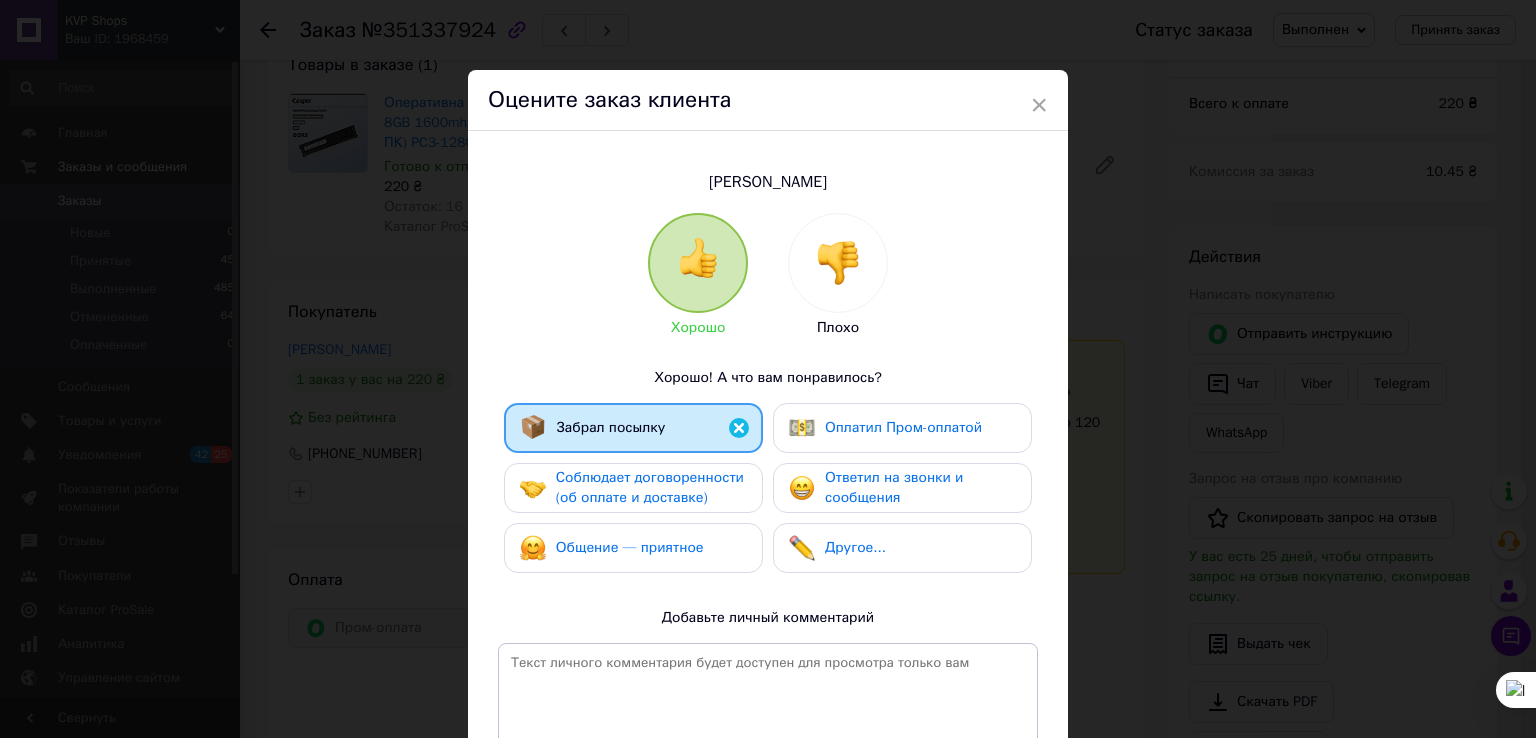 click on "Соблюдает договоренности (об оплате и доставке)" at bounding box center [633, 488] 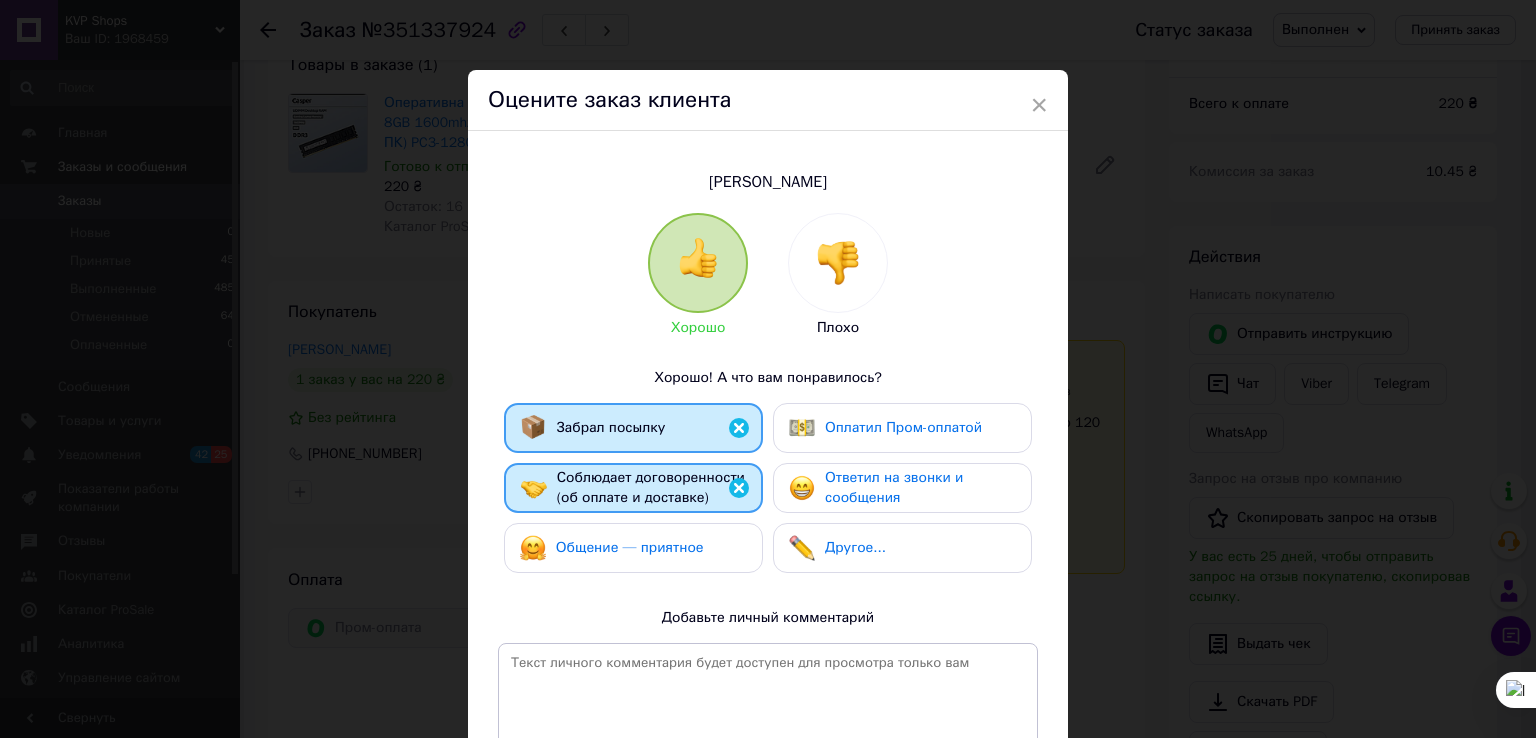 click on "Общение — приятное" at bounding box center [630, 547] 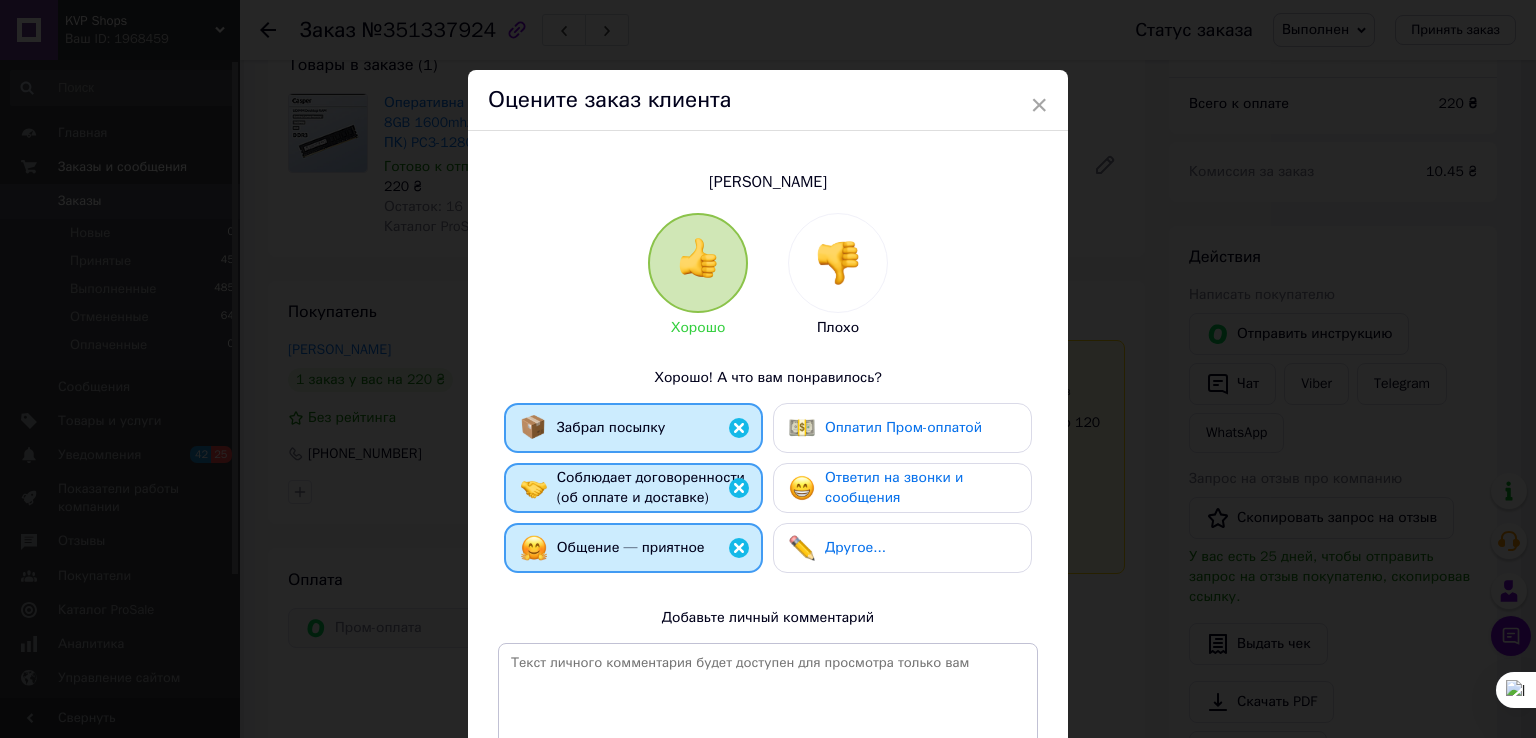 click on "Оплатил Пром-оплатой" at bounding box center [902, 428] 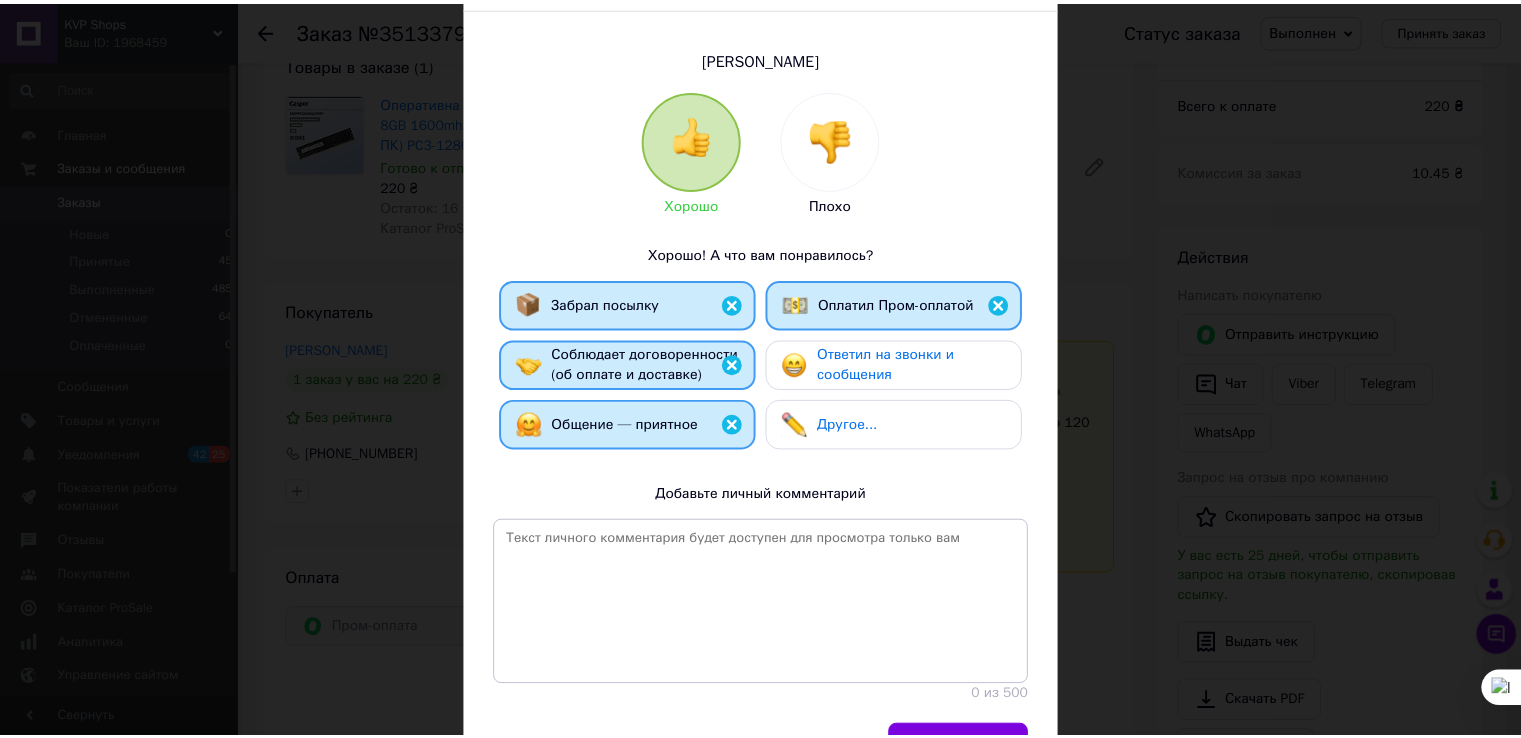 scroll, scrollTop: 238, scrollLeft: 0, axis: vertical 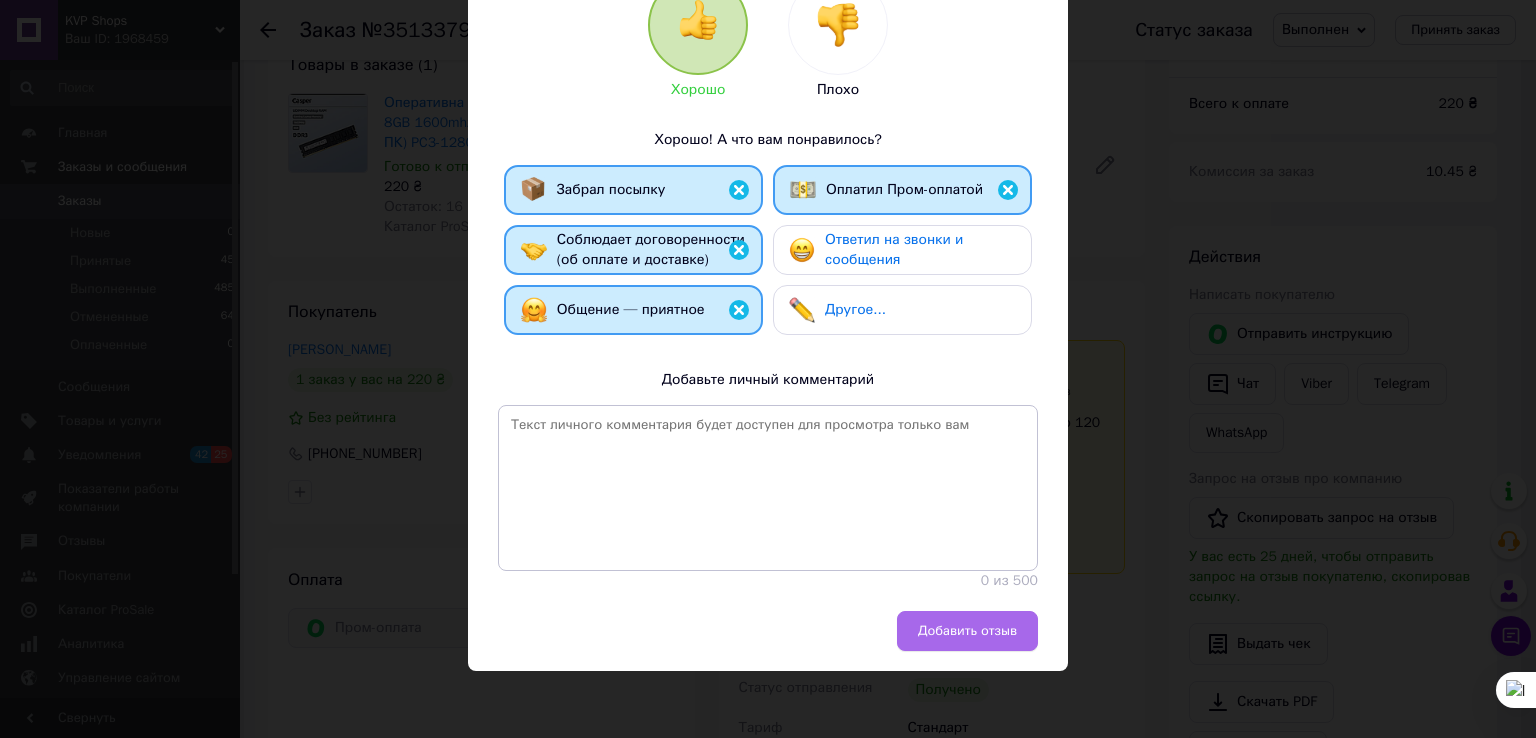 click on "Добавить отзыв" at bounding box center [967, 631] 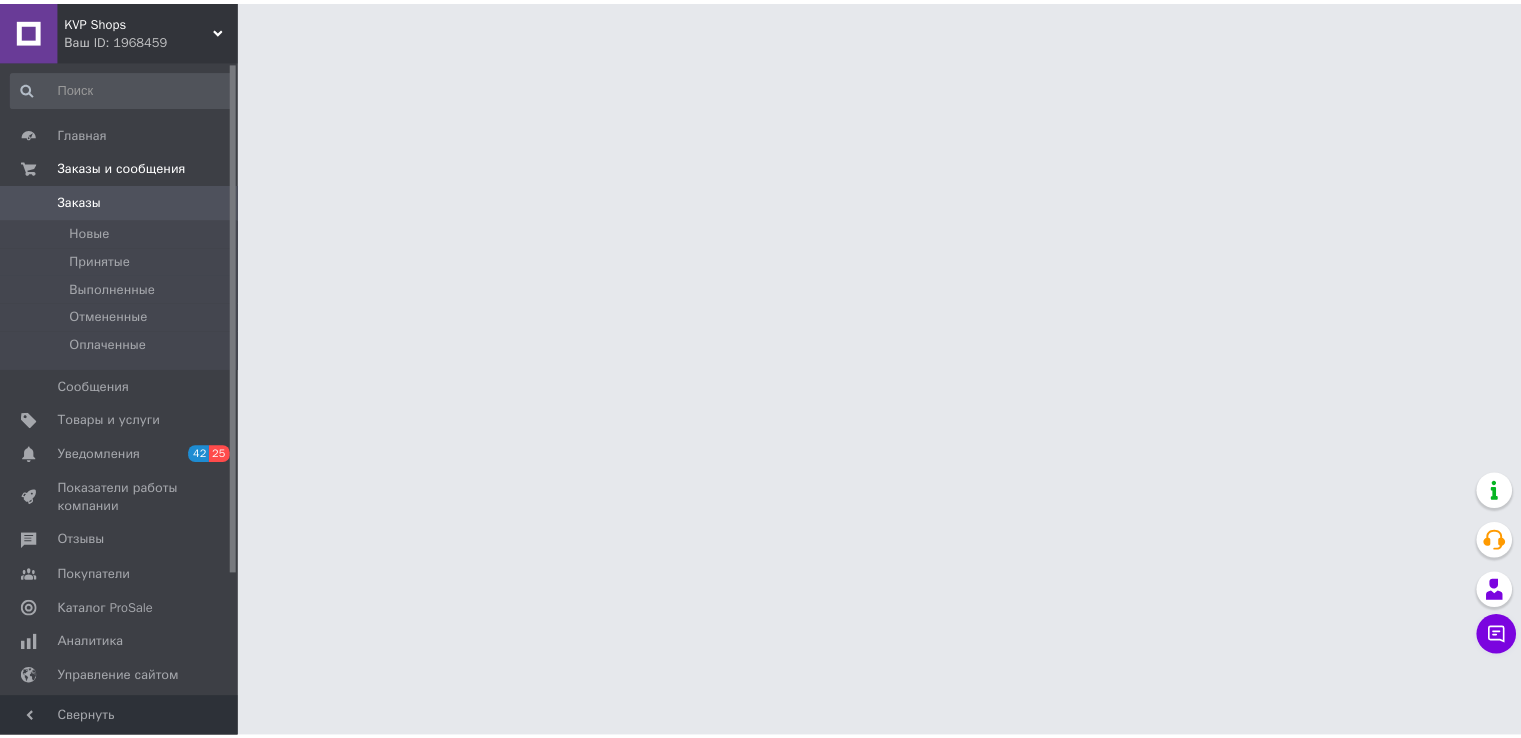 scroll, scrollTop: 0, scrollLeft: 0, axis: both 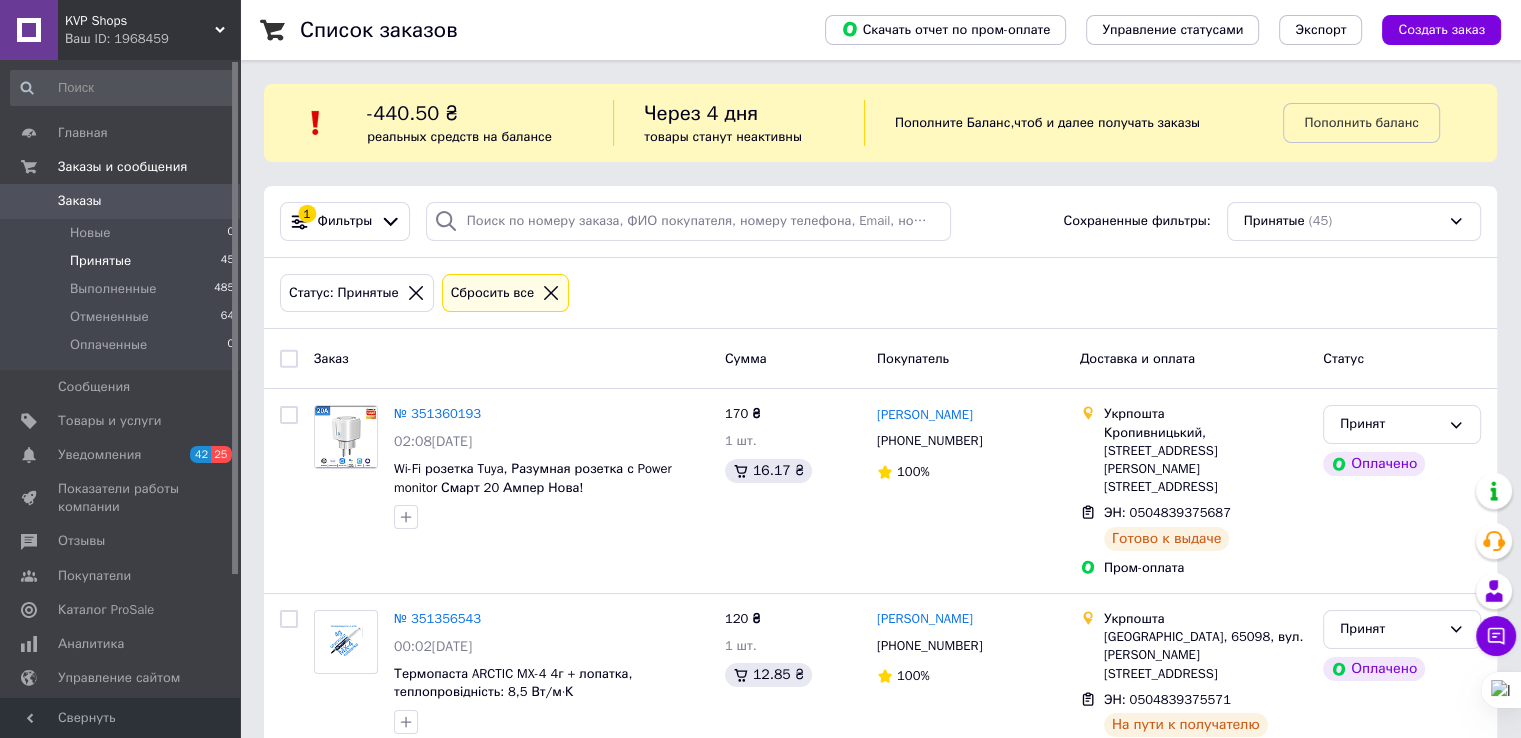 click on "Принятые" at bounding box center (100, 261) 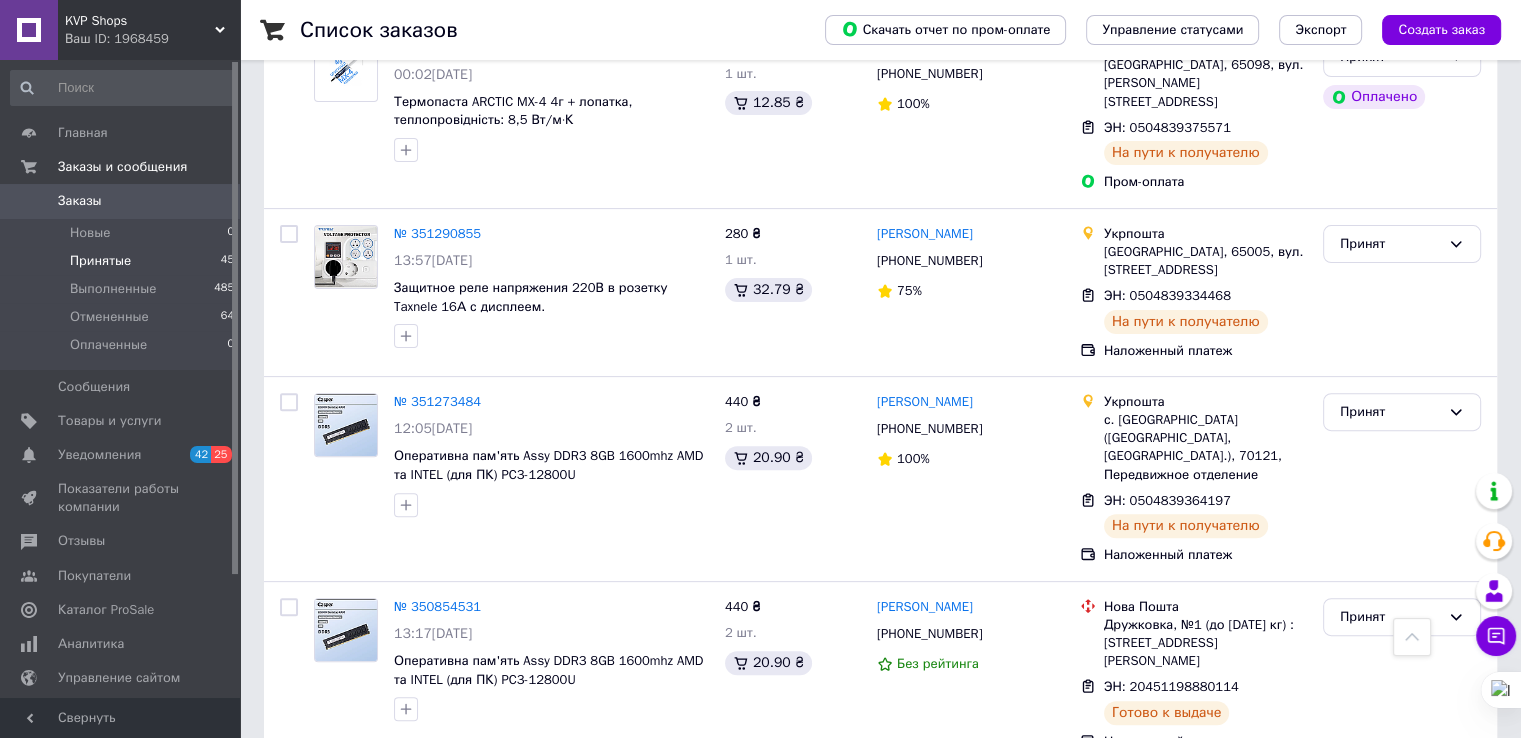 click on "1" at bounding box center (415, 812) 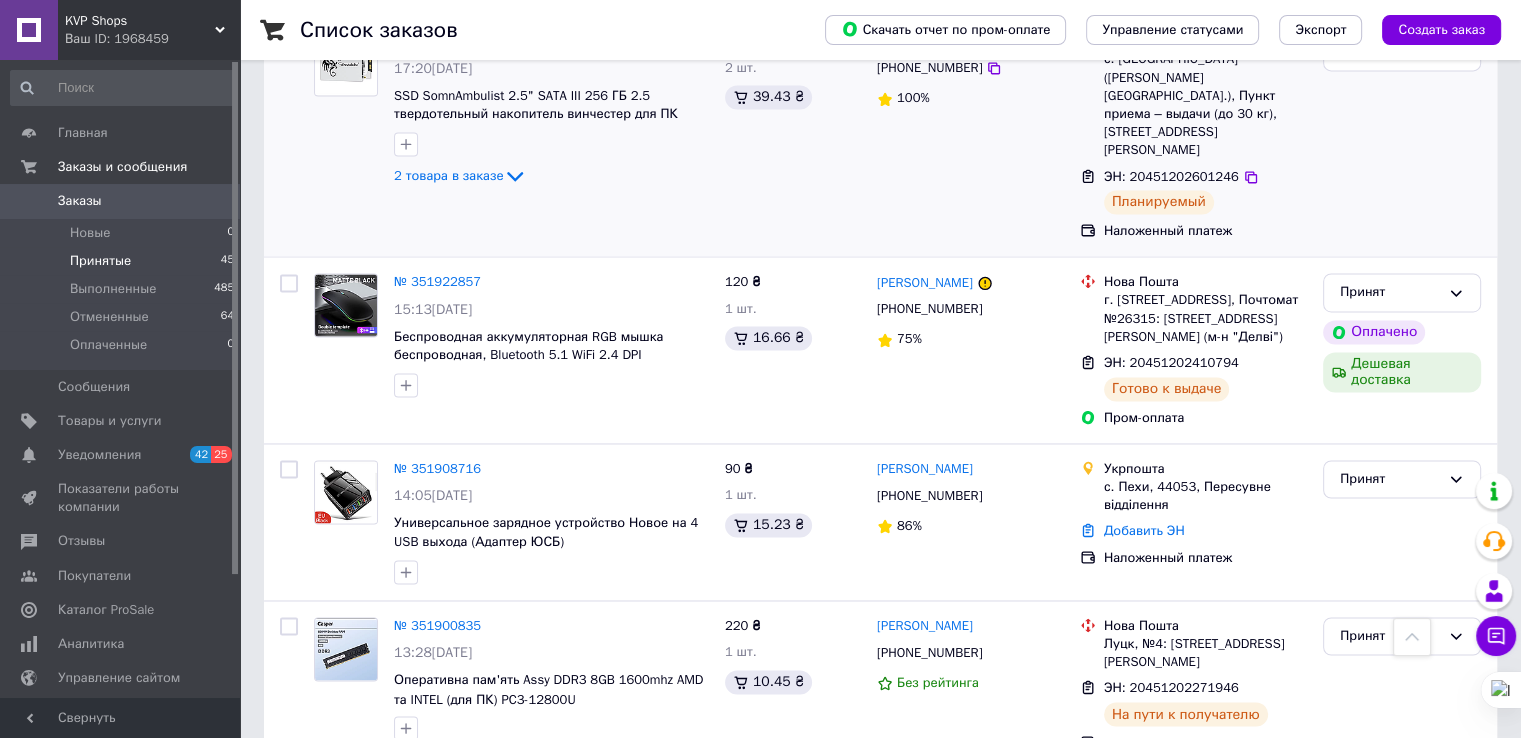scroll, scrollTop: 3200, scrollLeft: 0, axis: vertical 